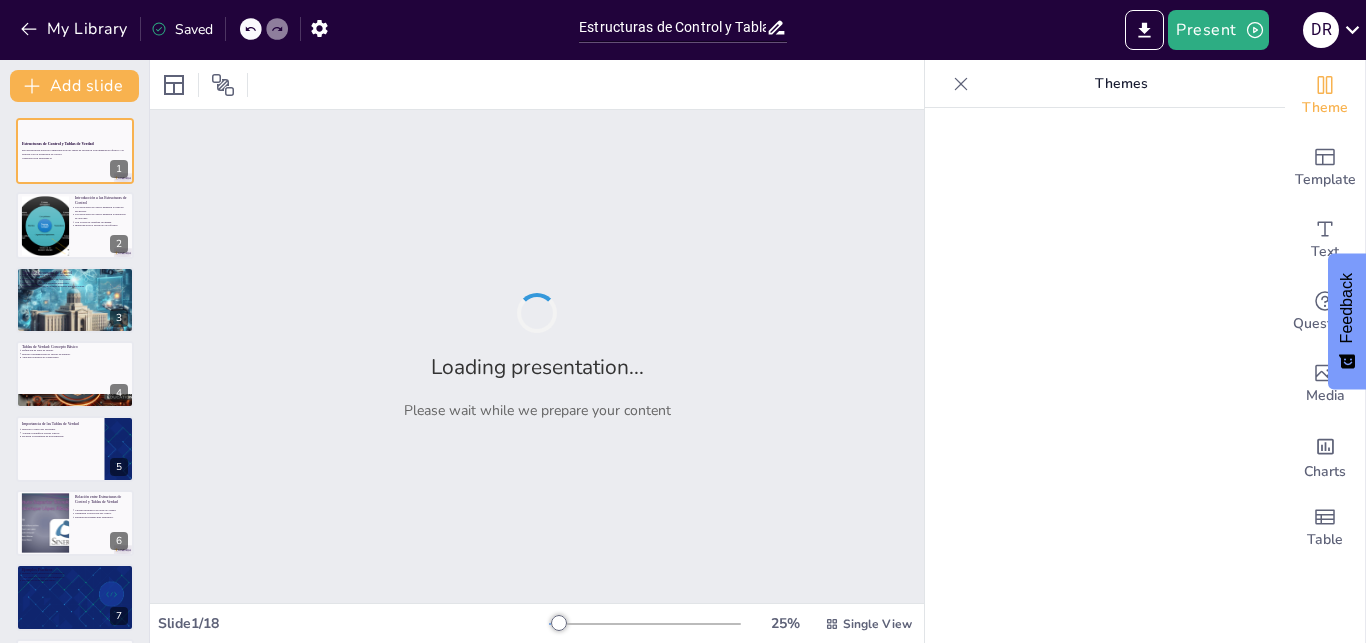 type on "Estructuras de Control y Tablas de Verdad: La Sinergia en la Programación Efectiva" 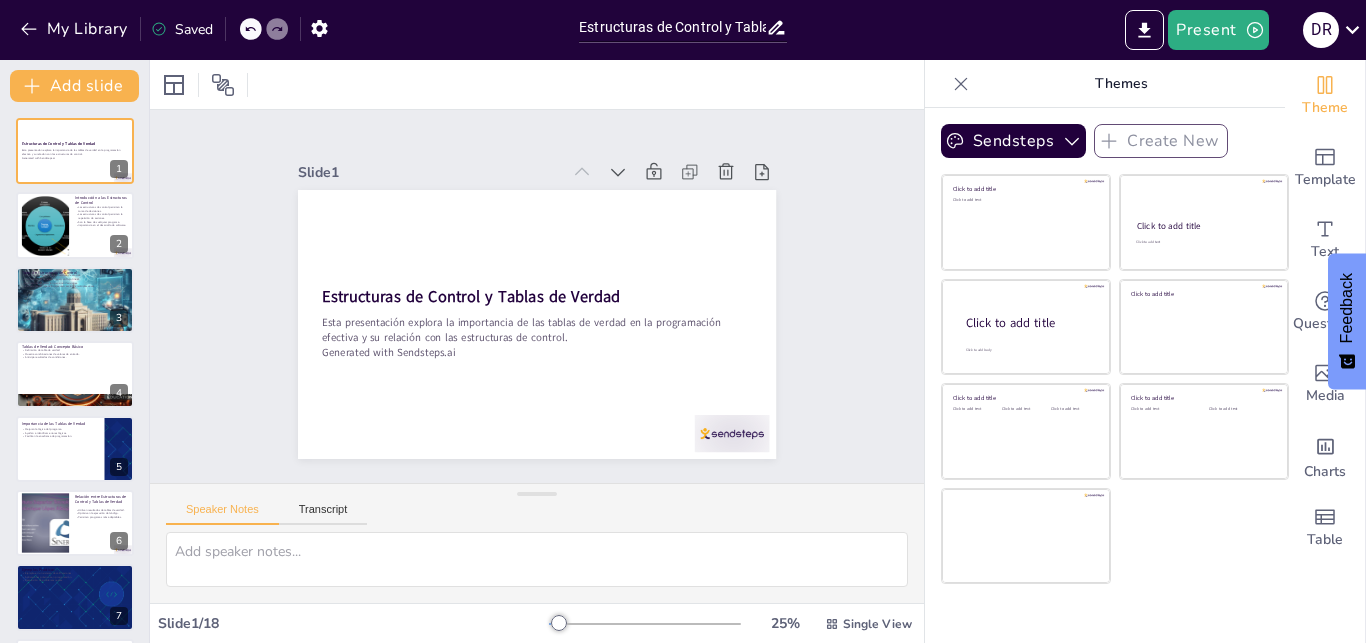 scroll, scrollTop: 0, scrollLeft: 0, axis: both 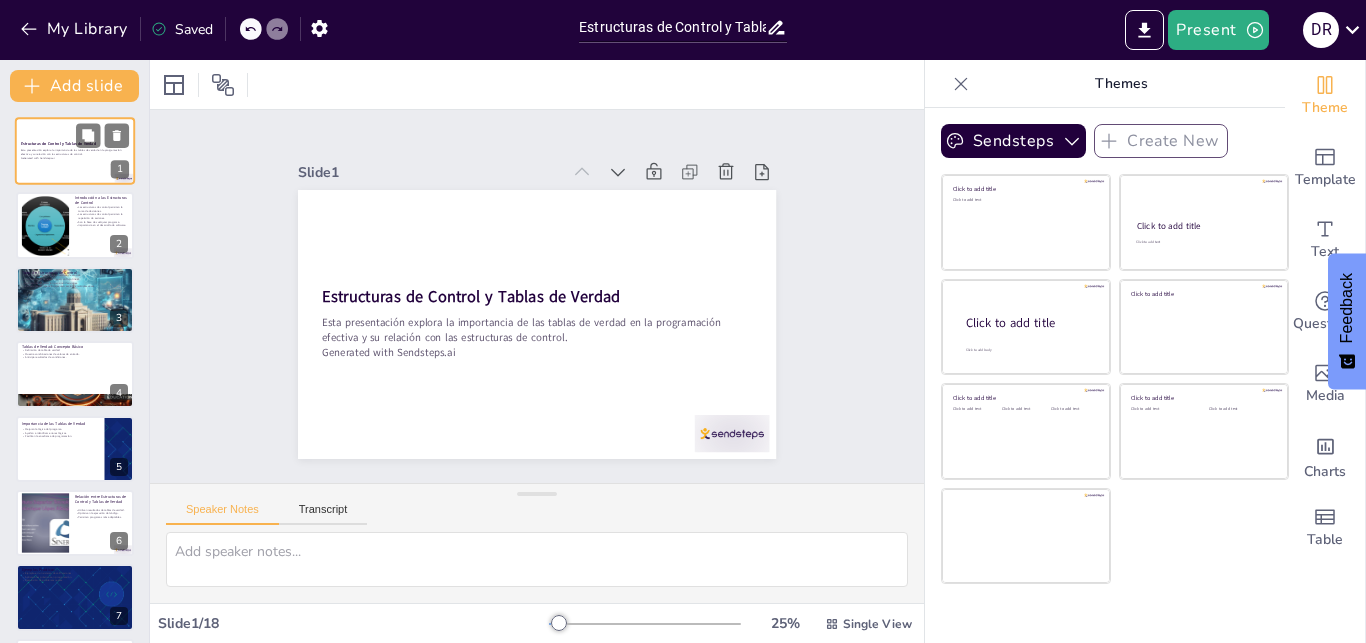 checkbox on "true" 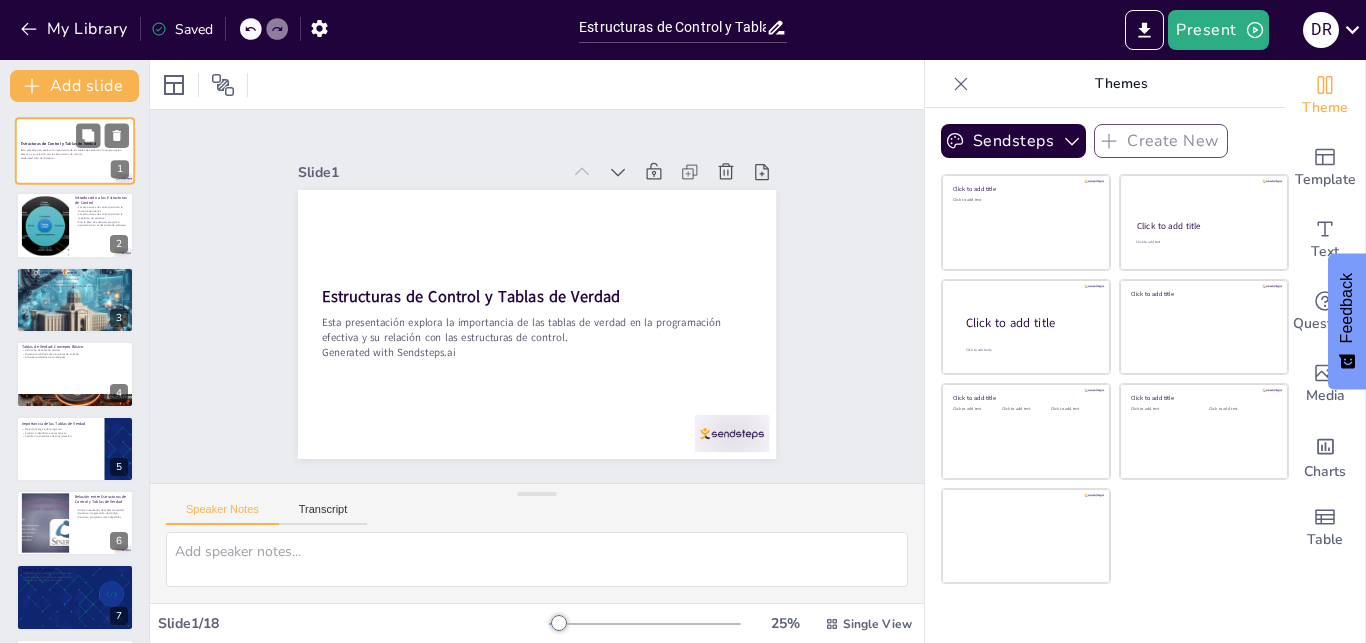 checkbox on "true" 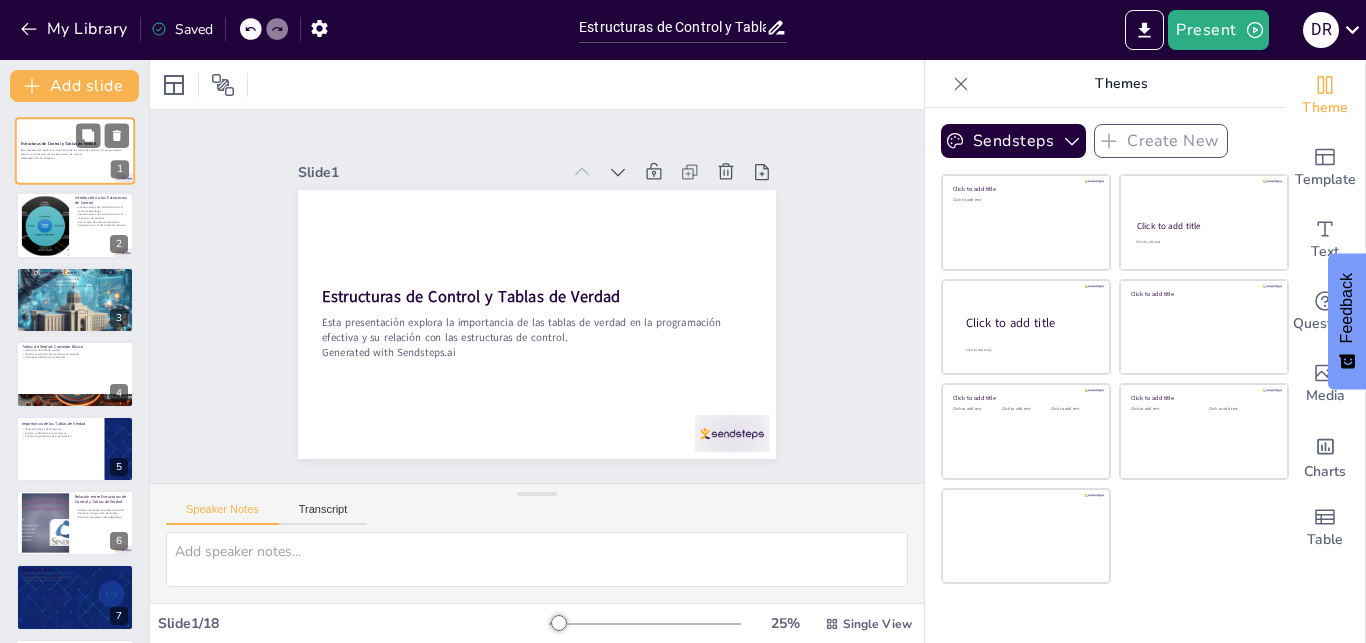 checkbox on "true" 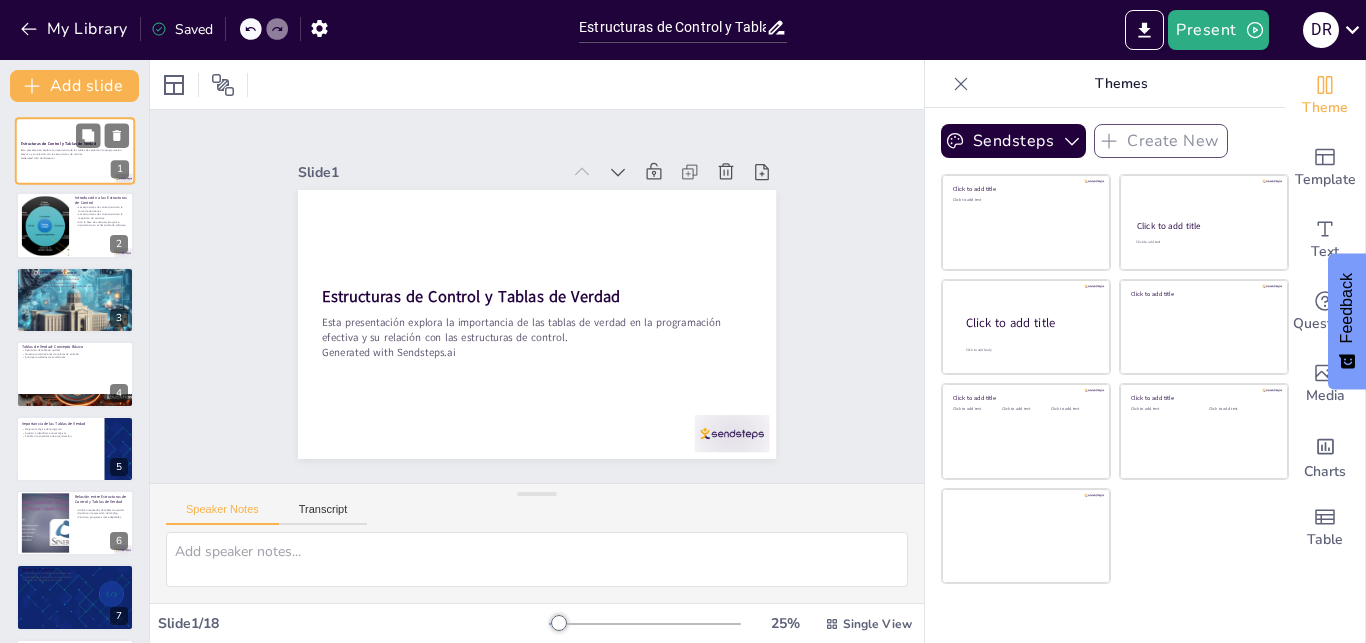 checkbox on "true" 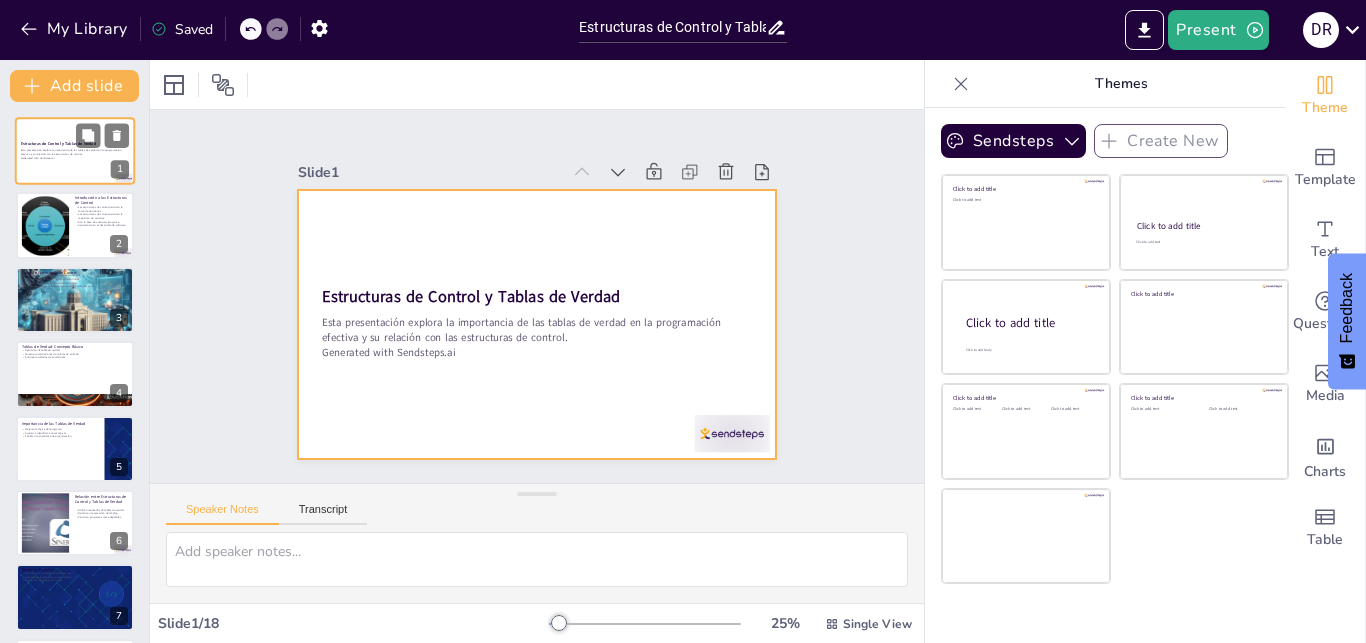 checkbox on "true" 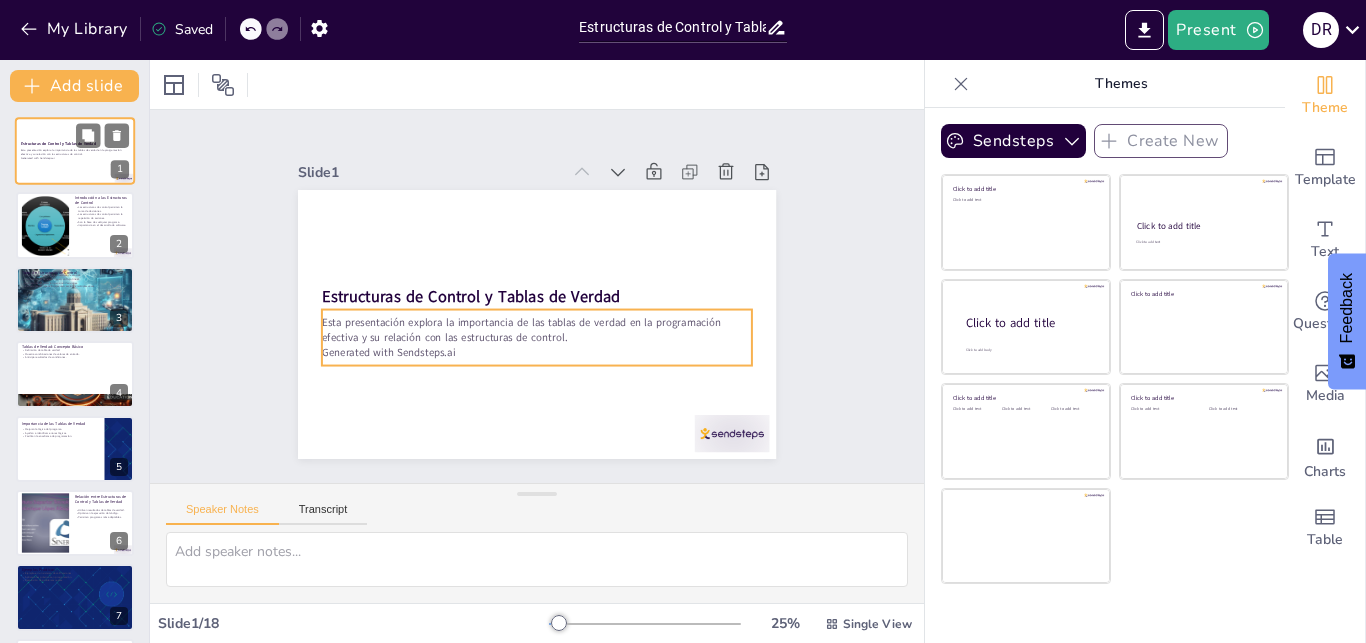 click on "Esta presentación explora la importancia de las tablas de verdad en la programación efectiva y su relación con las estructuras de control. Generated with Sendsteps.ai" at bounding box center [75, 154] 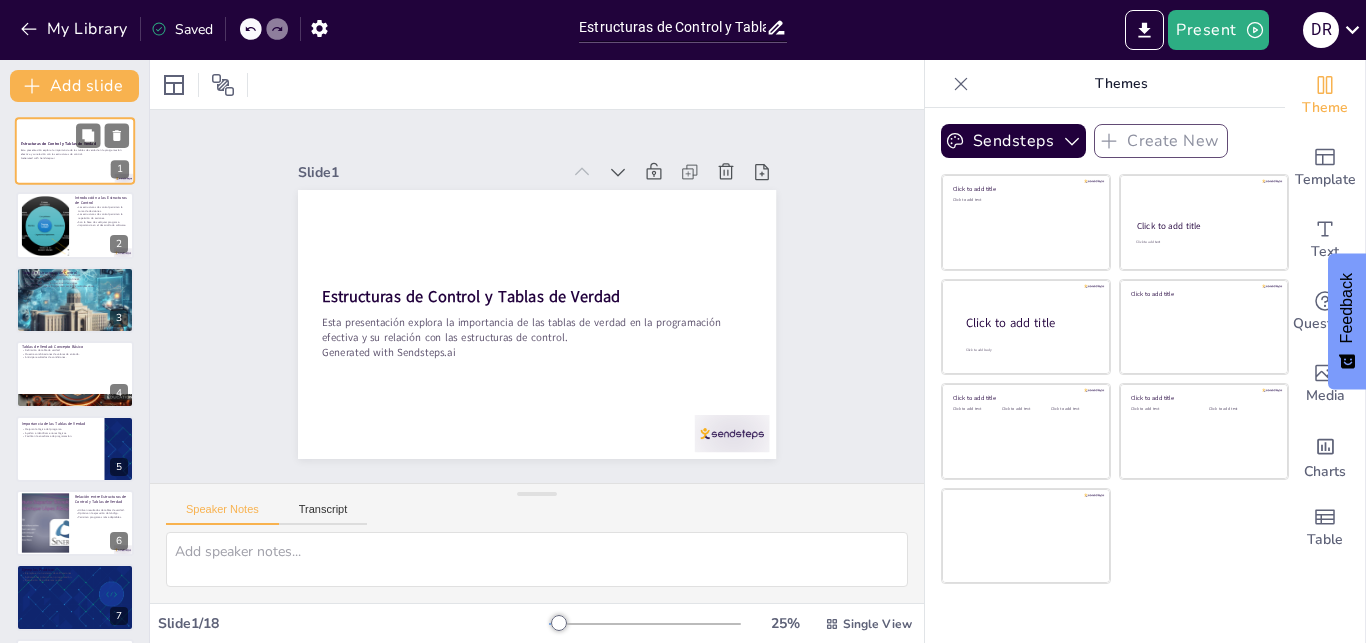 checkbox on "true" 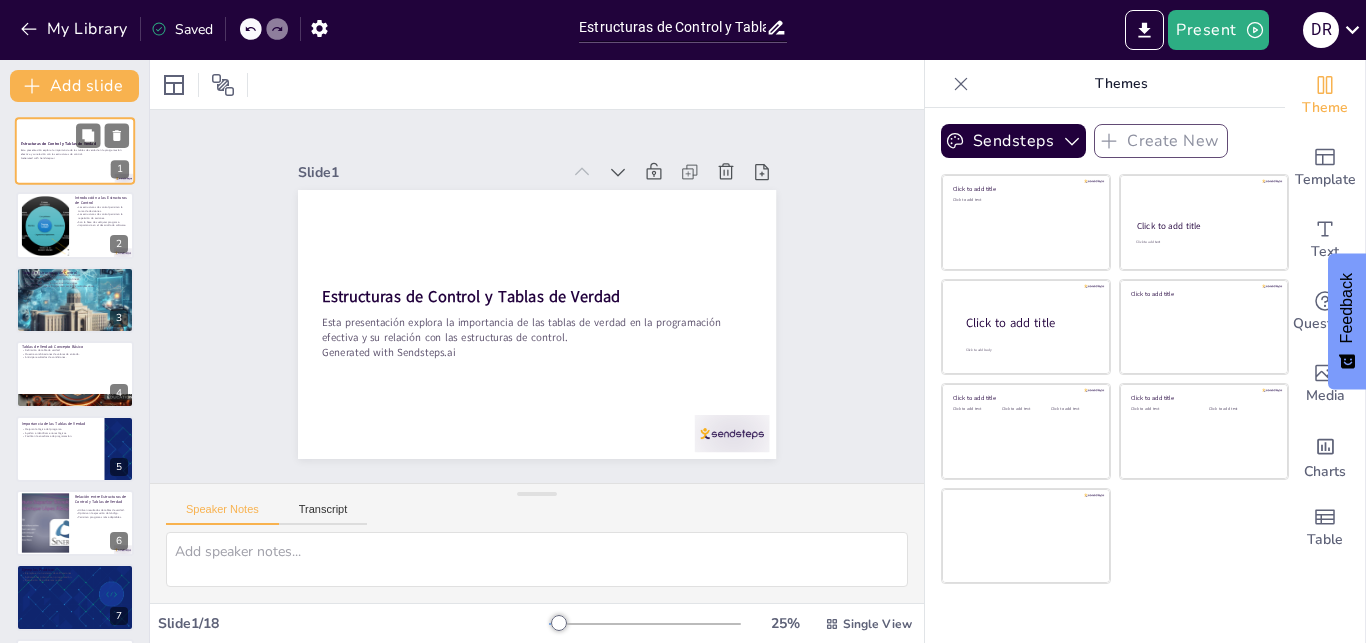 checkbox on "true" 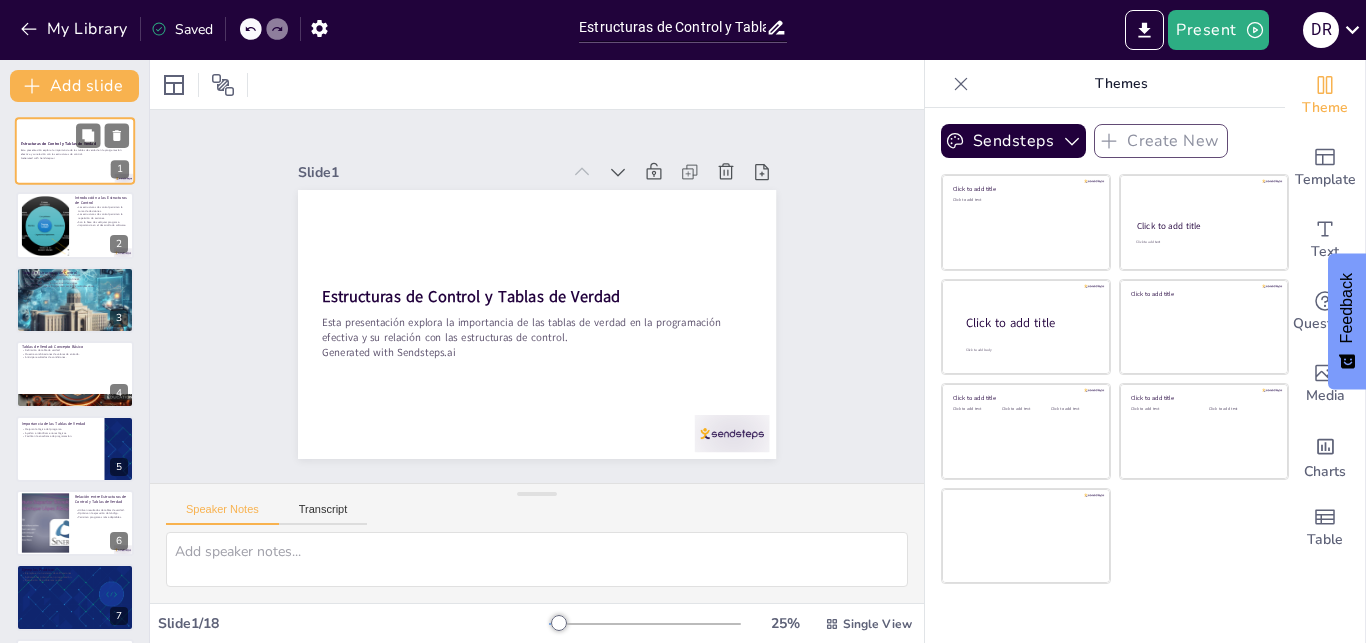 checkbox on "true" 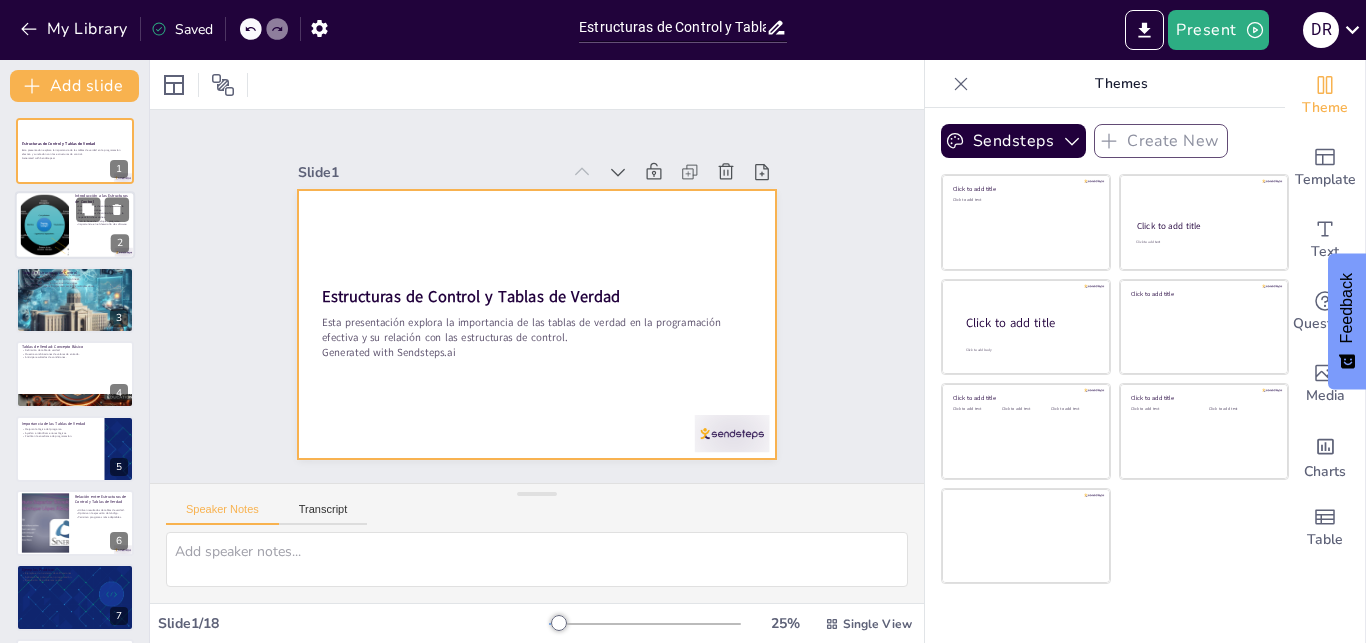 checkbox on "true" 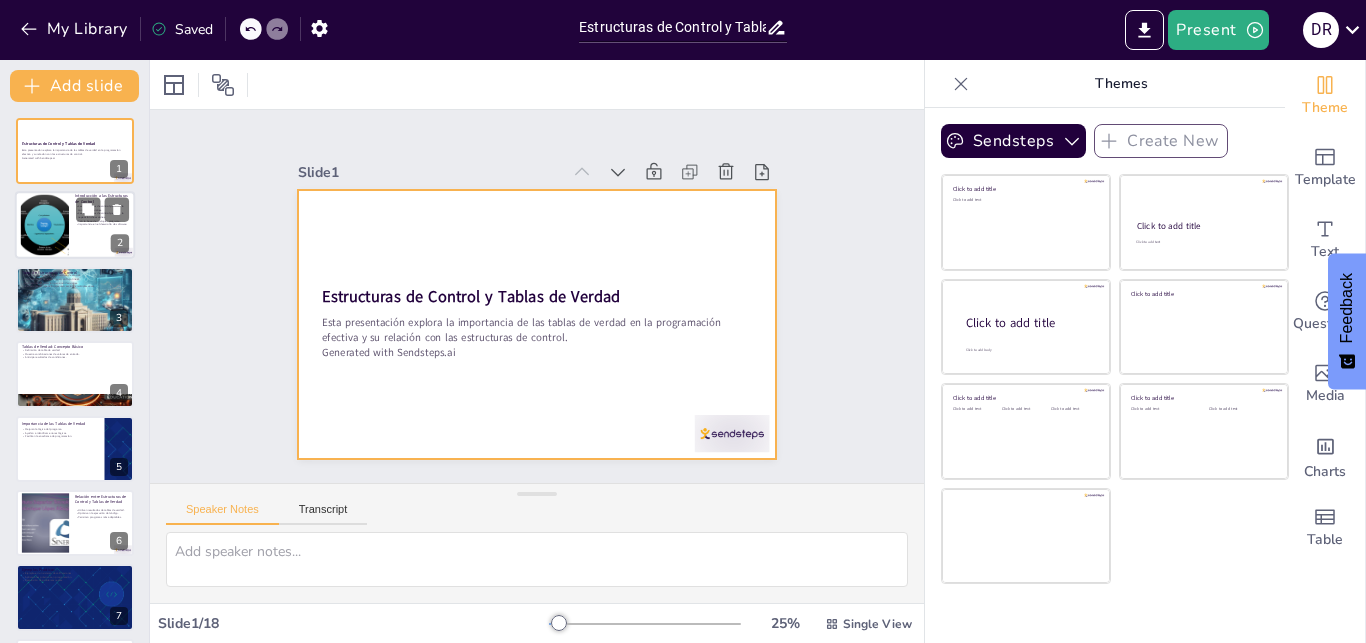 checkbox on "true" 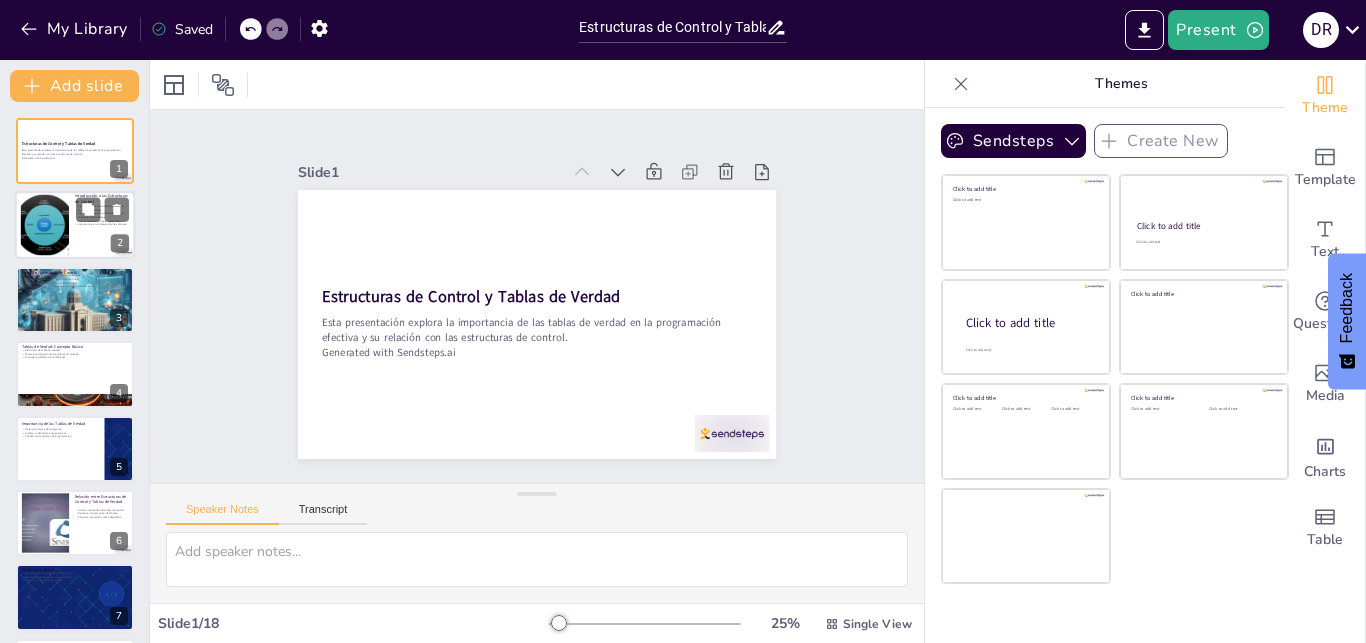 click at bounding box center (45, 225) 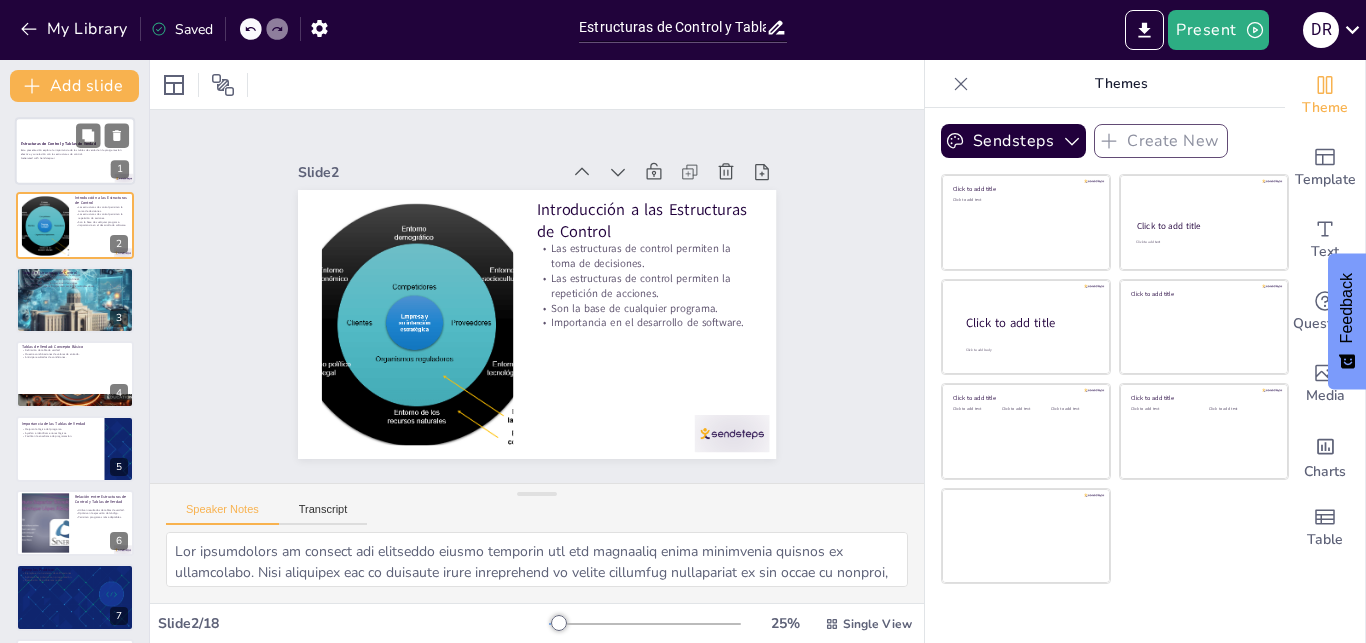 checkbox on "true" 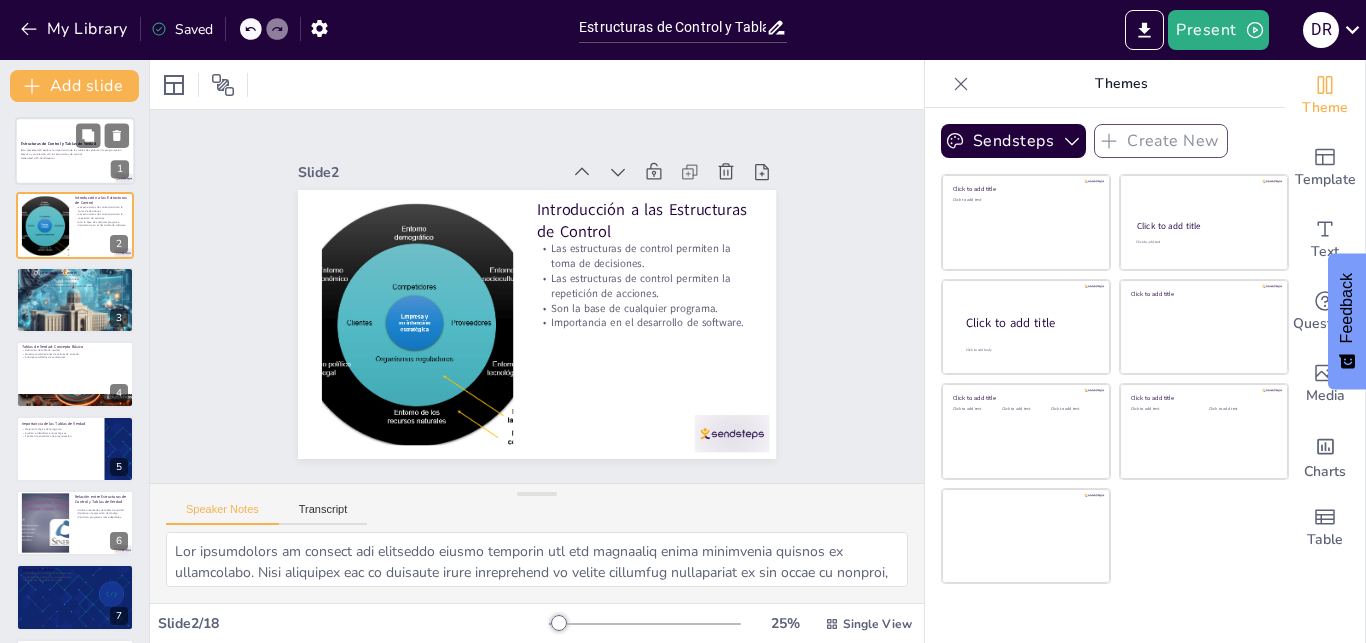 checkbox on "true" 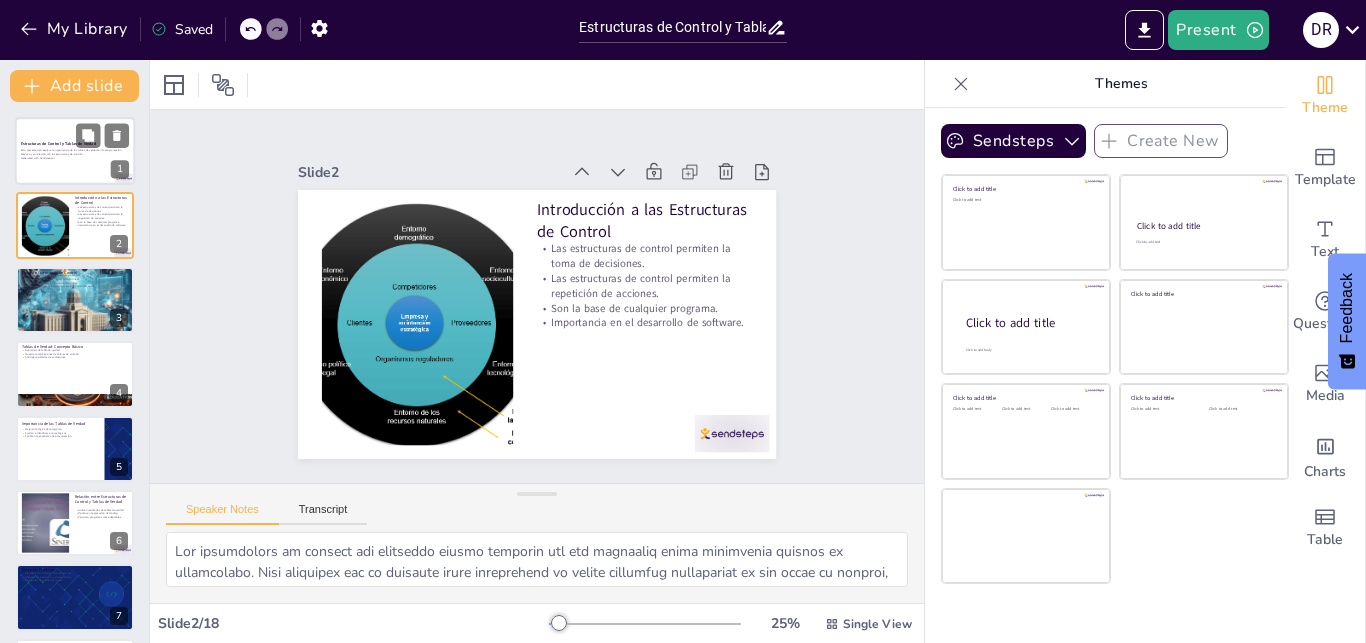 checkbox on "true" 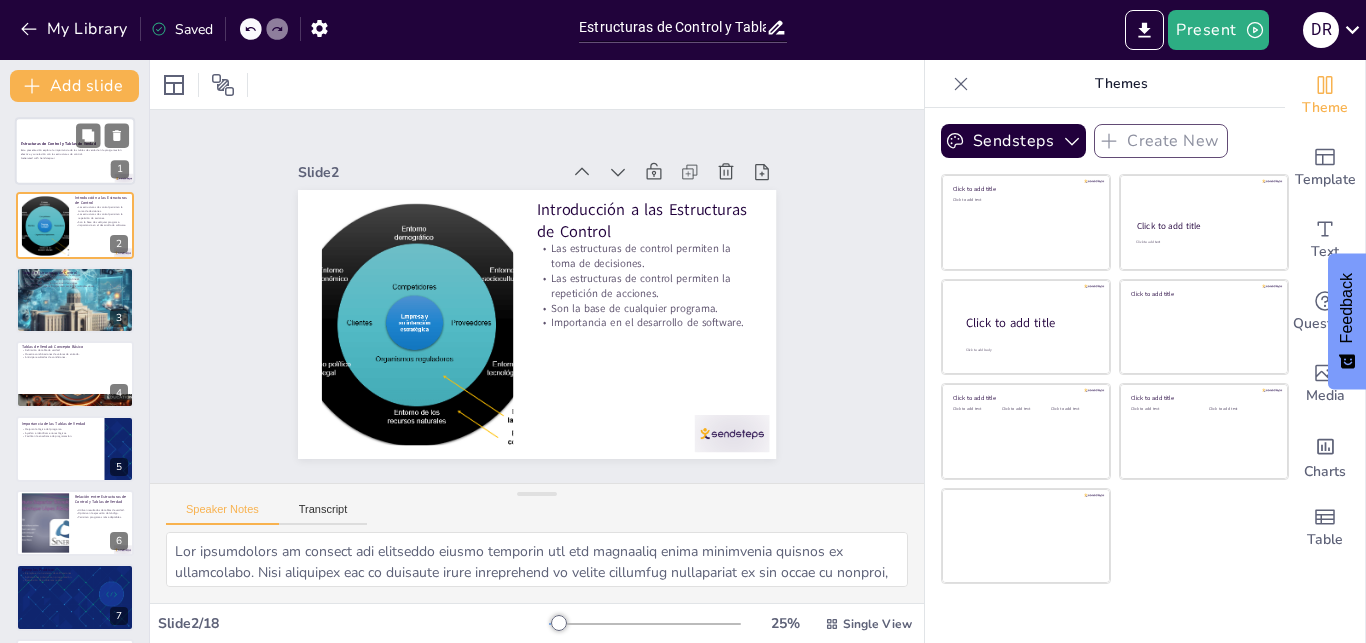 checkbox on "true" 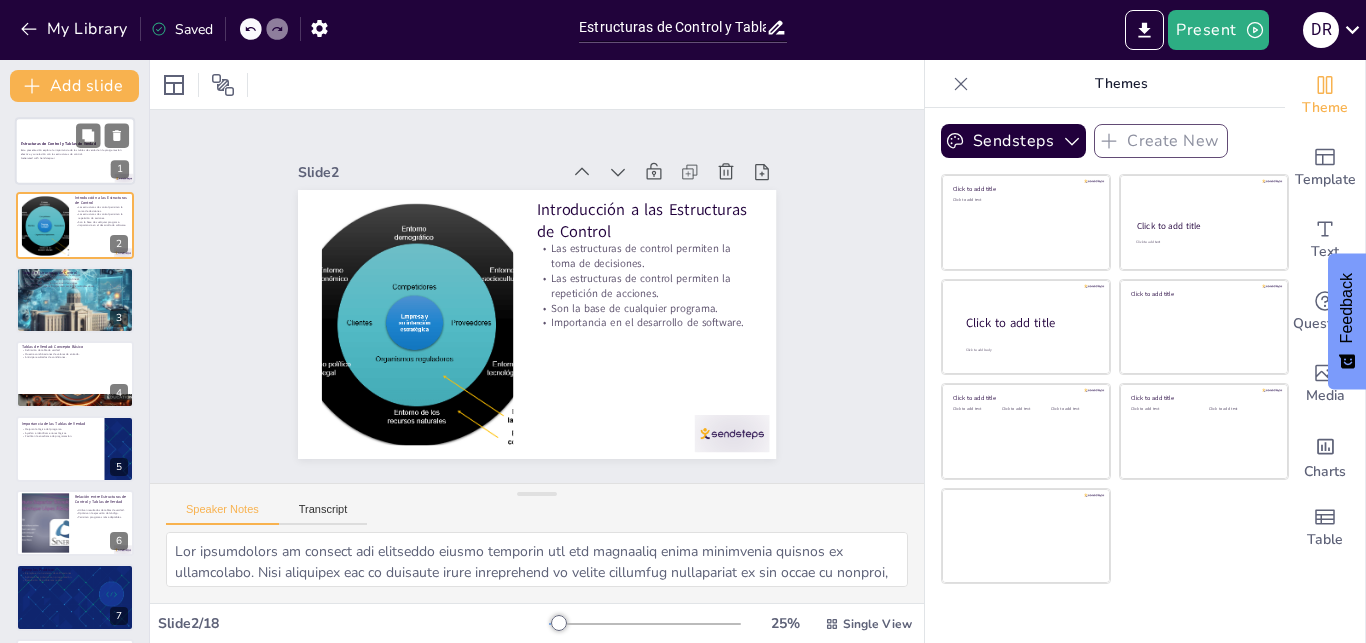 checkbox on "true" 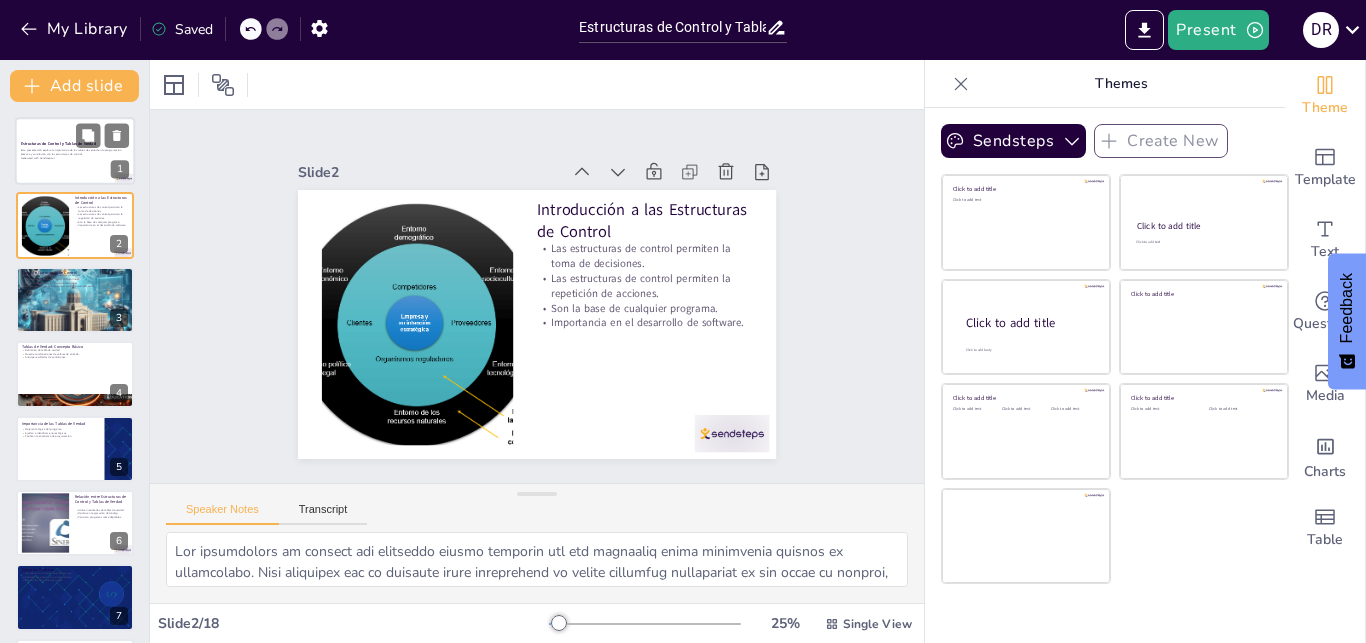 checkbox on "true" 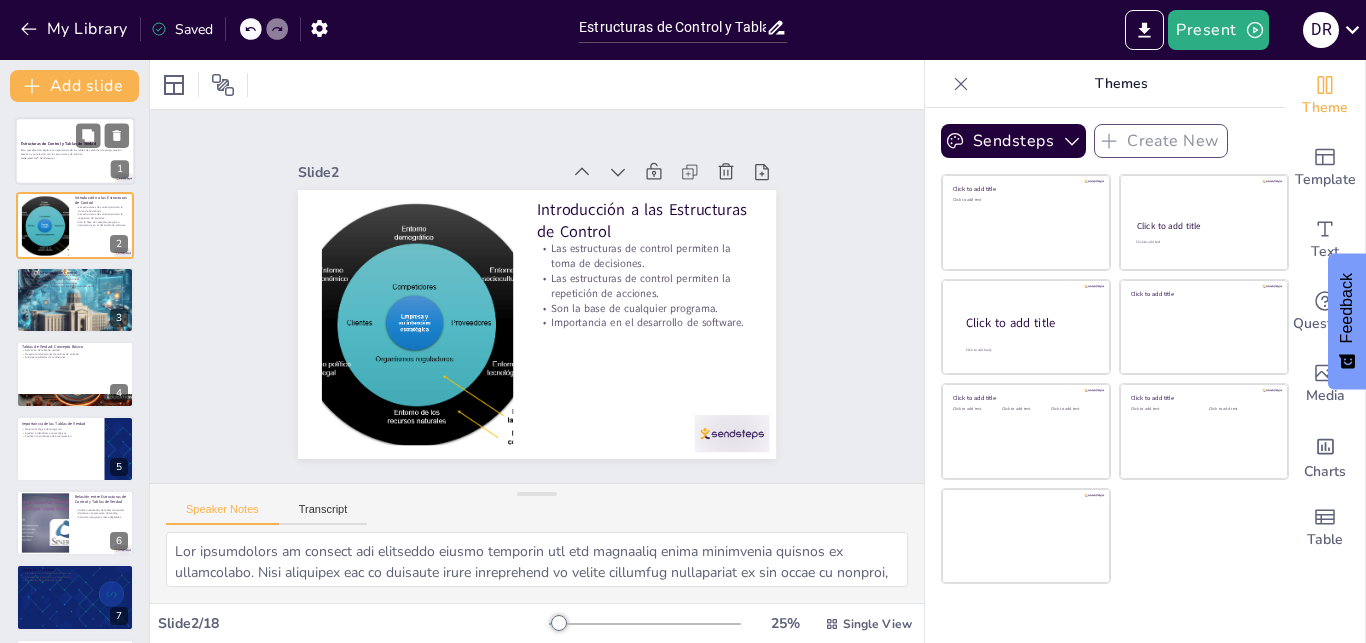 checkbox on "true" 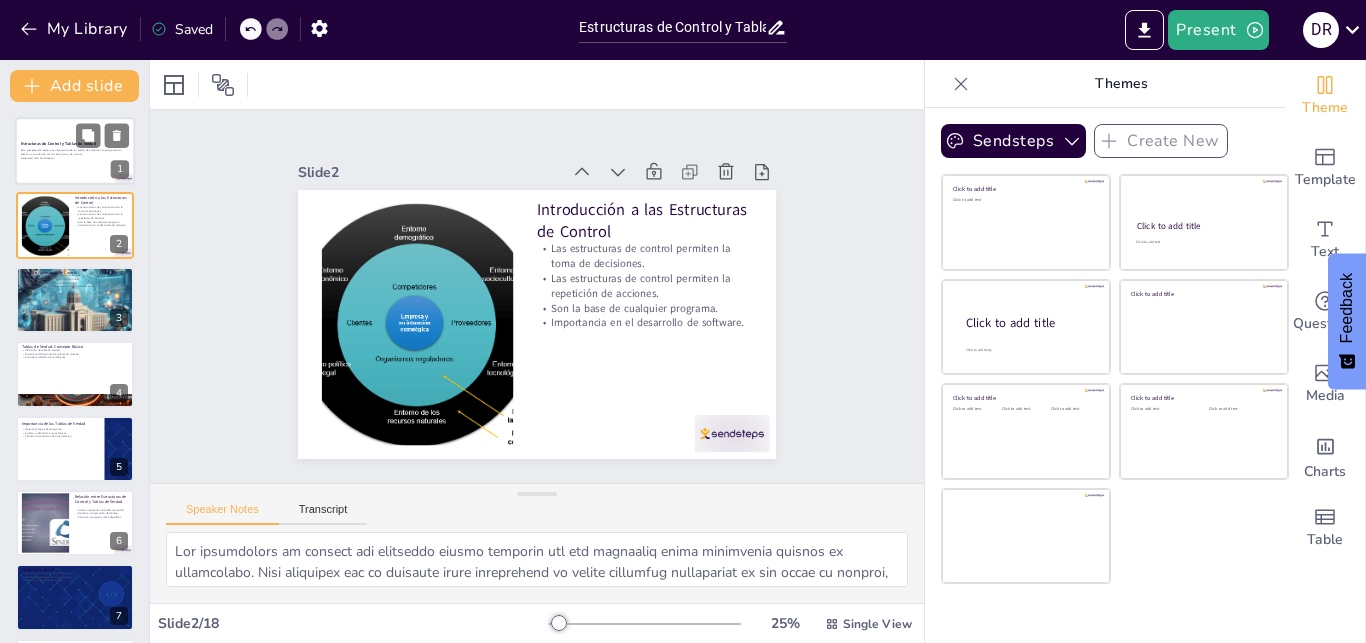 checkbox on "true" 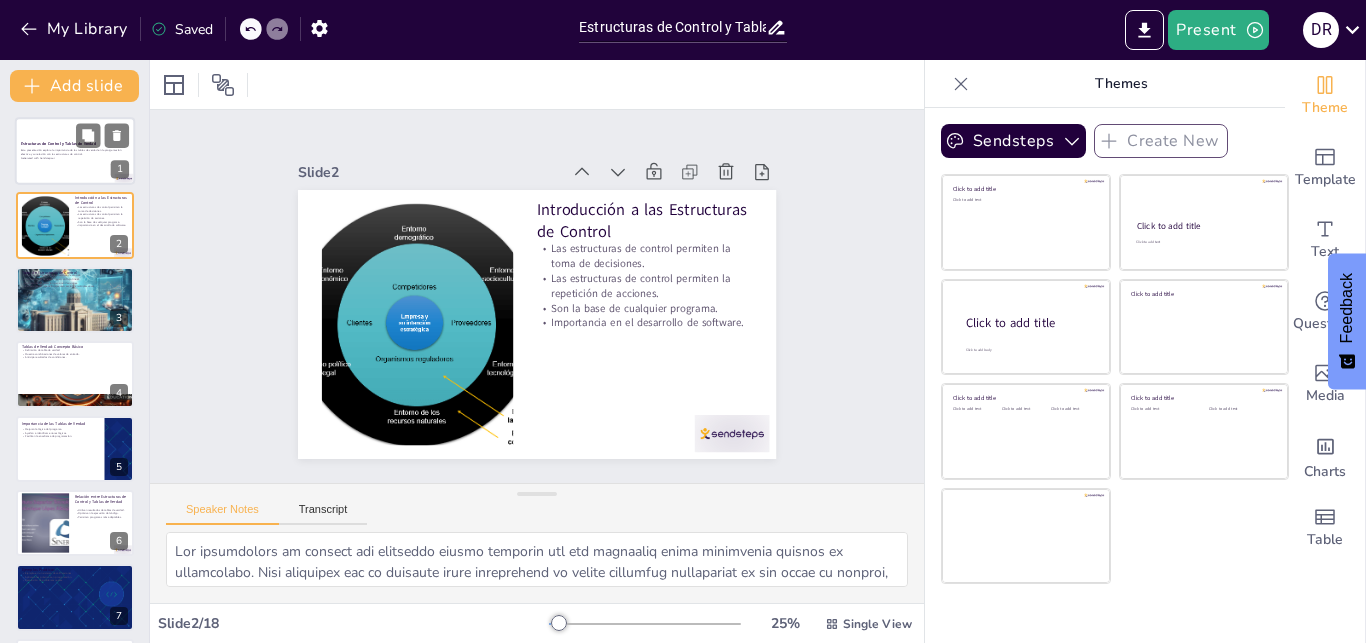 checkbox on "true" 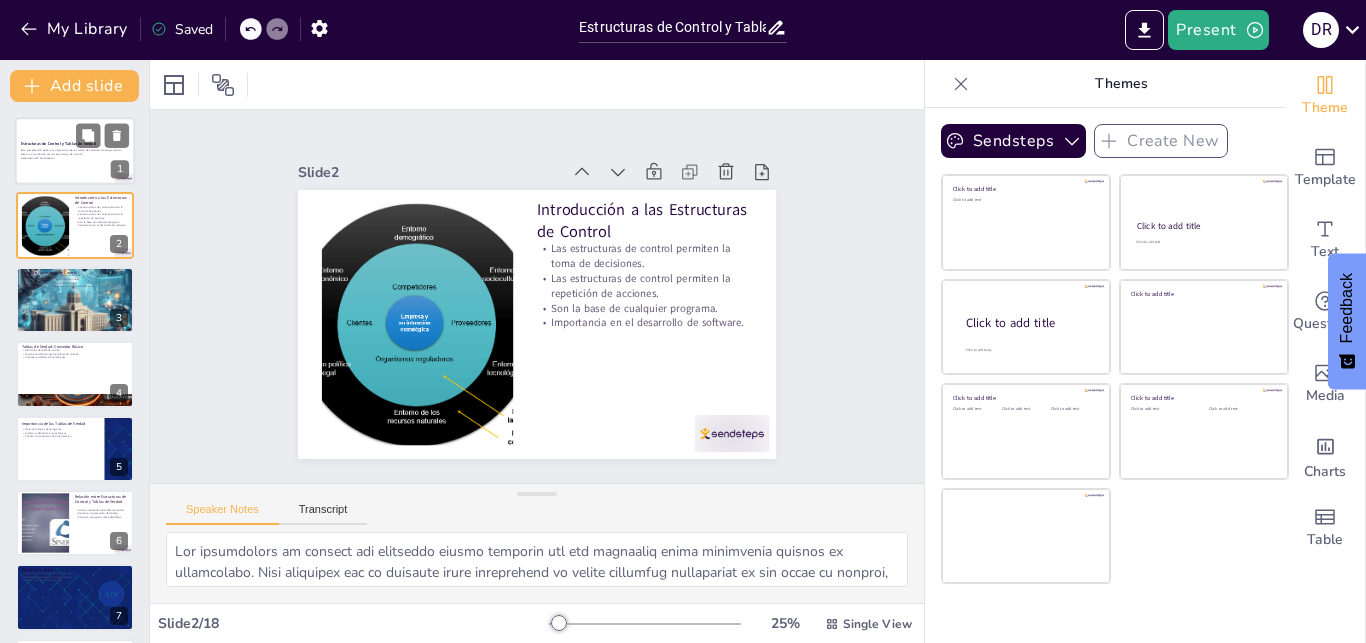 checkbox on "true" 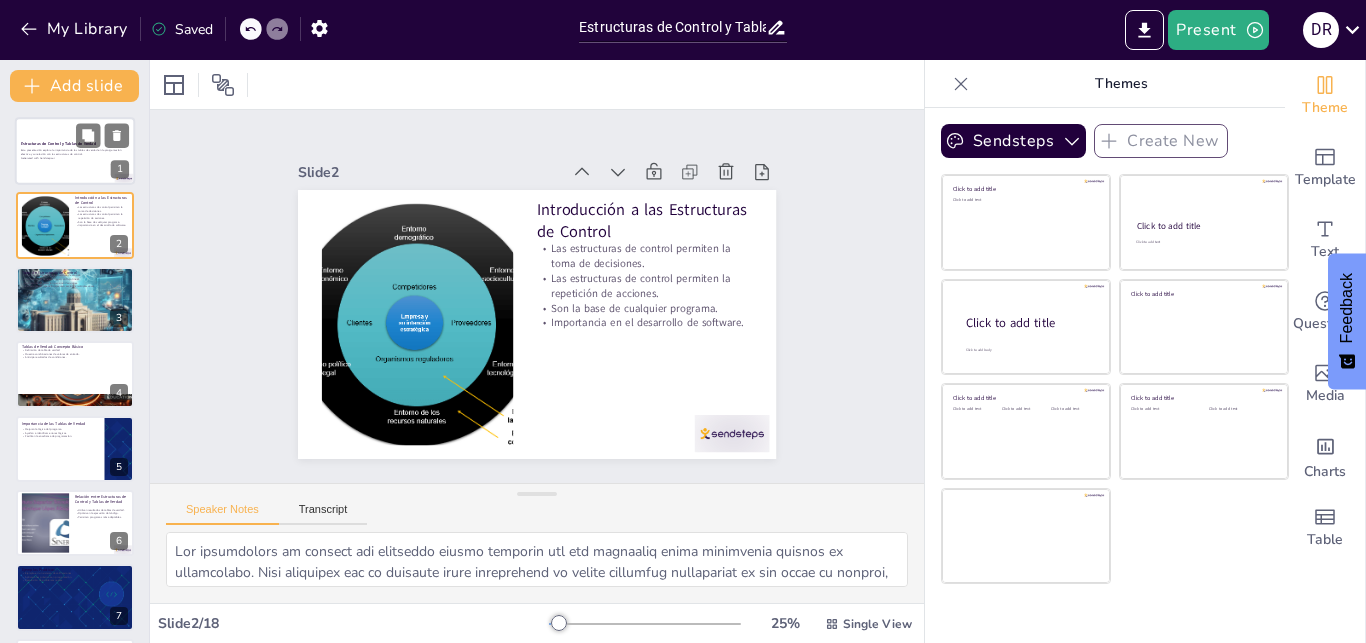 click on "Generated with Sendsteps.ai" at bounding box center [75, 158] 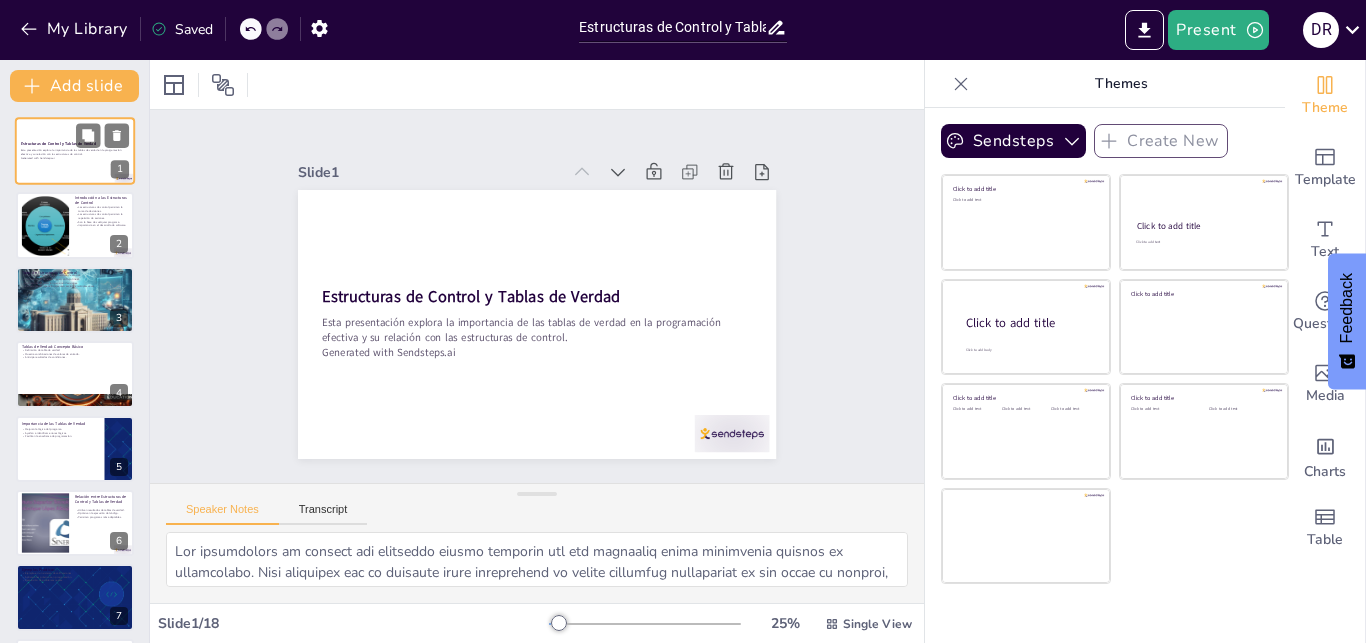 type 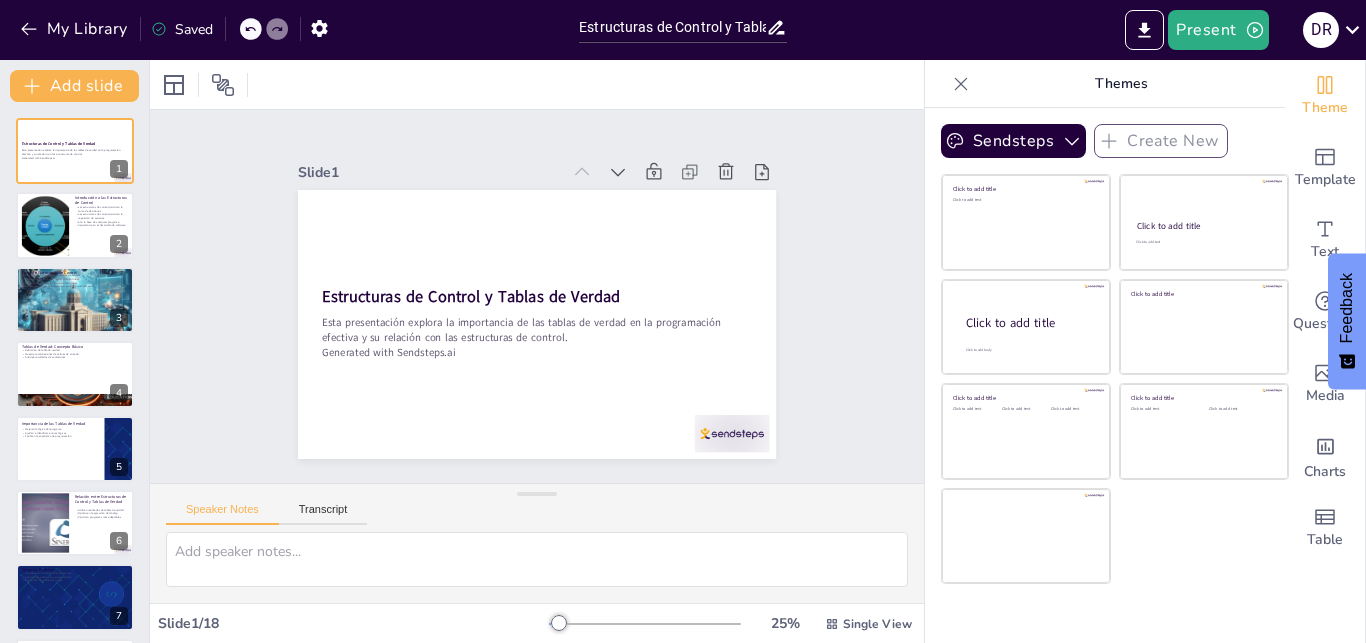 checkbox on "true" 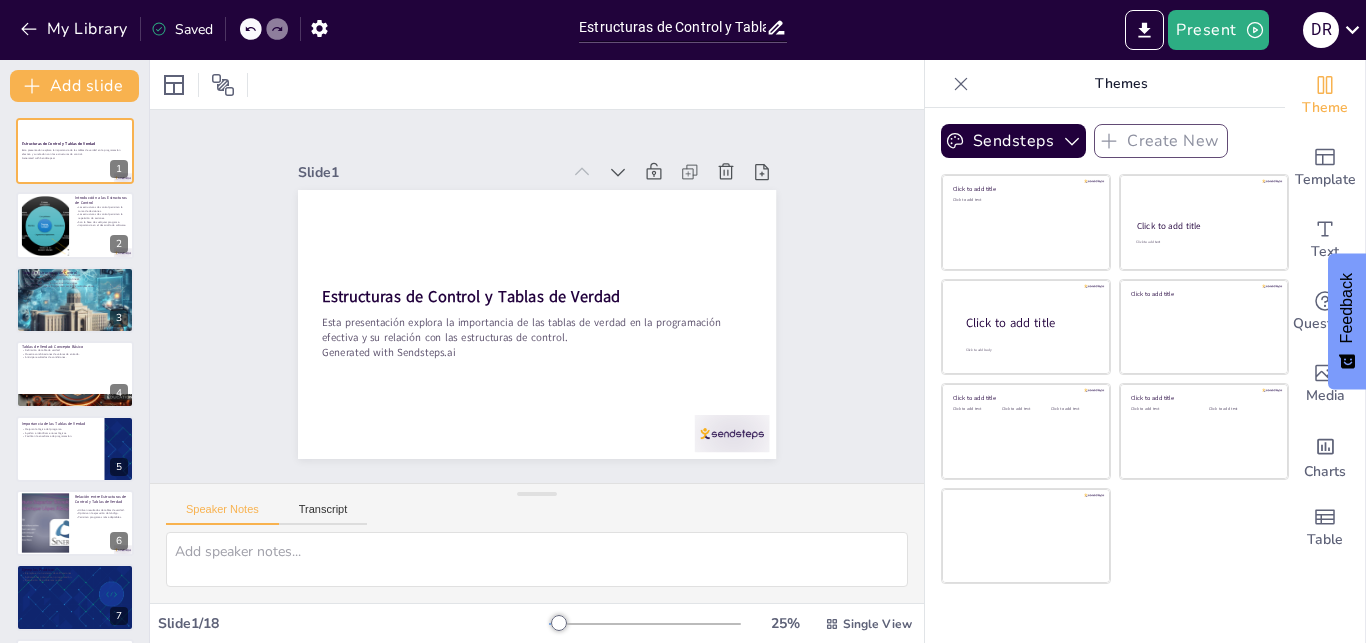 checkbox on "true" 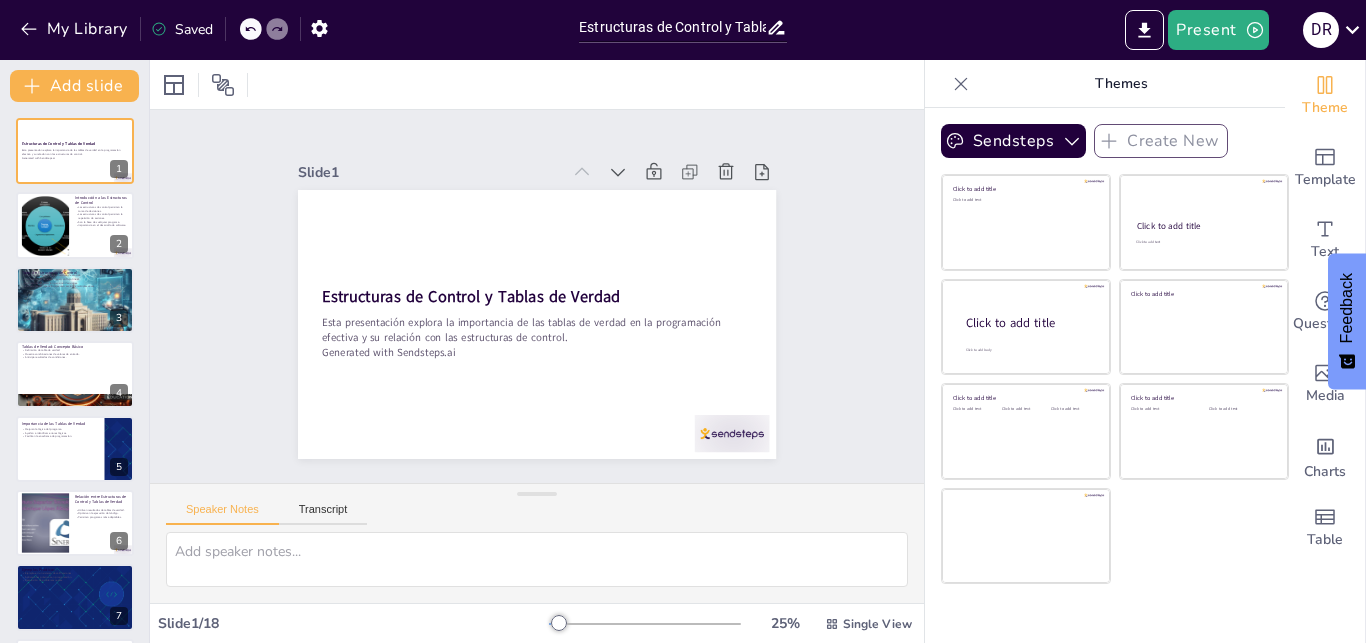 checkbox on "true" 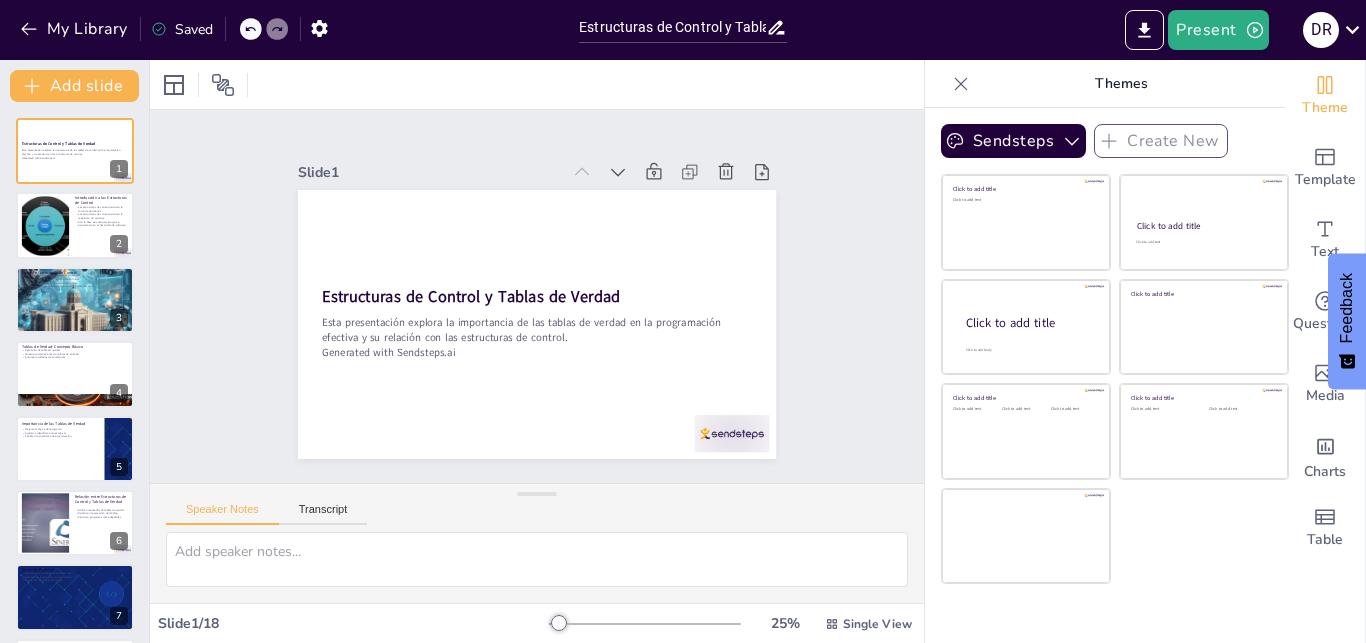checkbox on "true" 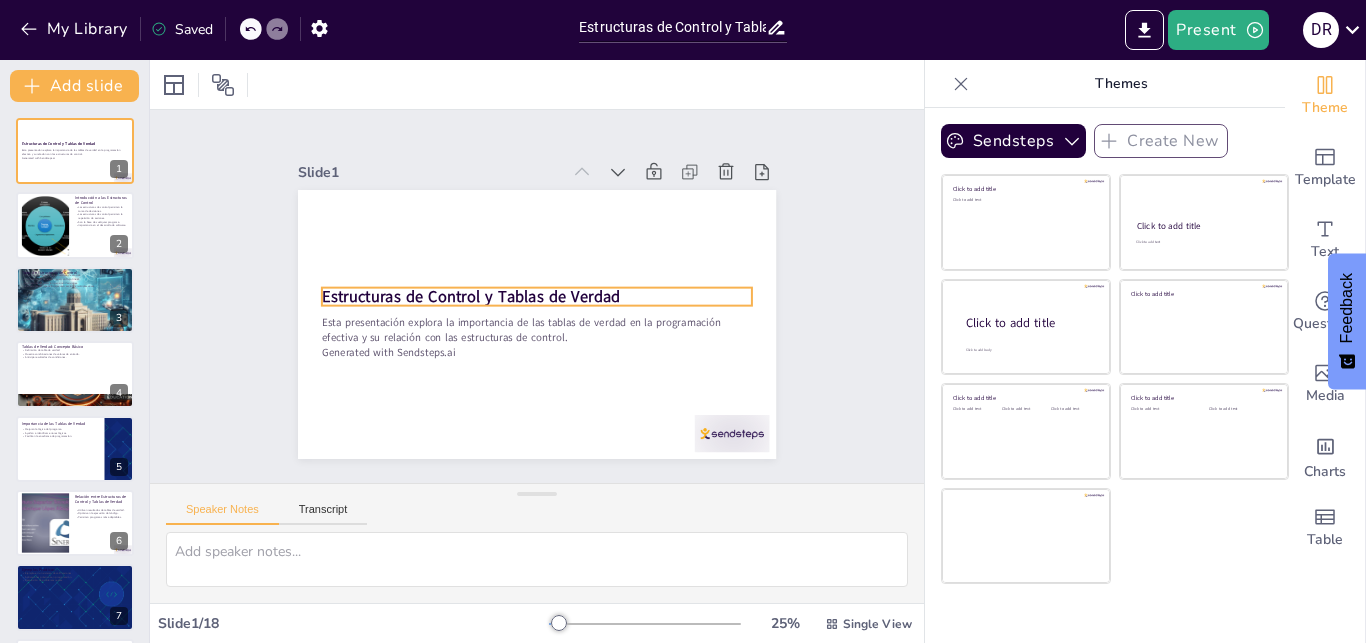checkbox on "true" 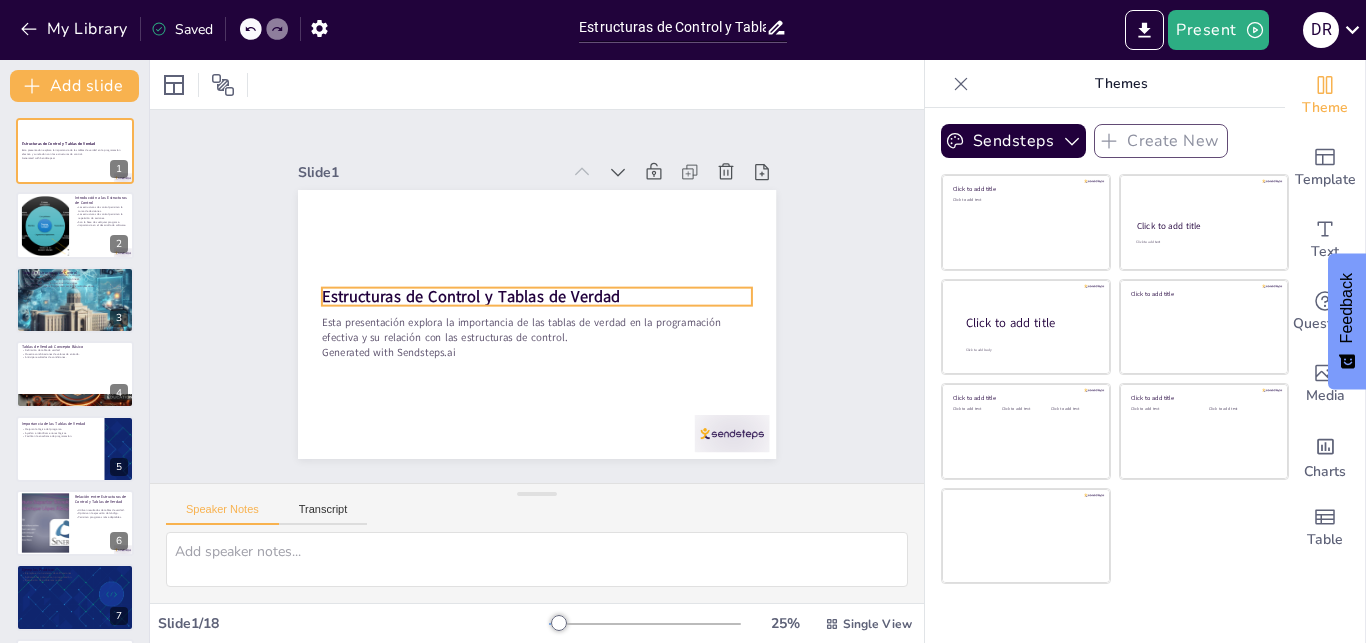 checkbox on "true" 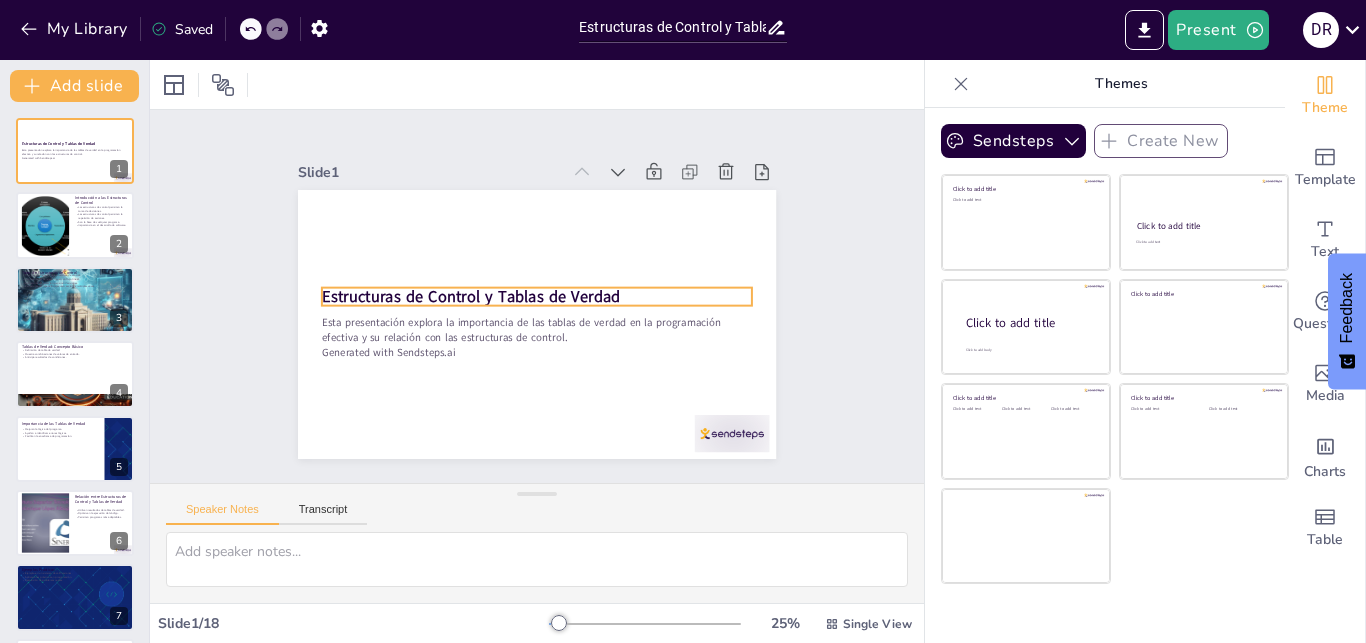 checkbox on "true" 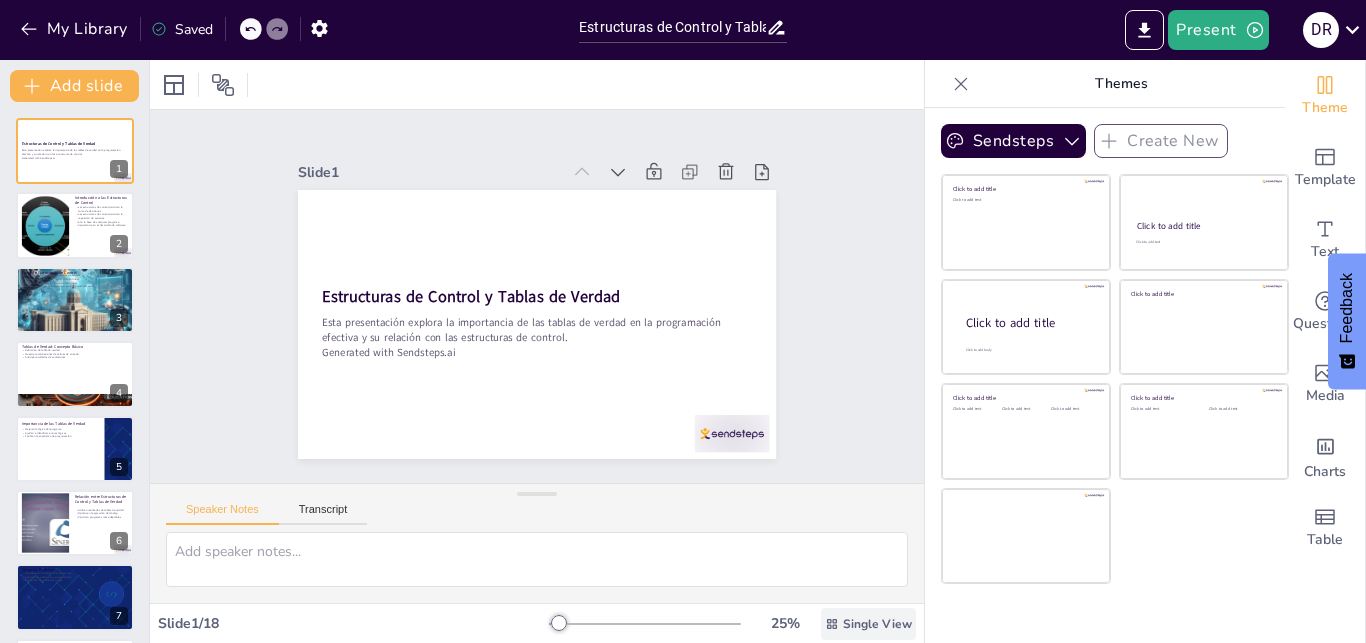 click 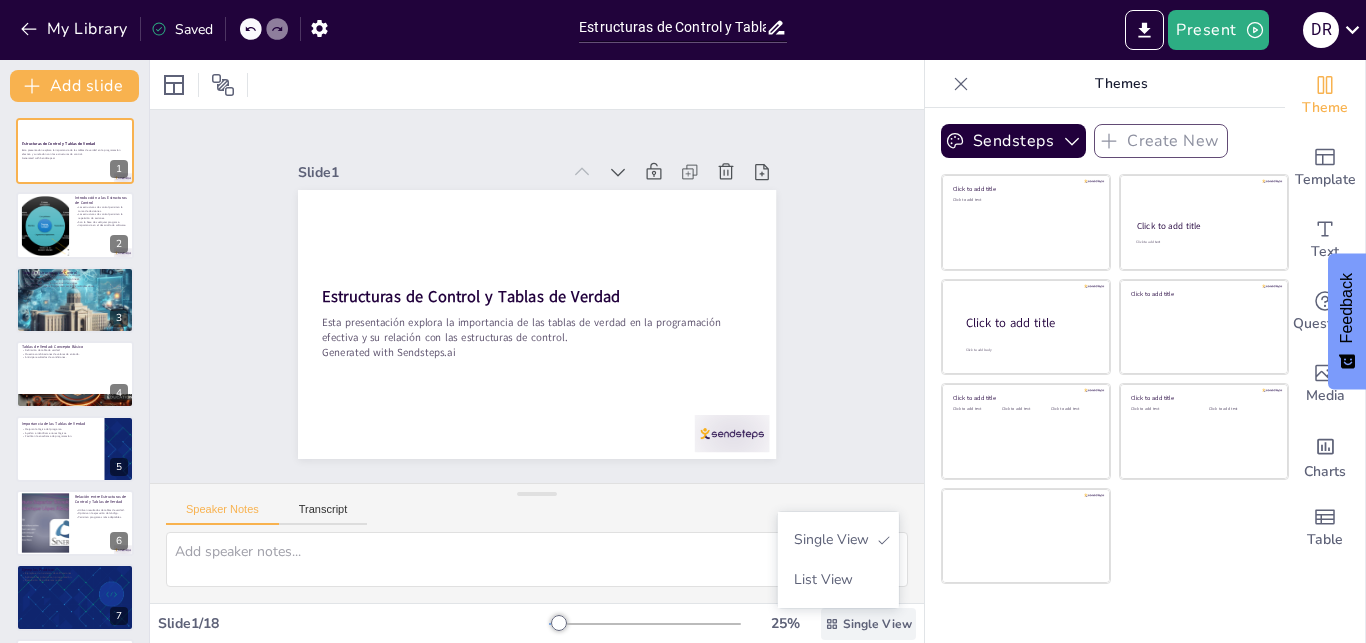 click 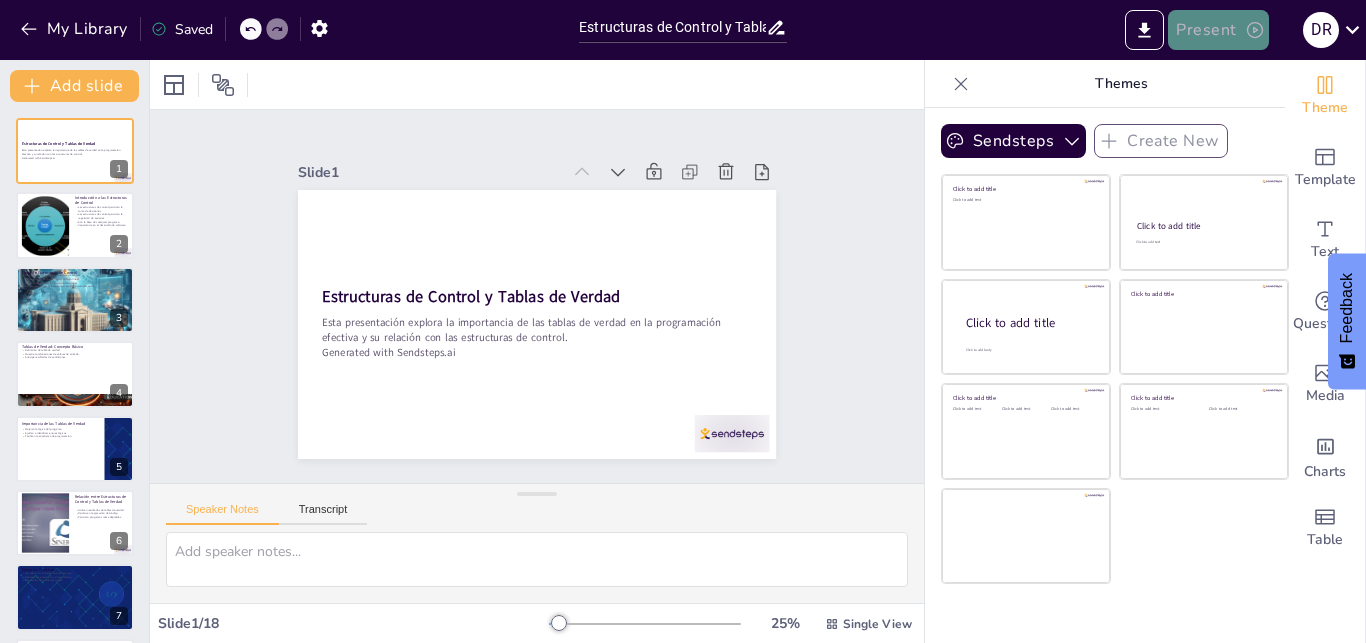 click on "Present" at bounding box center (1218, 30) 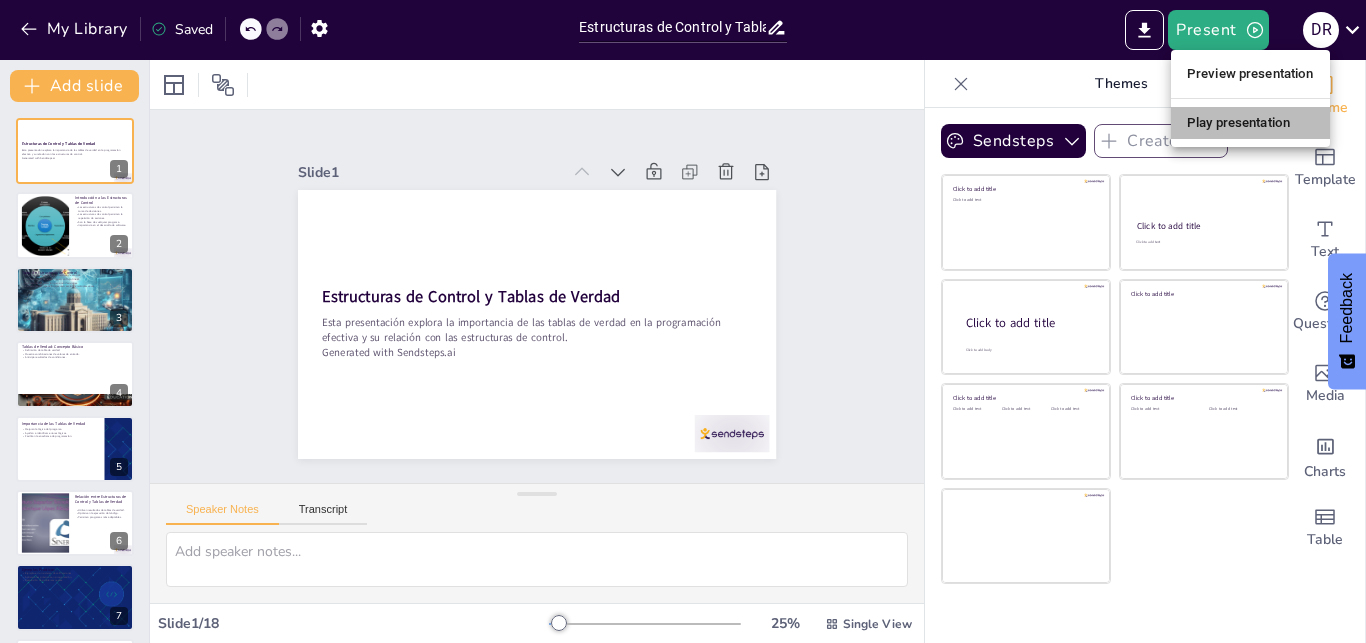 click on "Play presentation" at bounding box center [1250, 123] 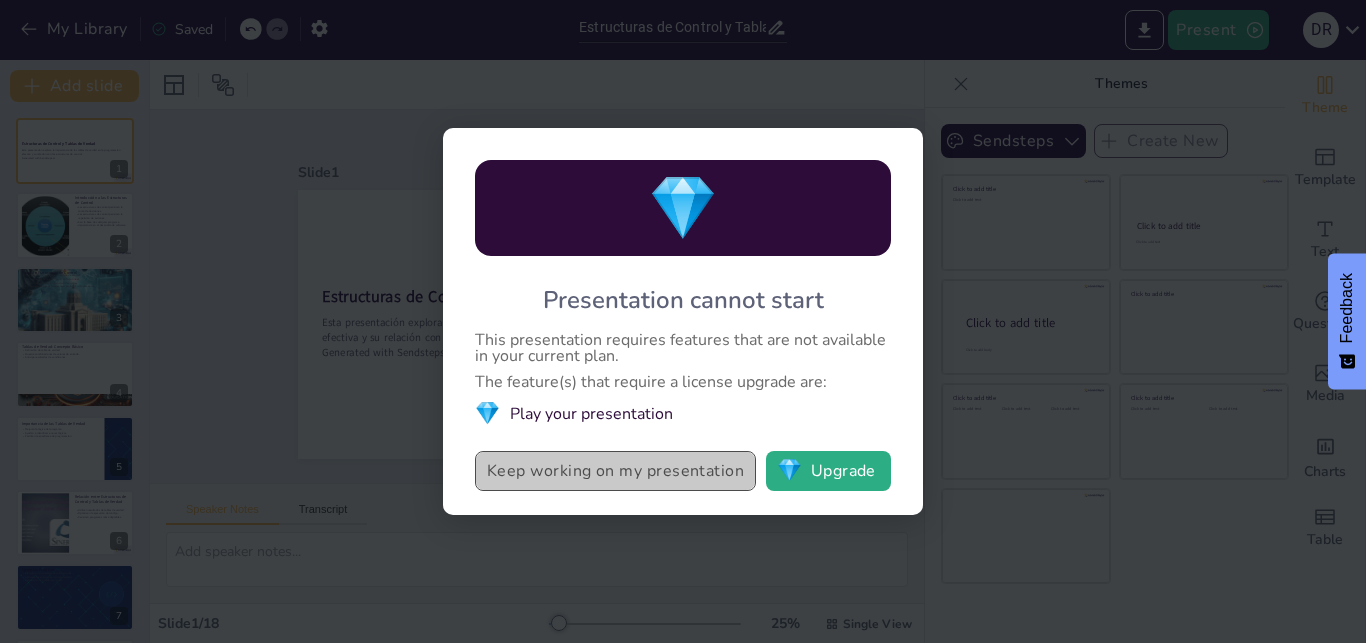 click on "Keep working on my presentation" at bounding box center [615, 471] 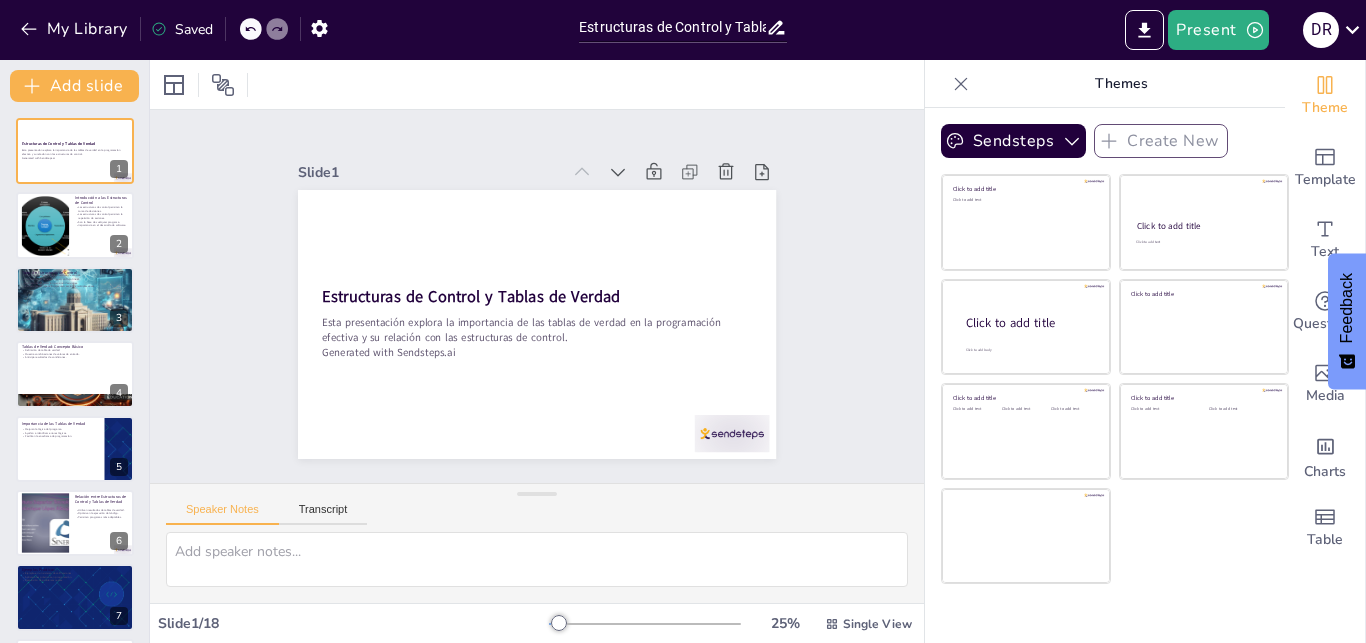 checkbox on "true" 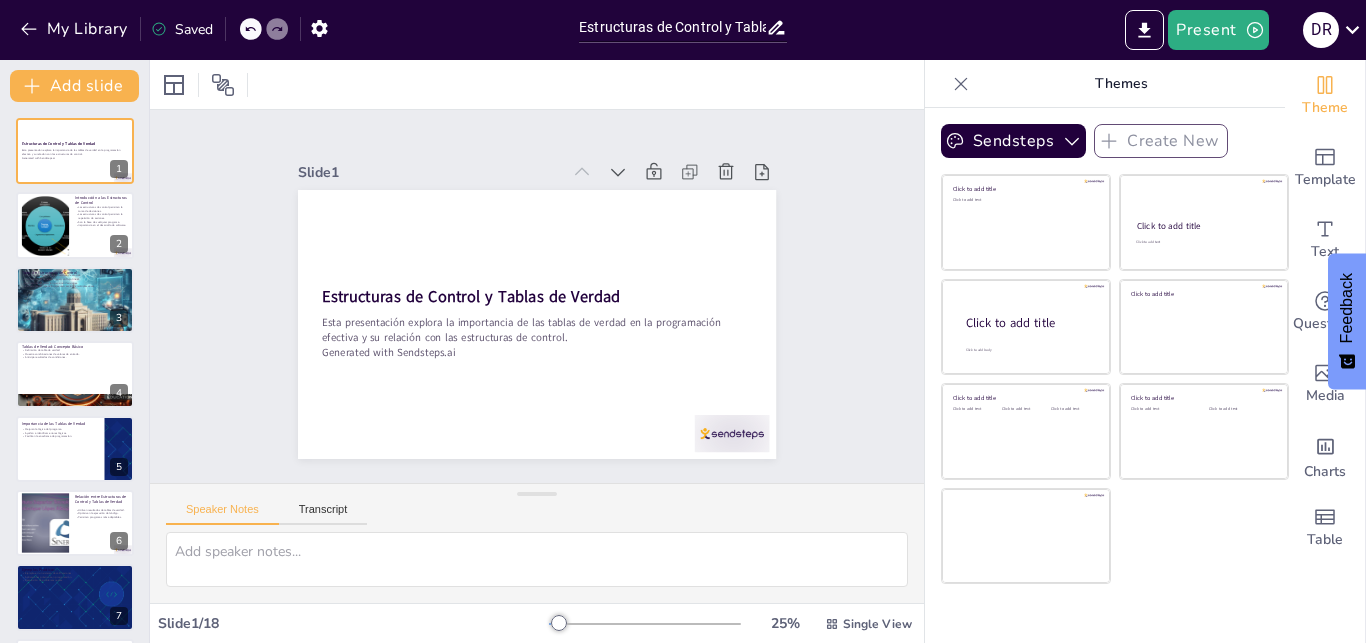 checkbox on "true" 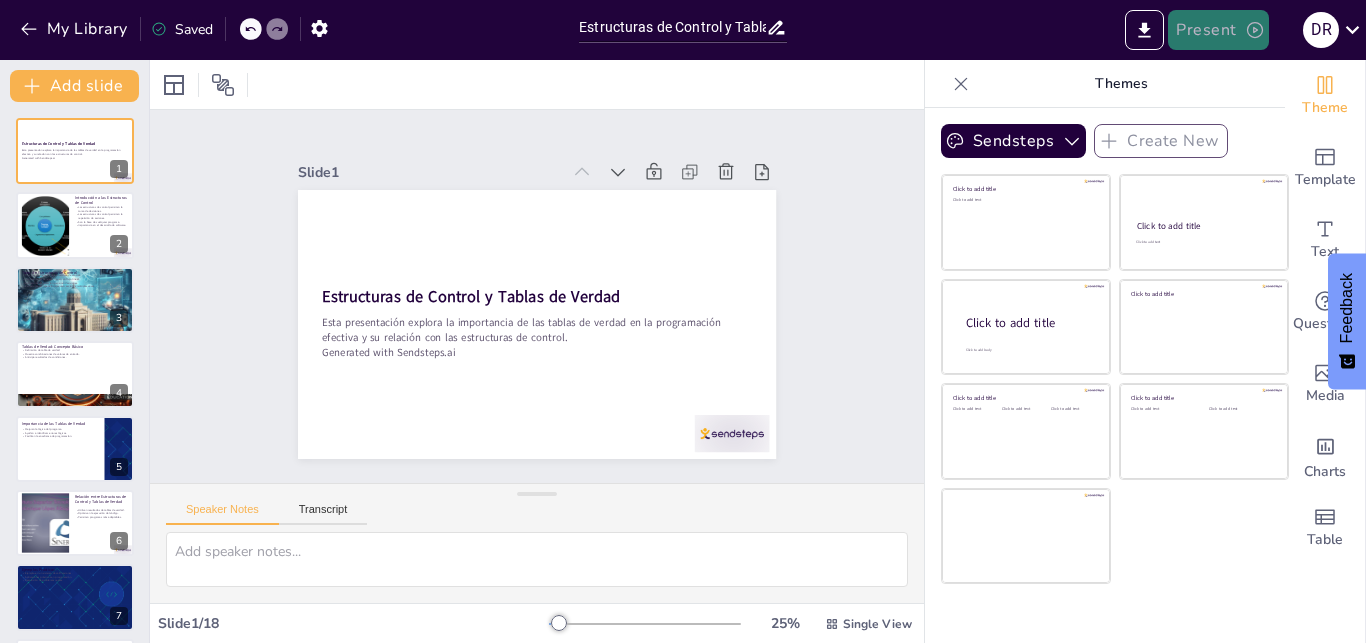 click on "Present" at bounding box center [1218, 30] 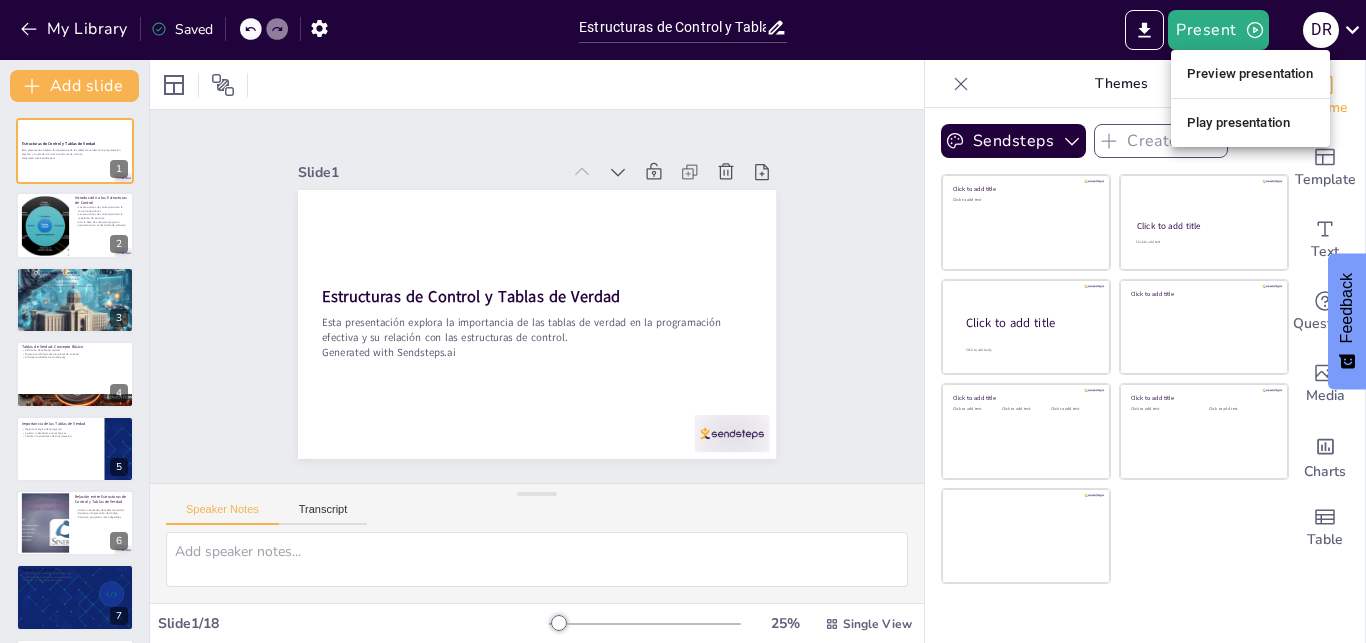 click on "Preview presentation" at bounding box center [1250, 74] 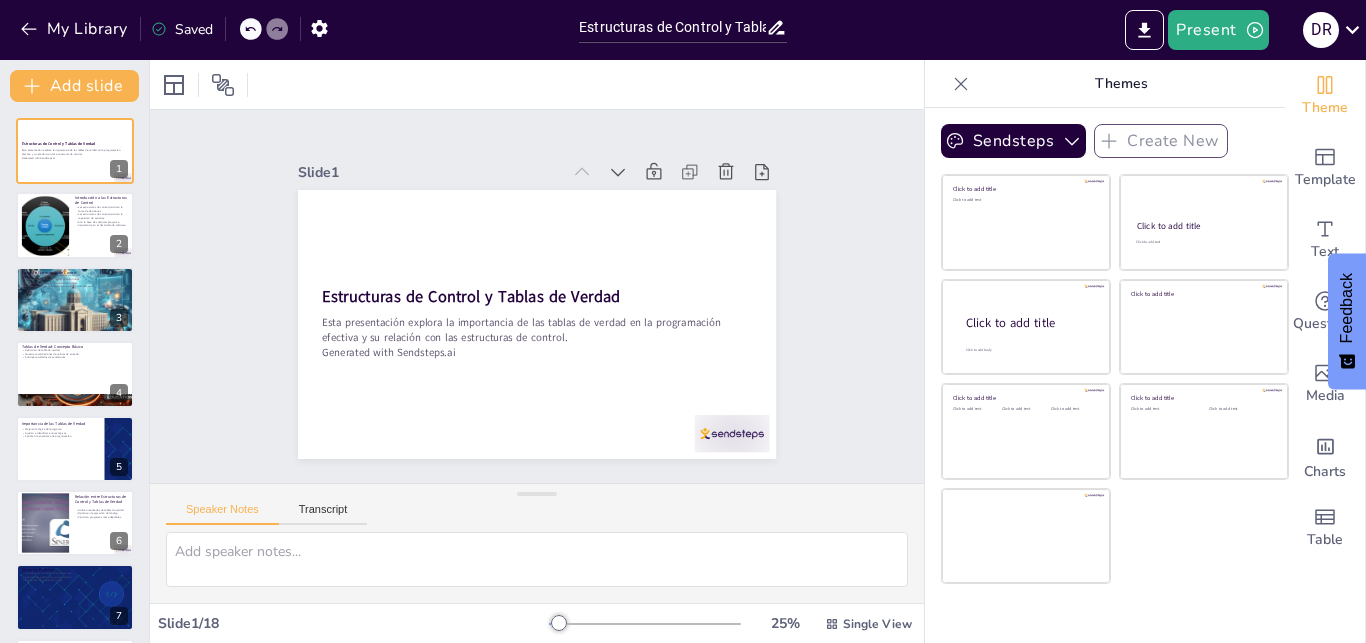 checkbox on "true" 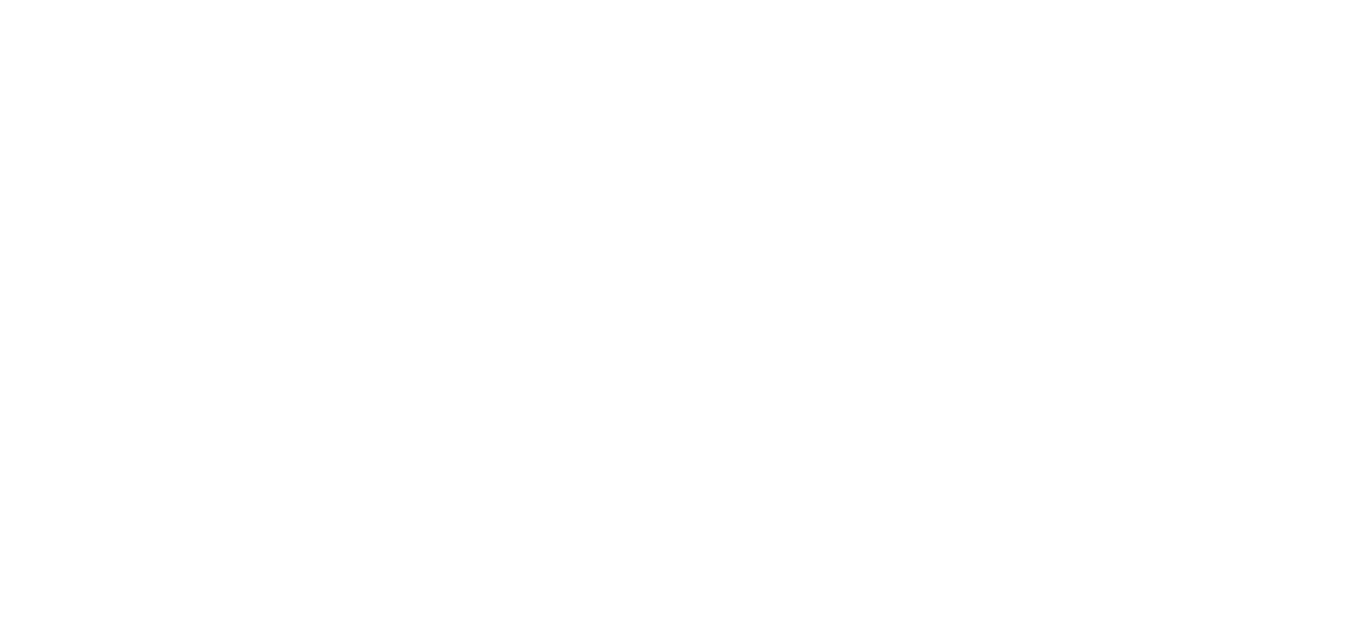 scroll, scrollTop: 0, scrollLeft: 0, axis: both 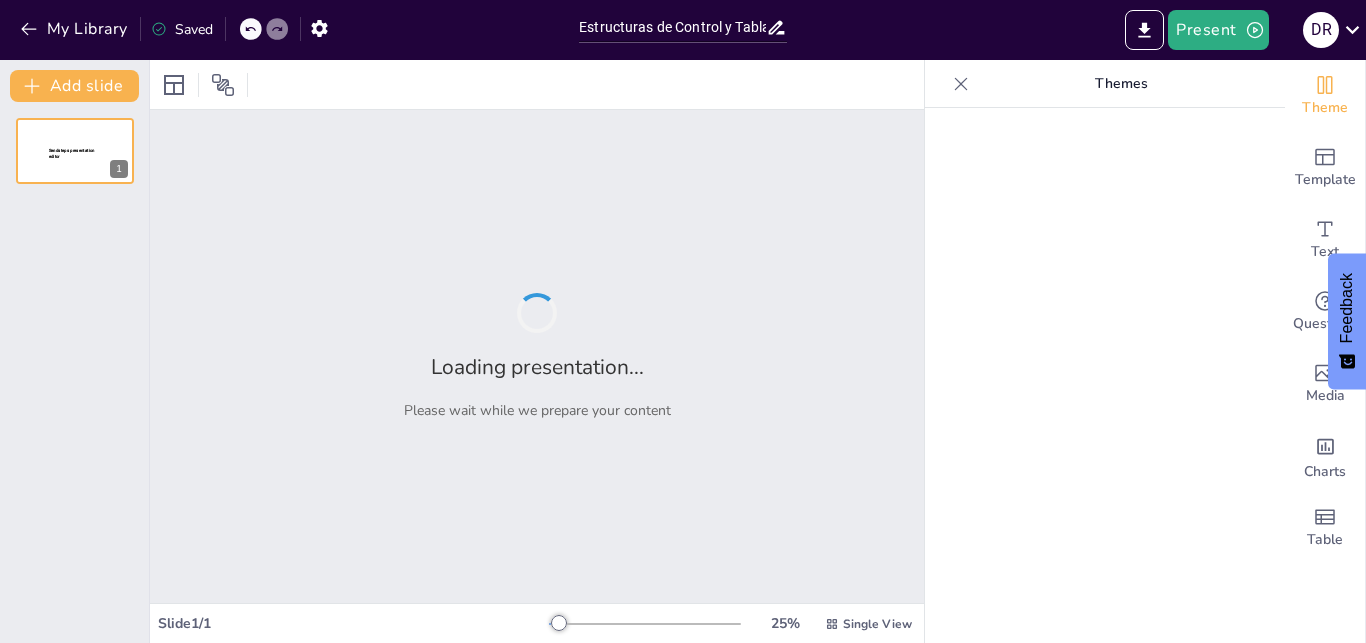 type on "Estructuras de Control y Tablas de Verdad: La Sinergia en la Programación Efectiva" 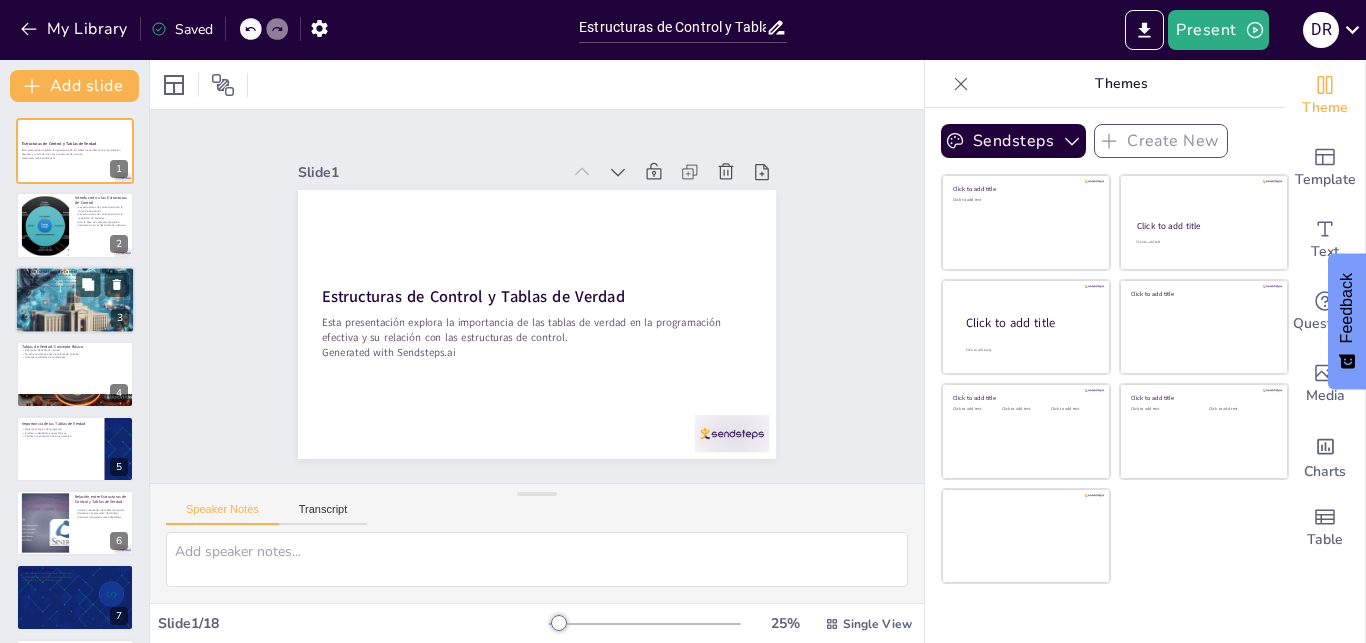 checkbox on "true" 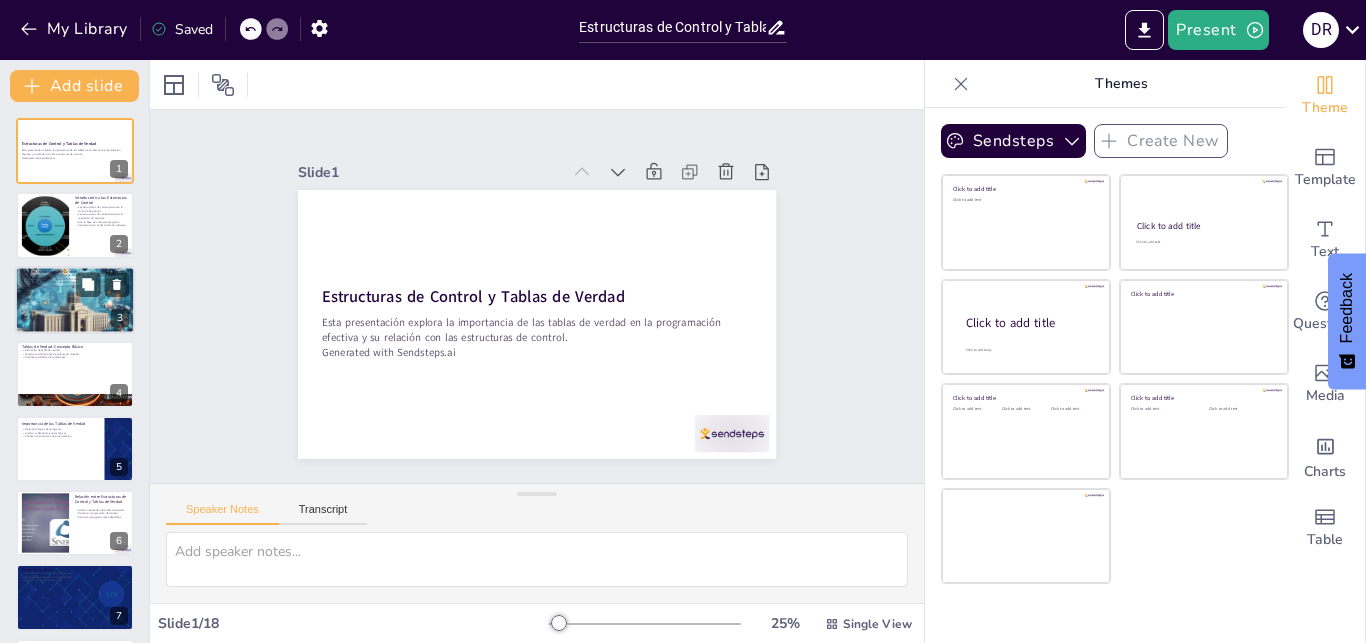 checkbox on "true" 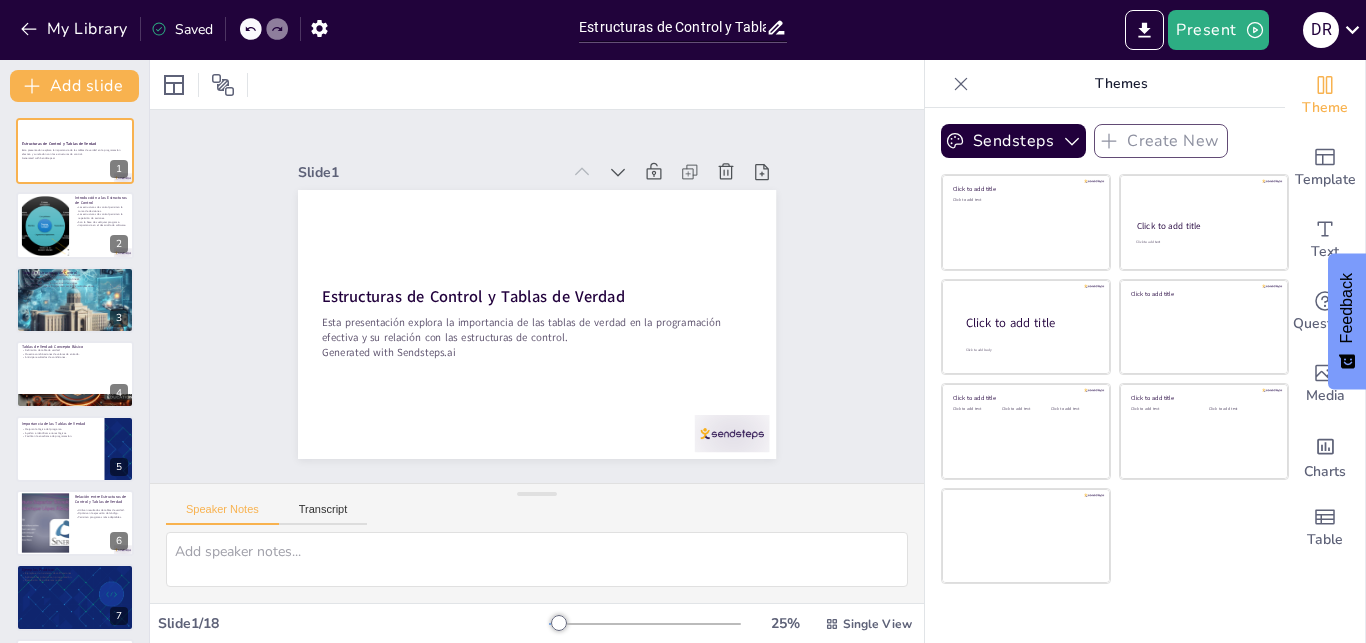 checkbox on "true" 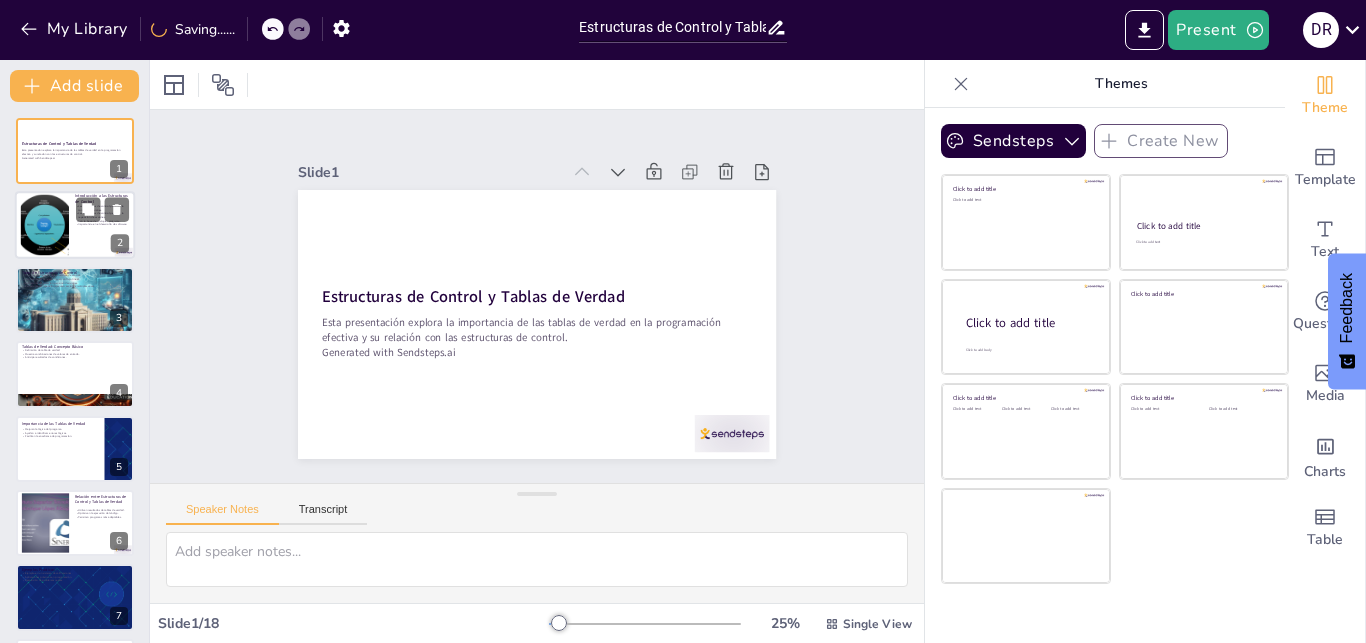checkbox on "true" 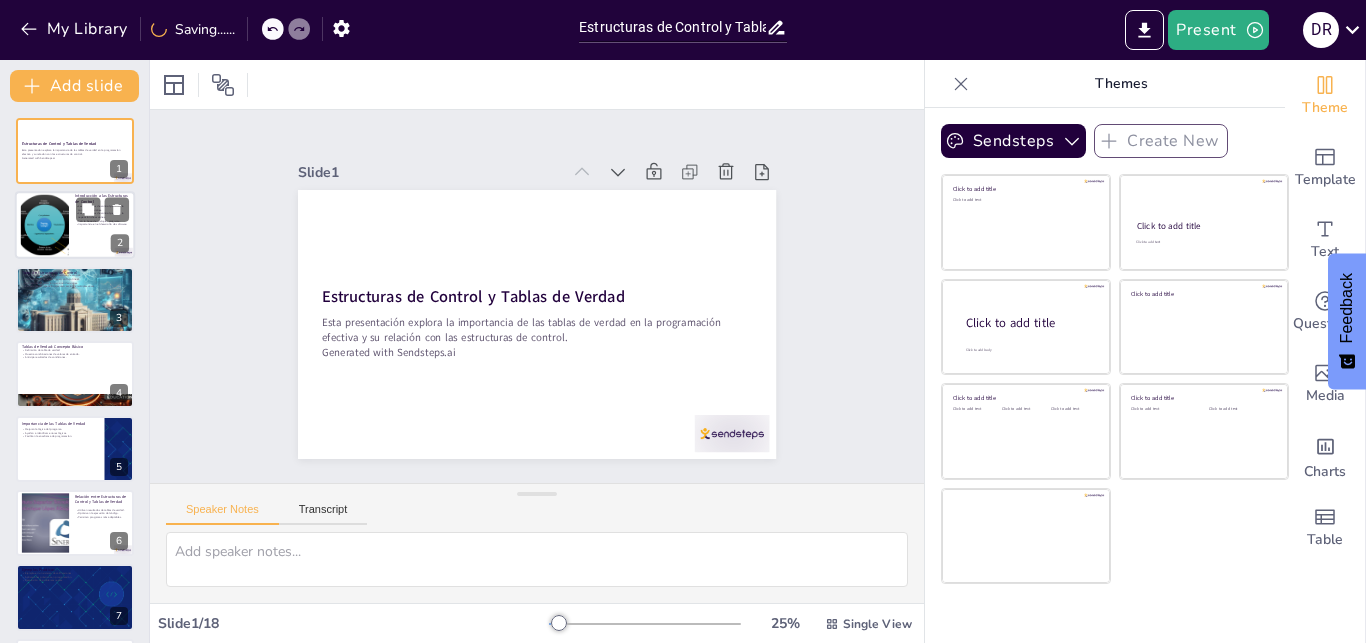checkbox on "true" 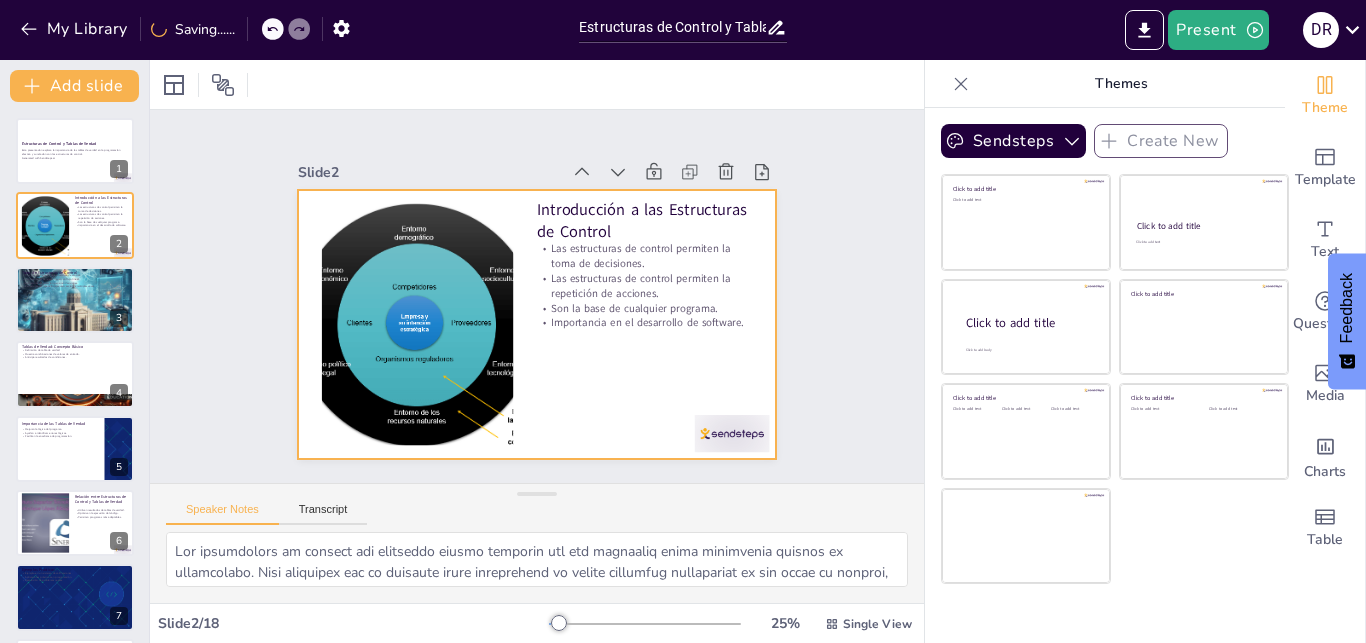 checkbox on "true" 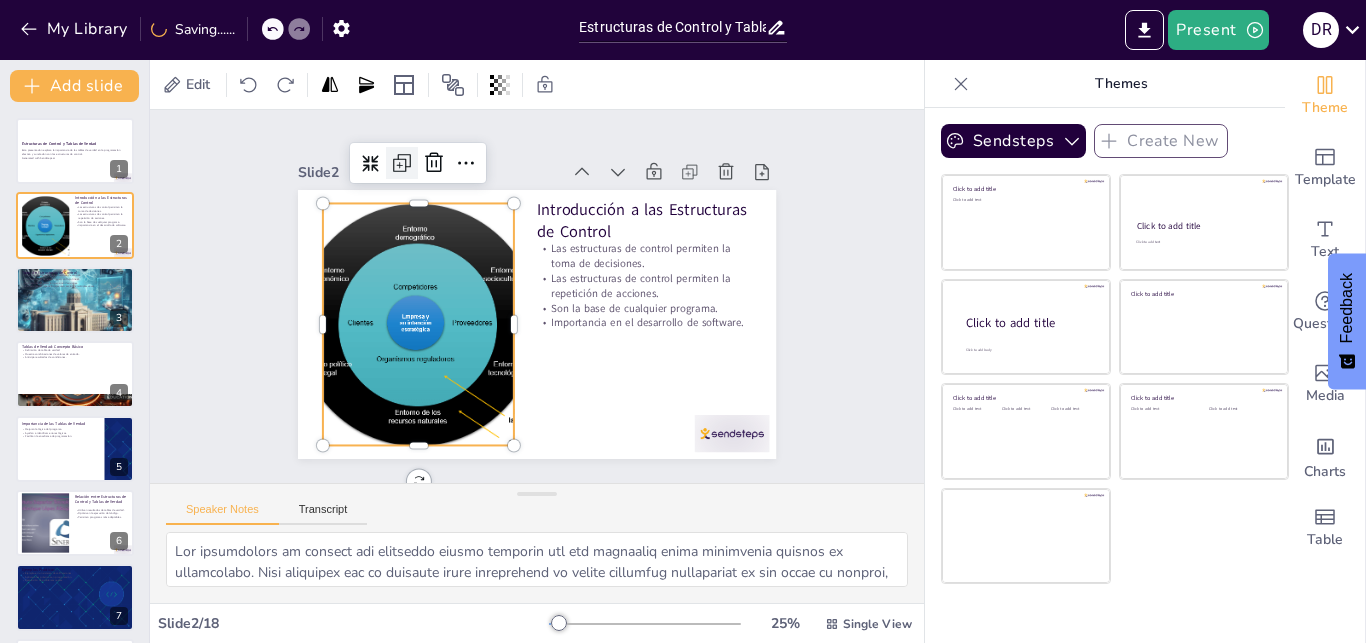 checkbox on "true" 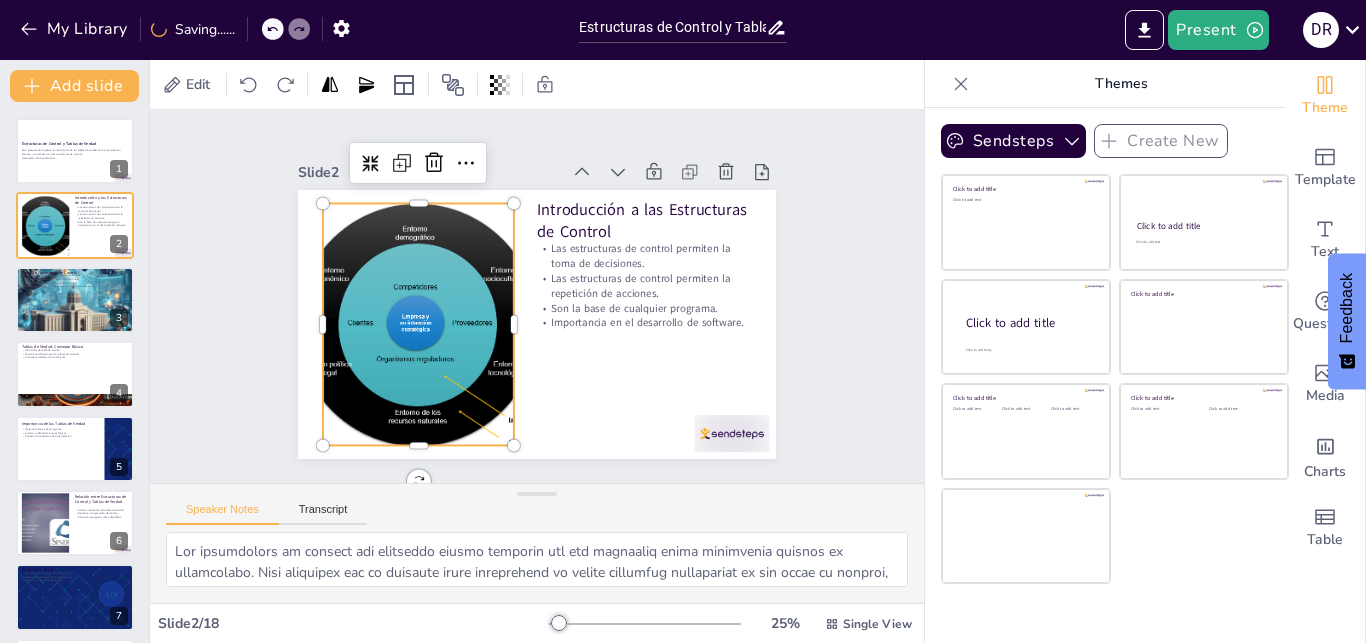 checkbox on "true" 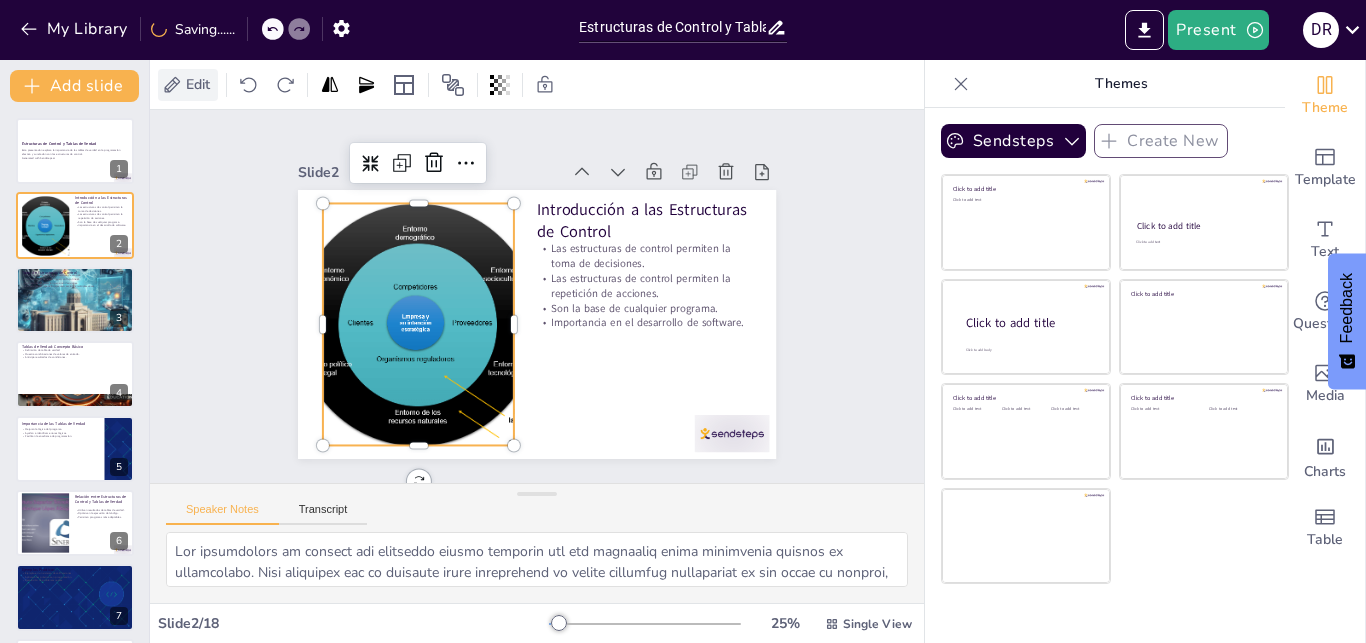click 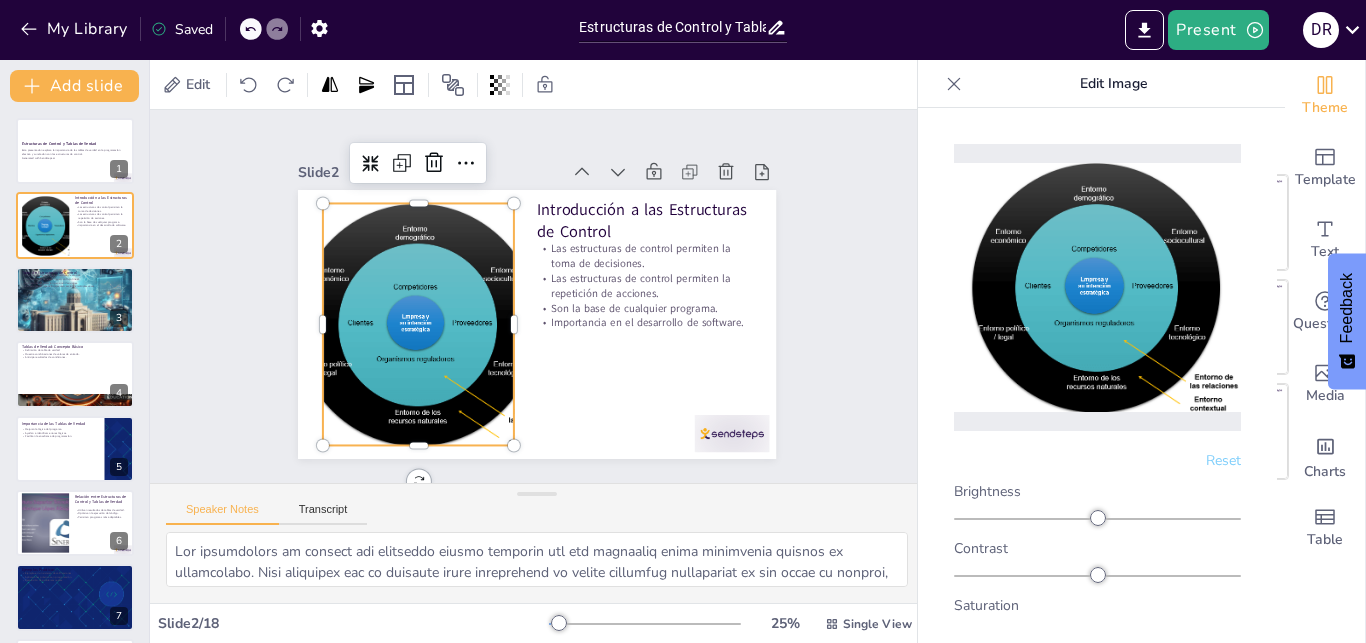 checkbox on "true" 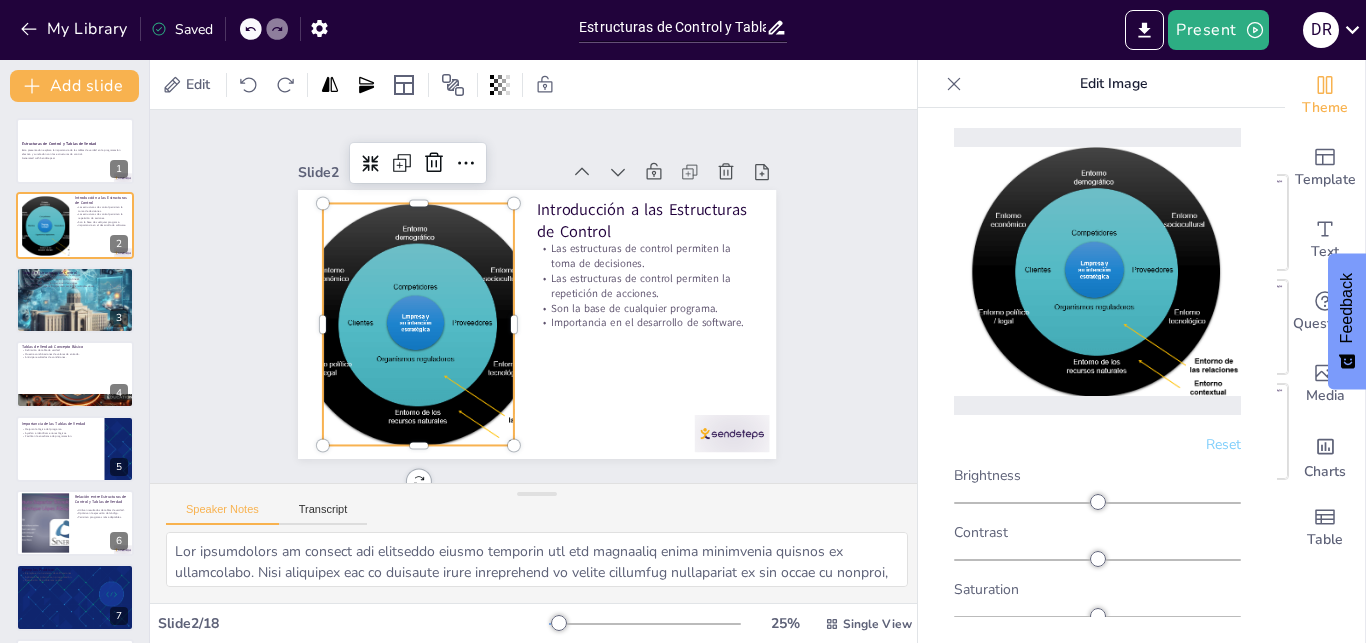 scroll, scrollTop: 0, scrollLeft: 0, axis: both 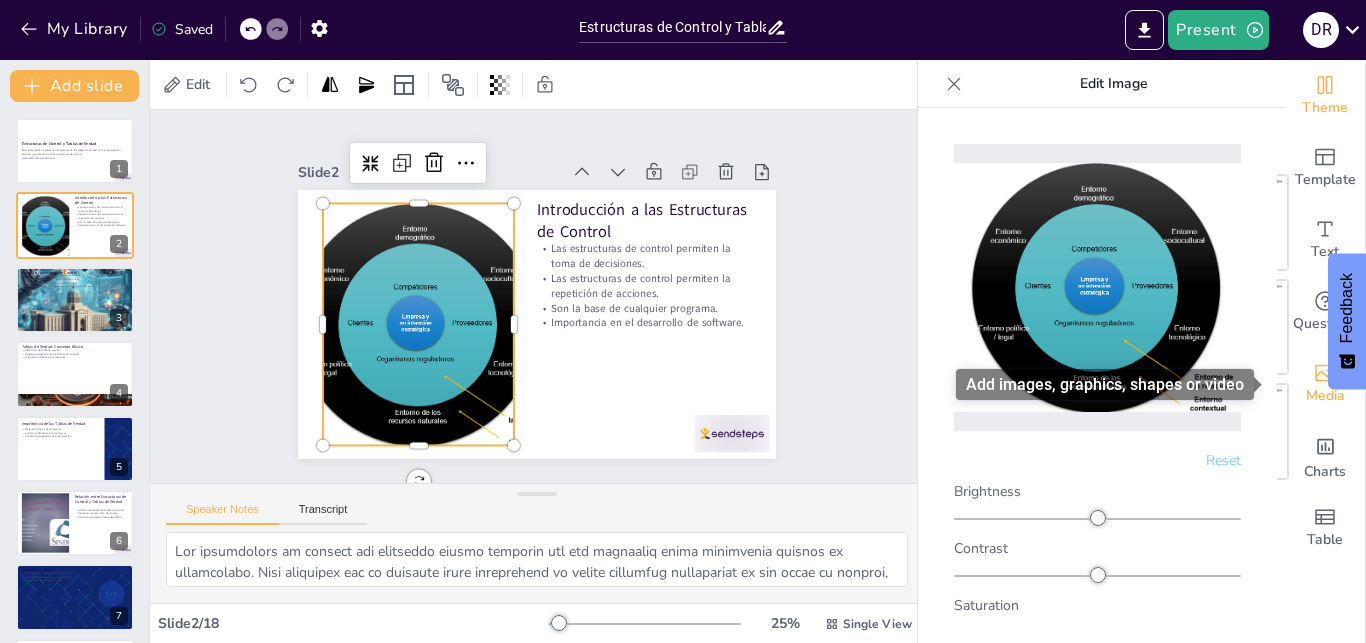 click on "Media" at bounding box center [1325, 384] 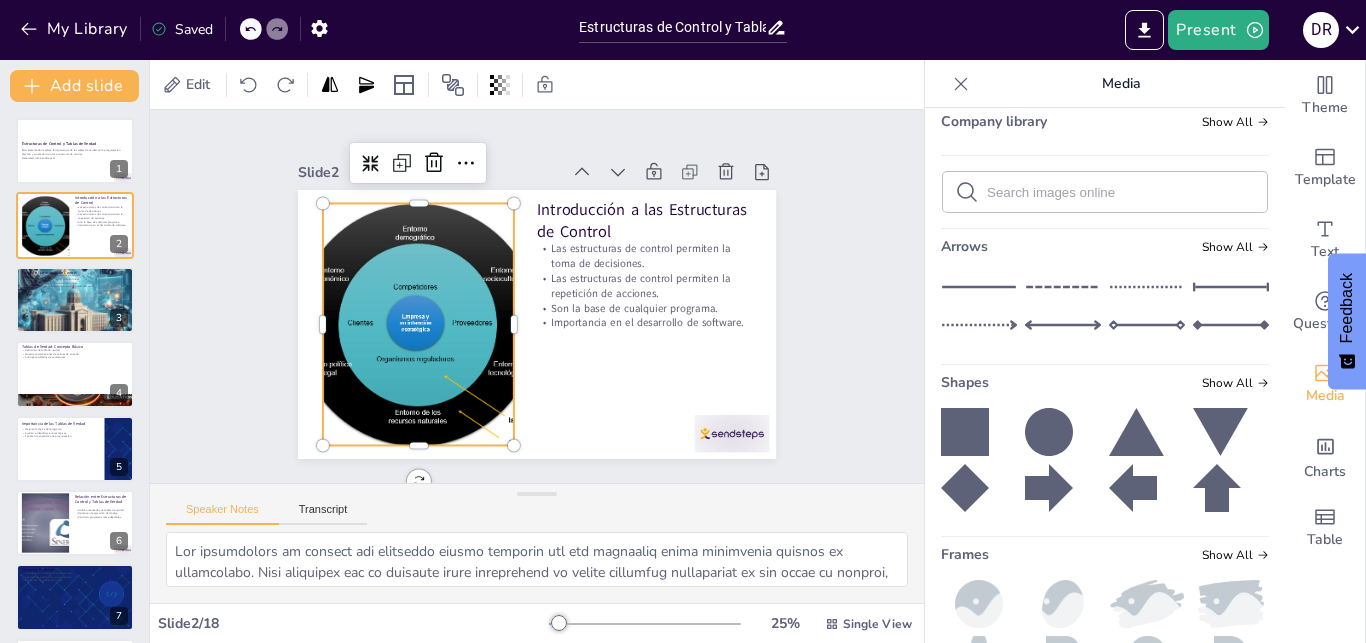 scroll, scrollTop: 0, scrollLeft: 0, axis: both 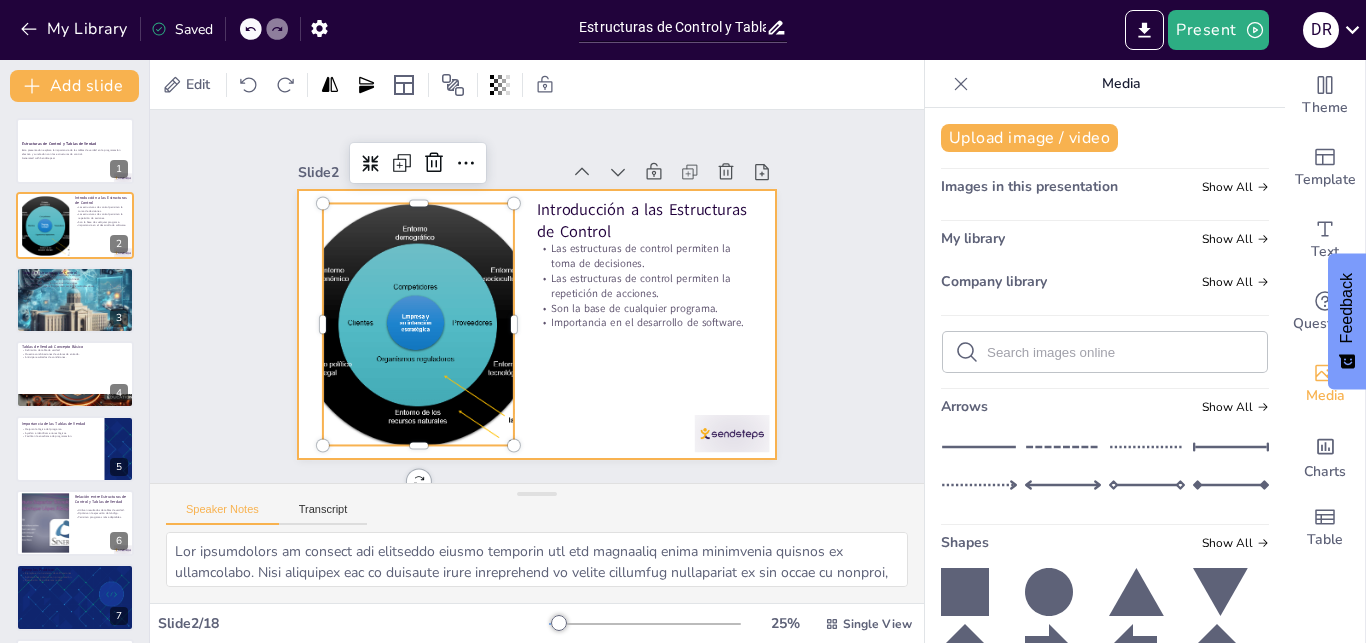checkbox on "true" 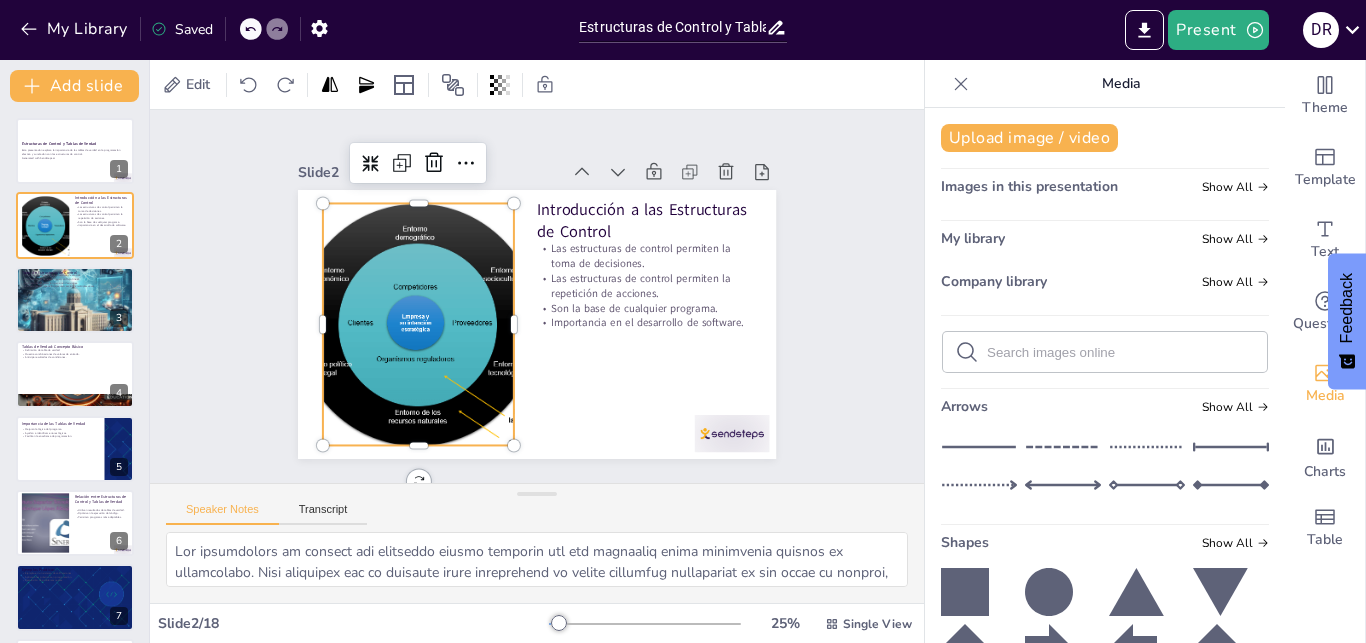 click on "Images in this presentation Show All" at bounding box center [1105, 190] 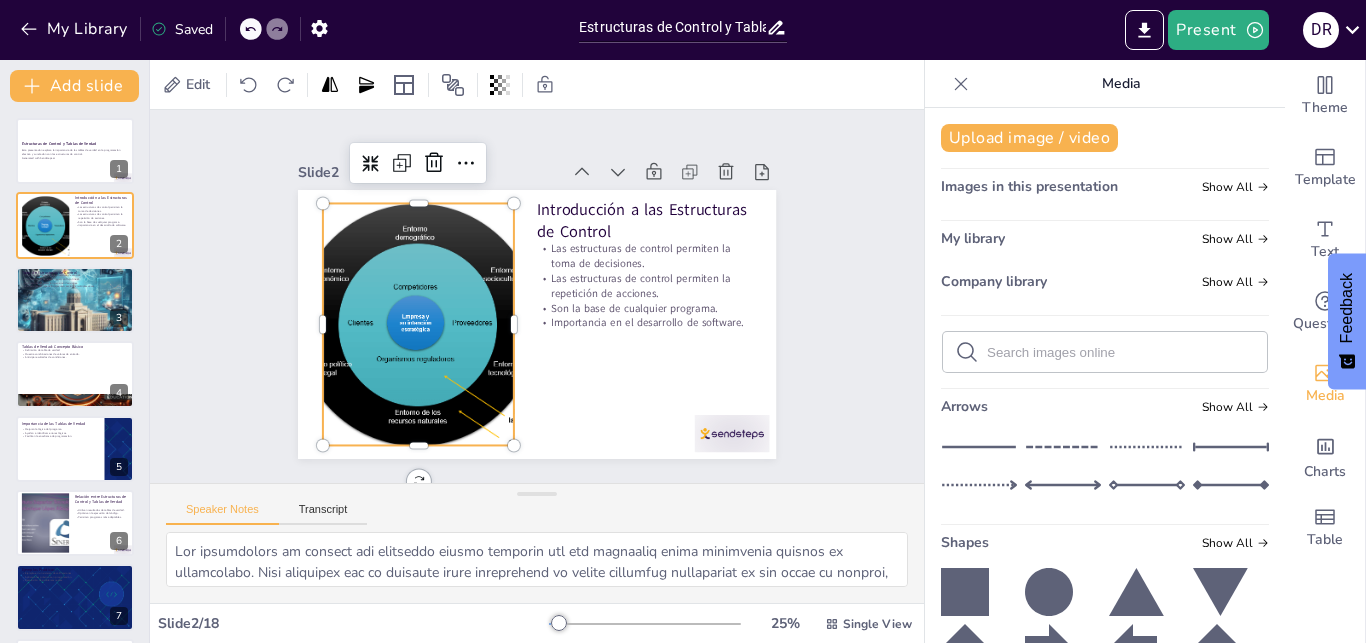 click at bounding box center (1121, 352) 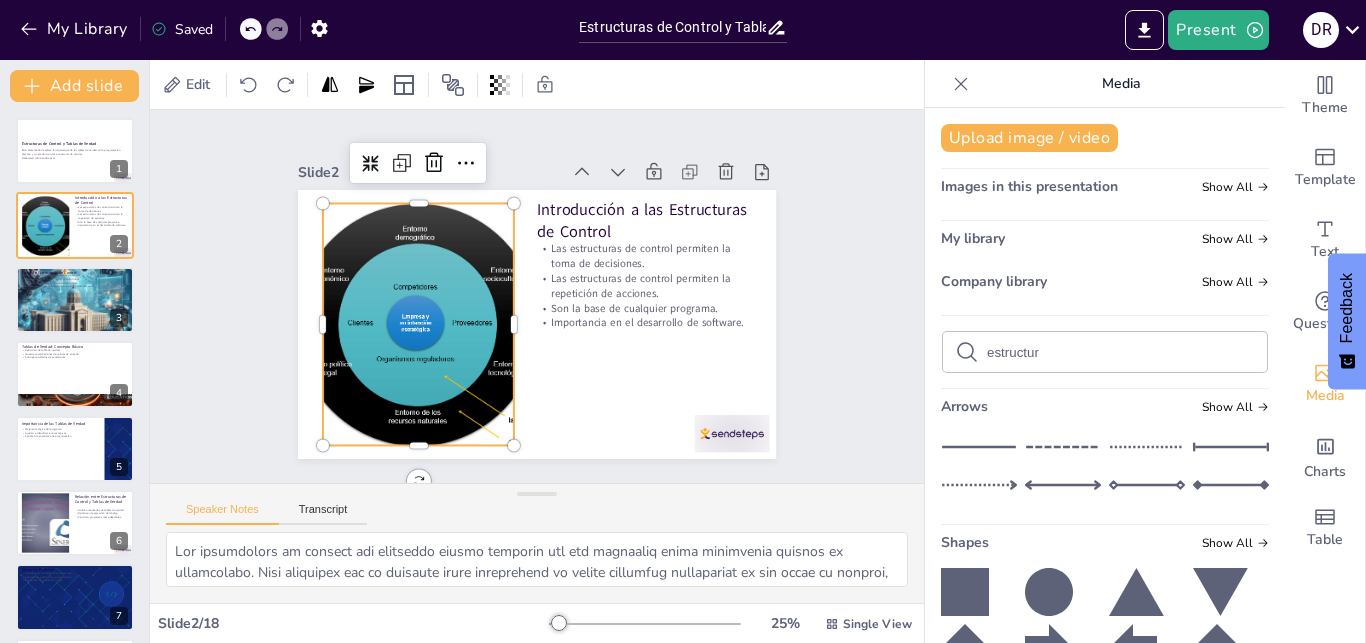 type on "estructura" 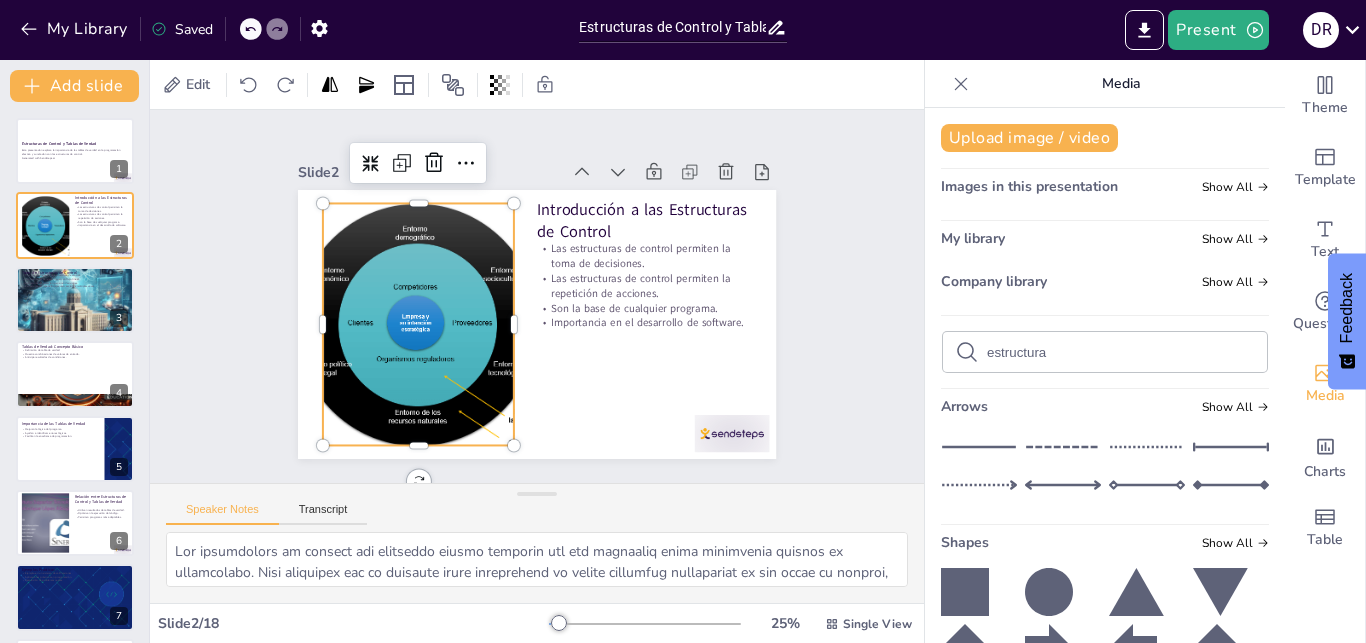 checkbox on "true" 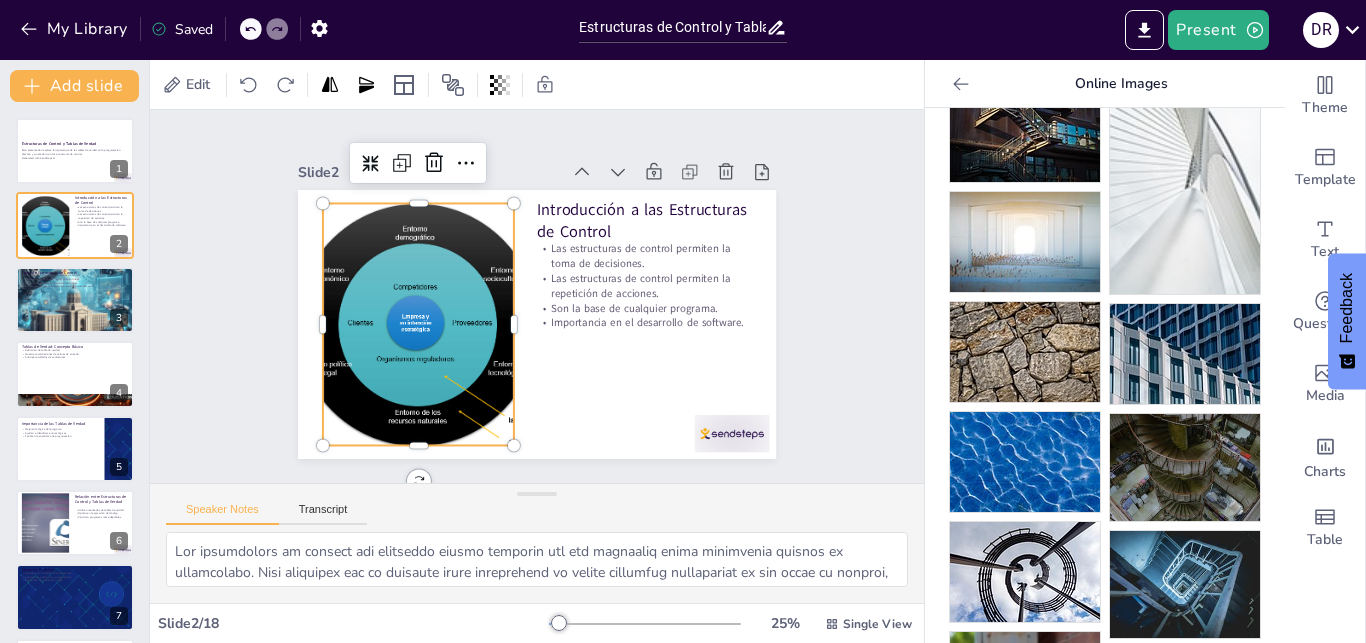 scroll, scrollTop: 0, scrollLeft: 0, axis: both 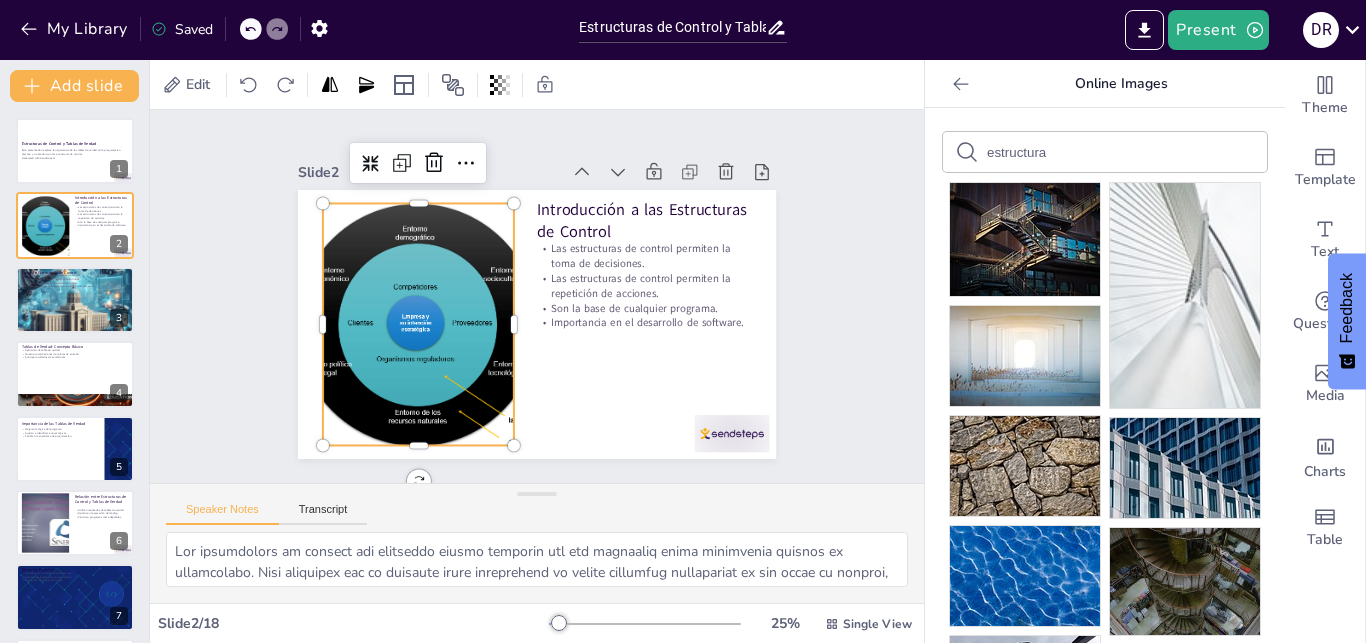 click on "estructura" at bounding box center (1105, 152) 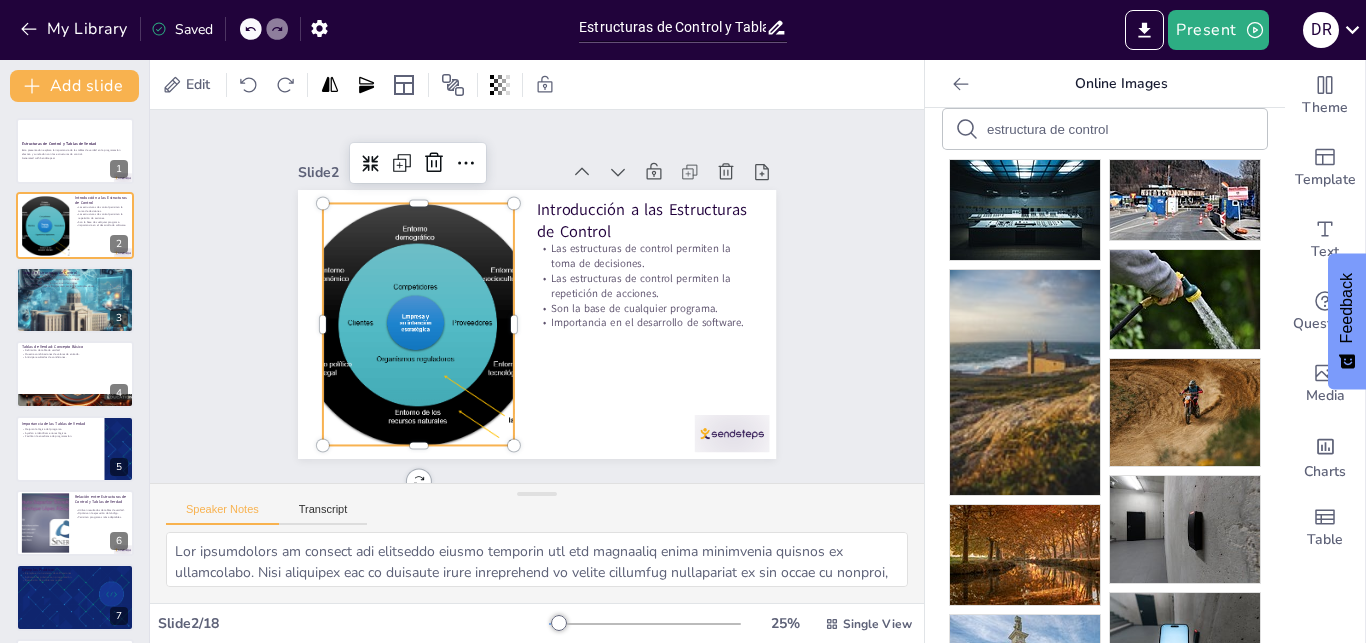 scroll, scrollTop: 0, scrollLeft: 0, axis: both 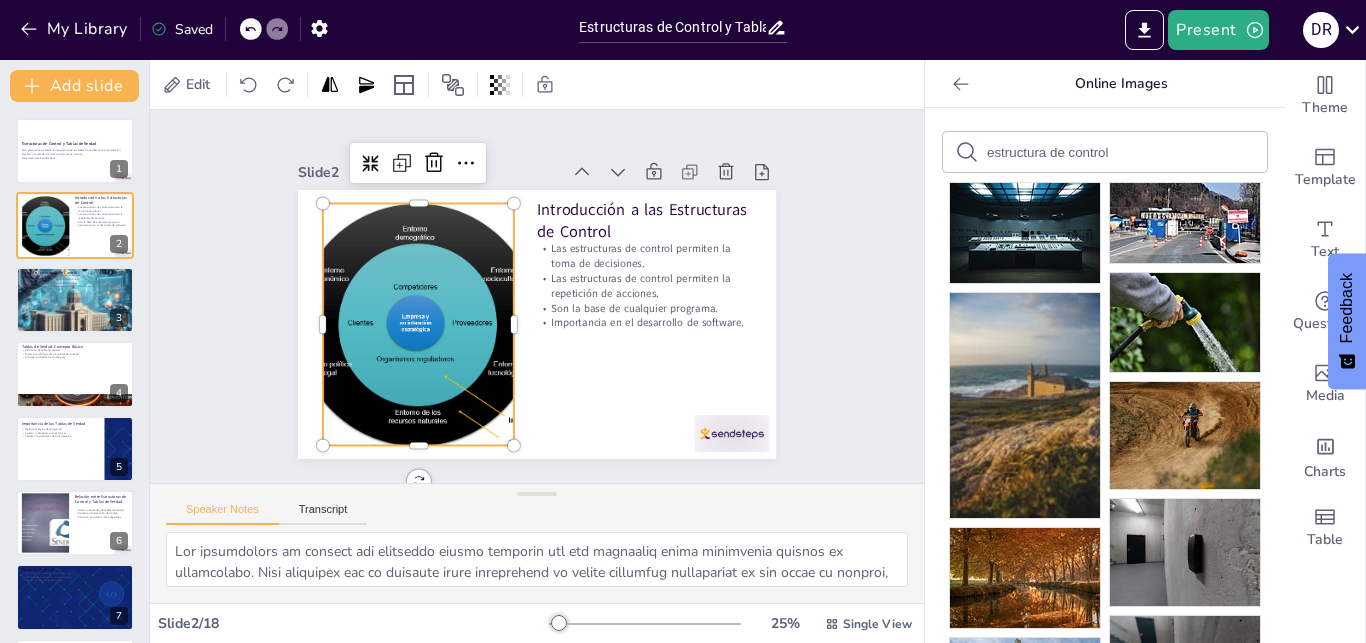 click on "estructura de control" at bounding box center (1105, 152) 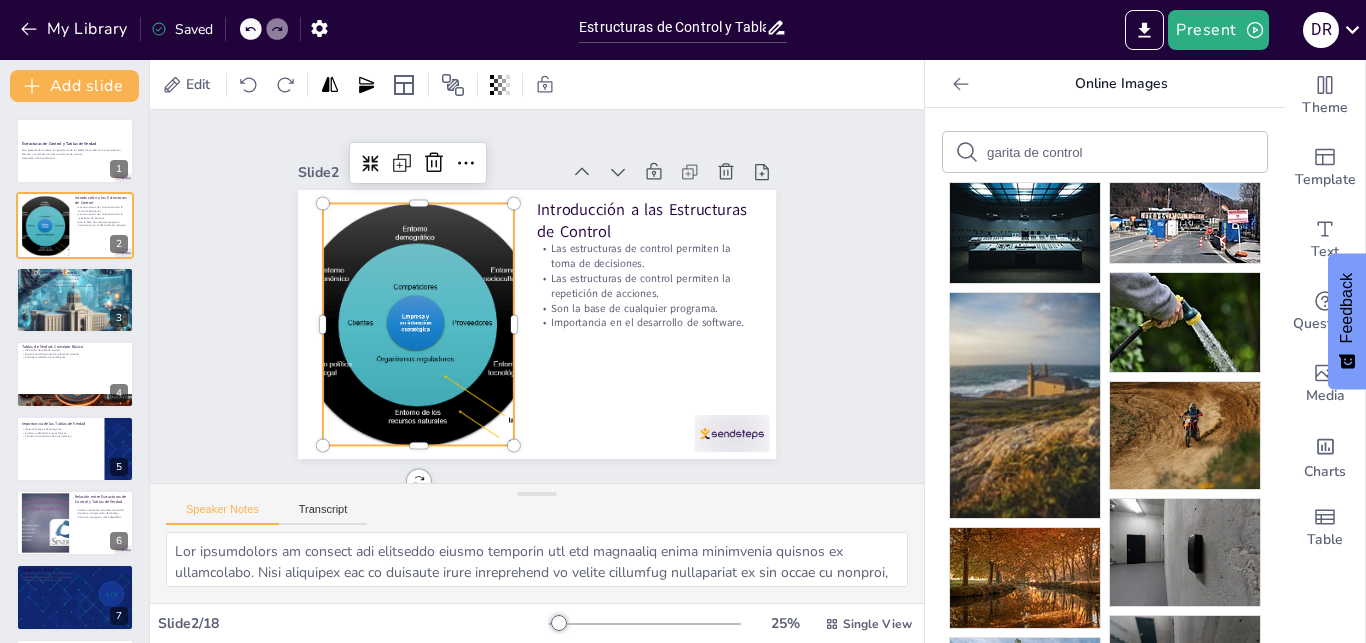 type on "garita de control" 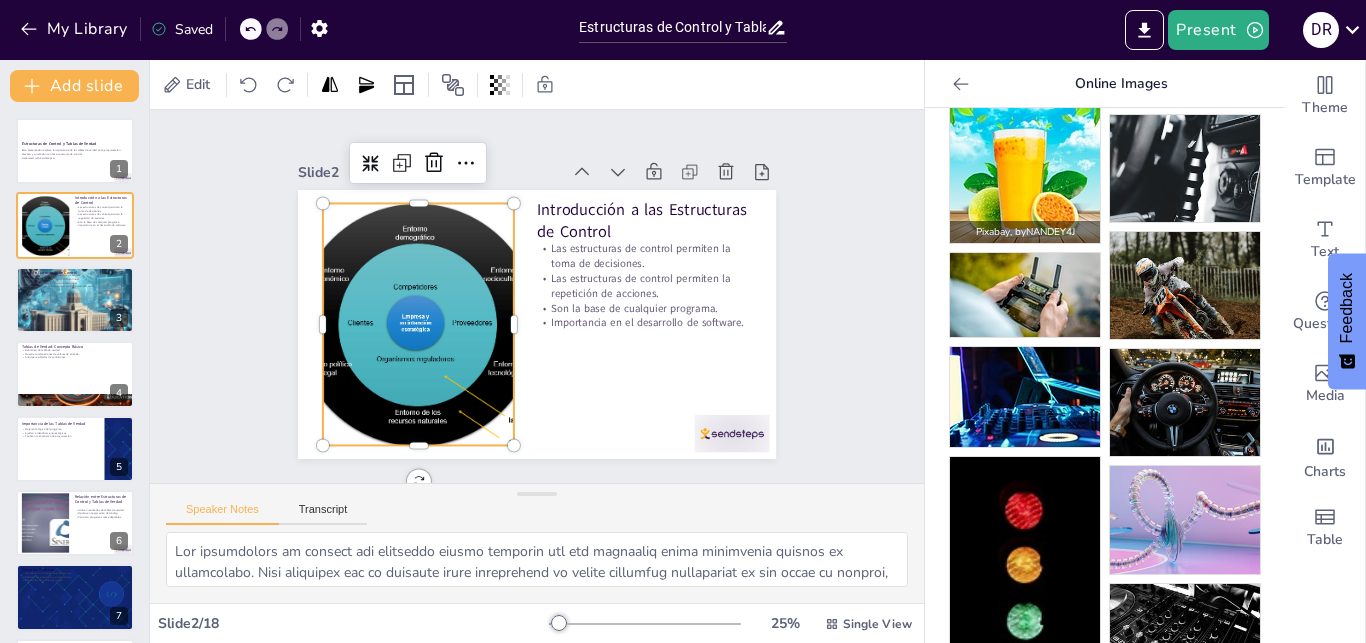 scroll, scrollTop: 342, scrollLeft: 0, axis: vertical 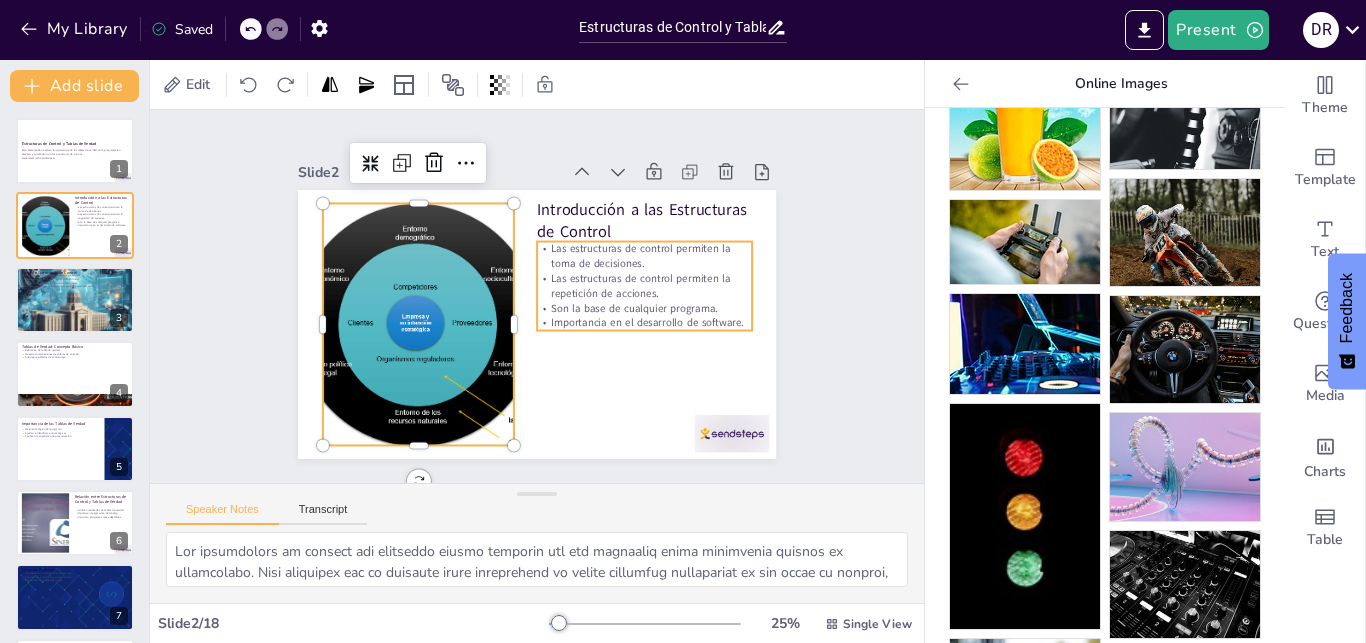 checkbox on "true" 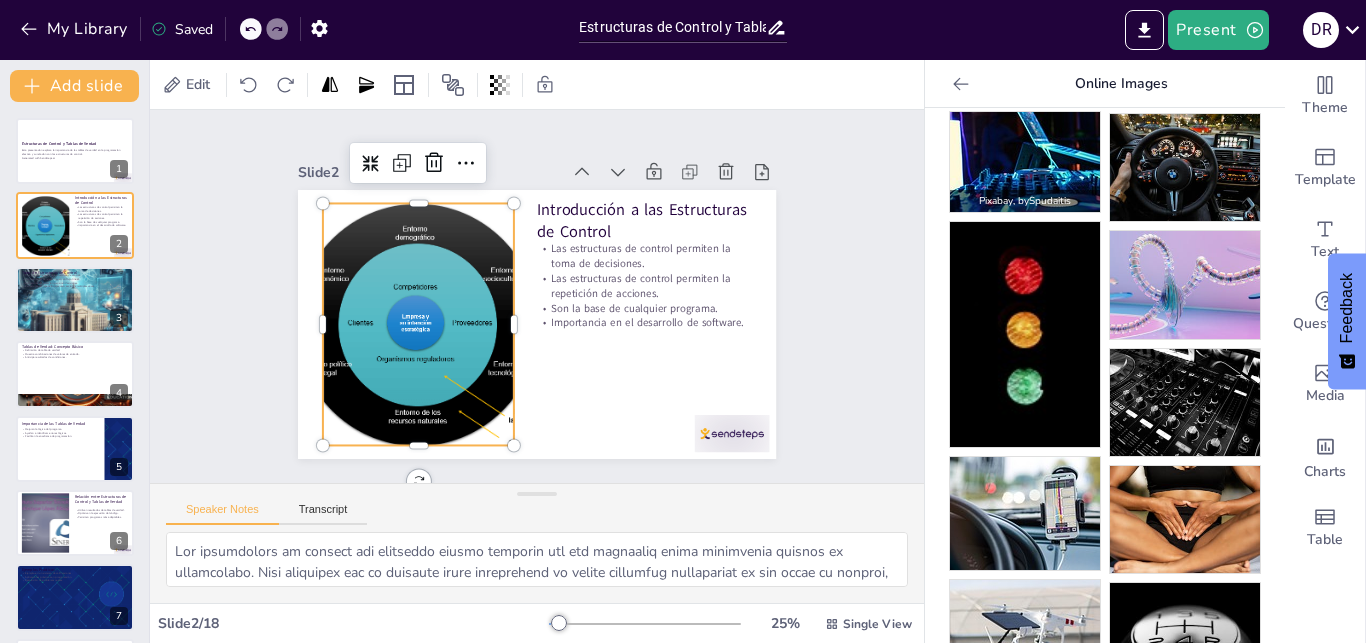 scroll, scrollTop: 684, scrollLeft: 0, axis: vertical 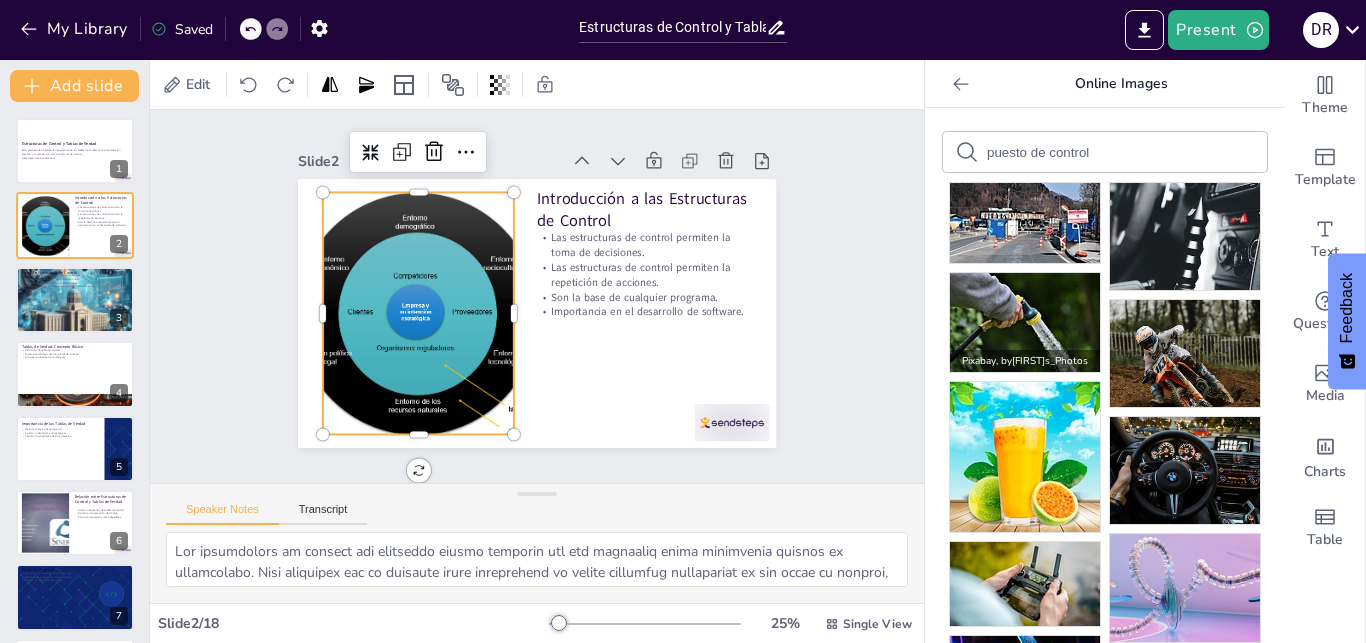 type on "puesto de control" 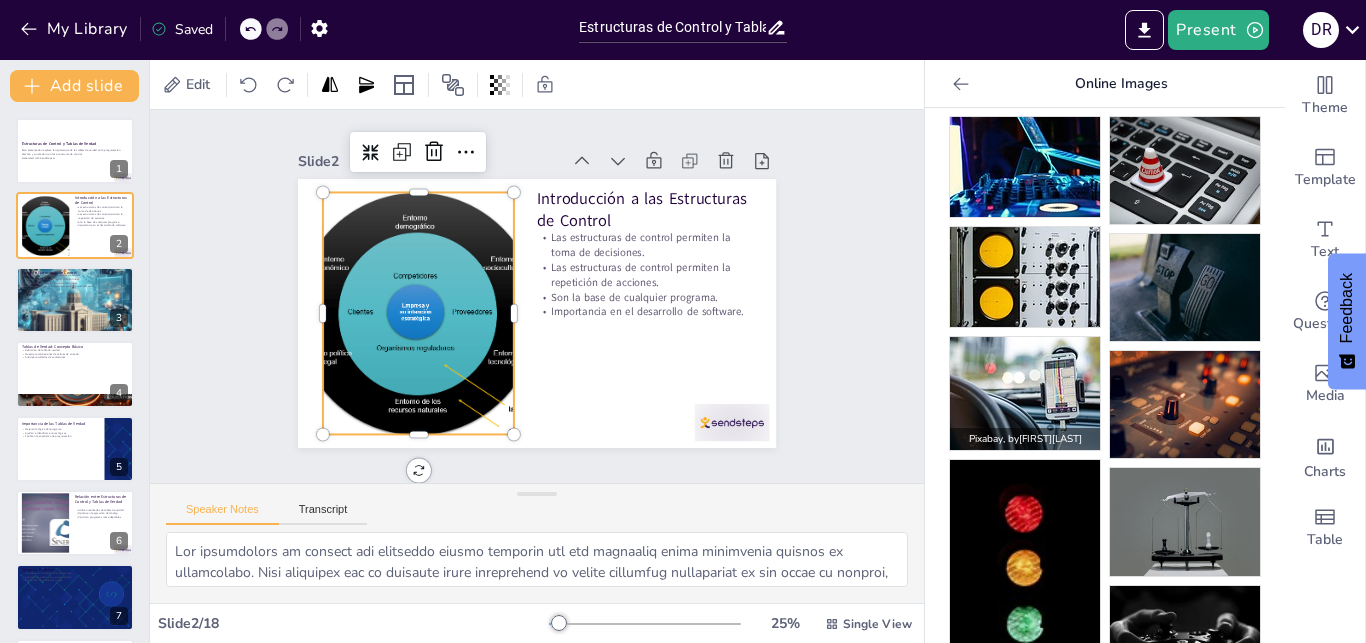 scroll, scrollTop: 1042, scrollLeft: 0, axis: vertical 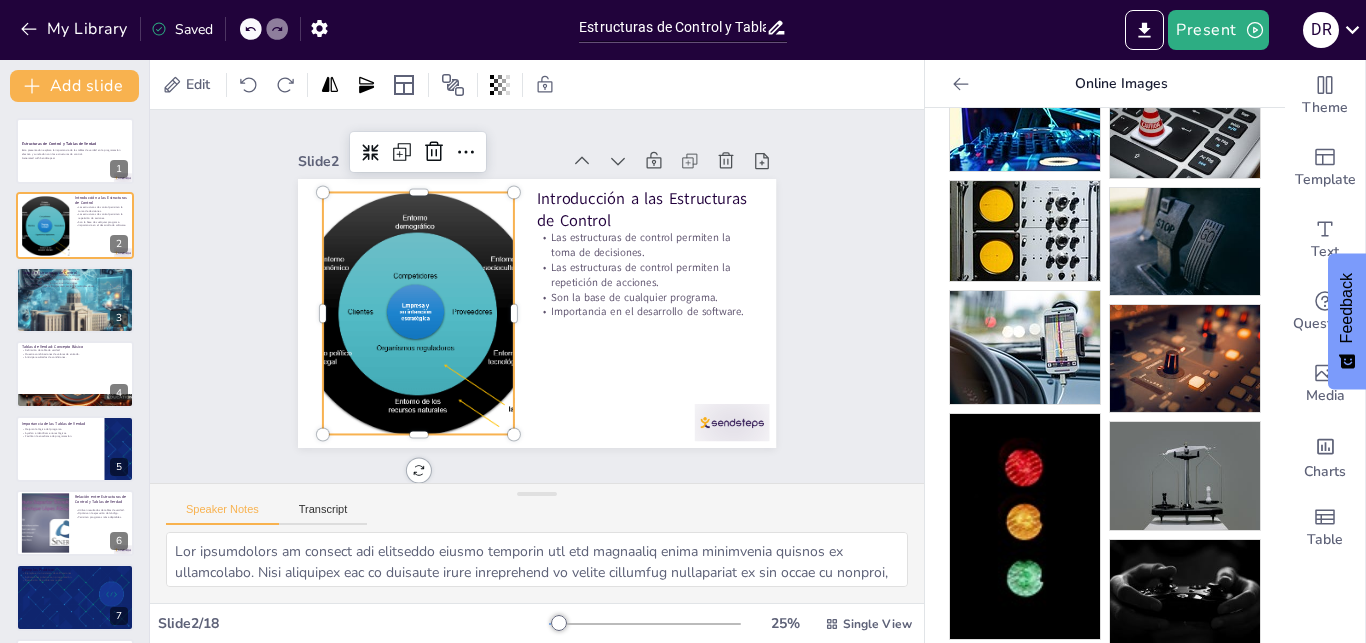 checkbox on "true" 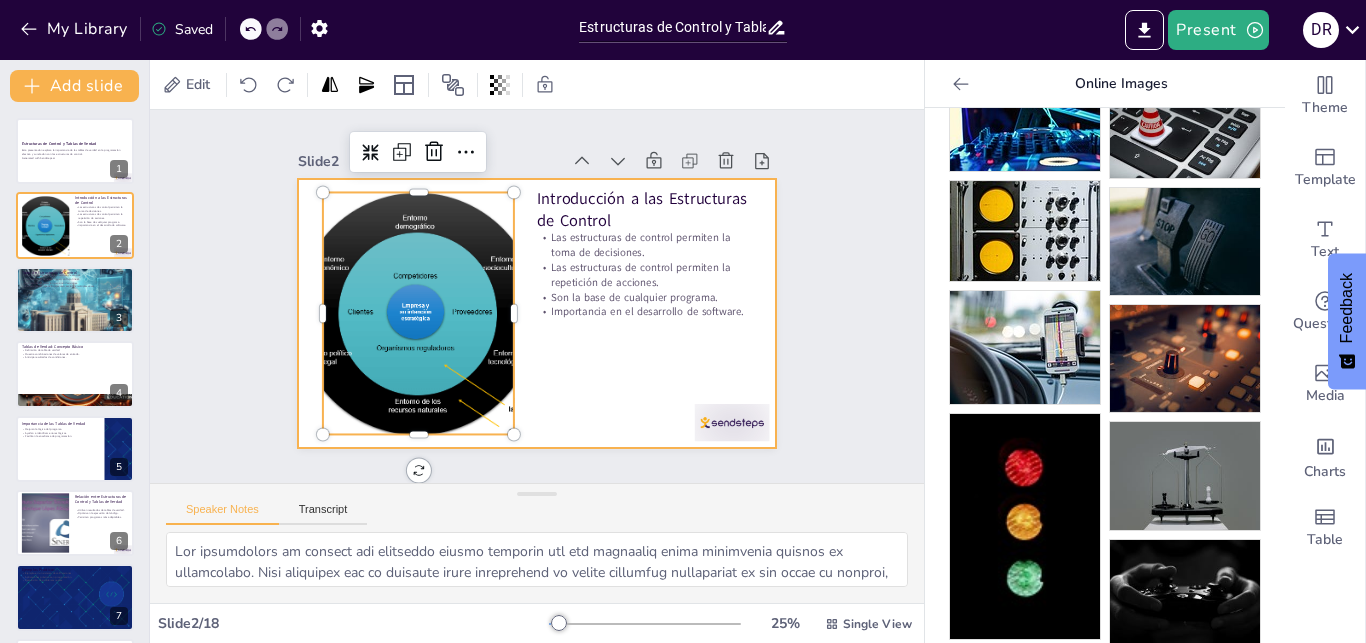 checkbox on "true" 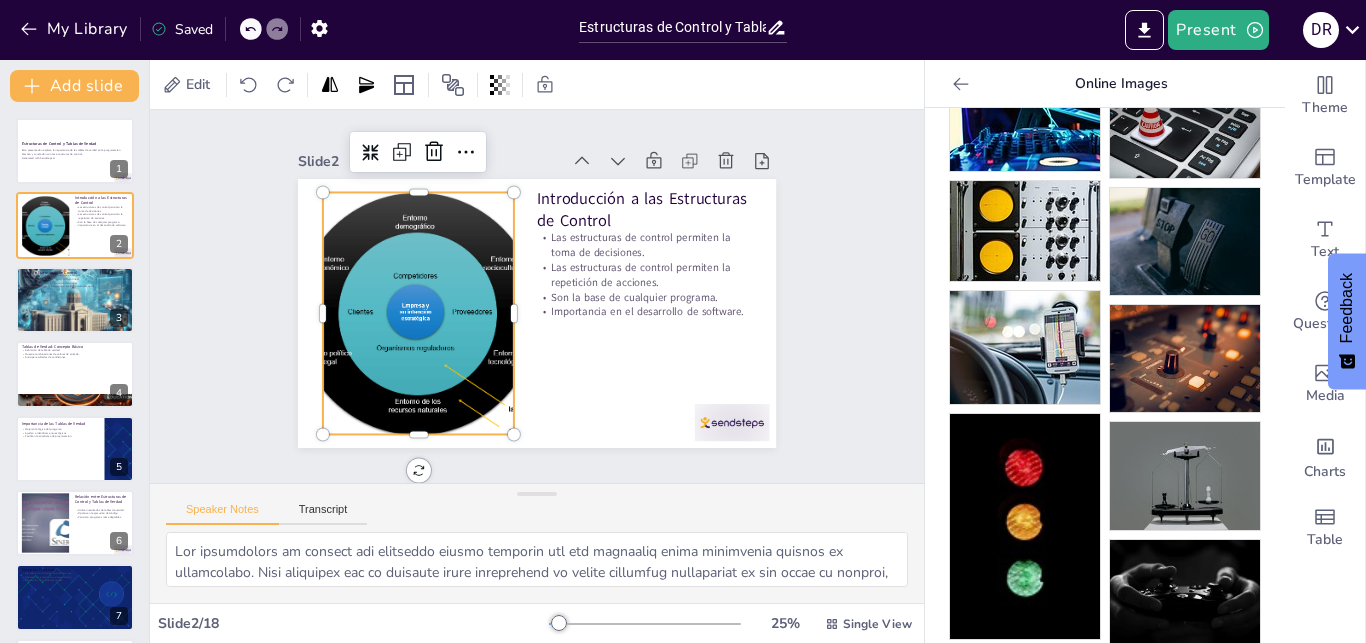click at bounding box center [417, 301] 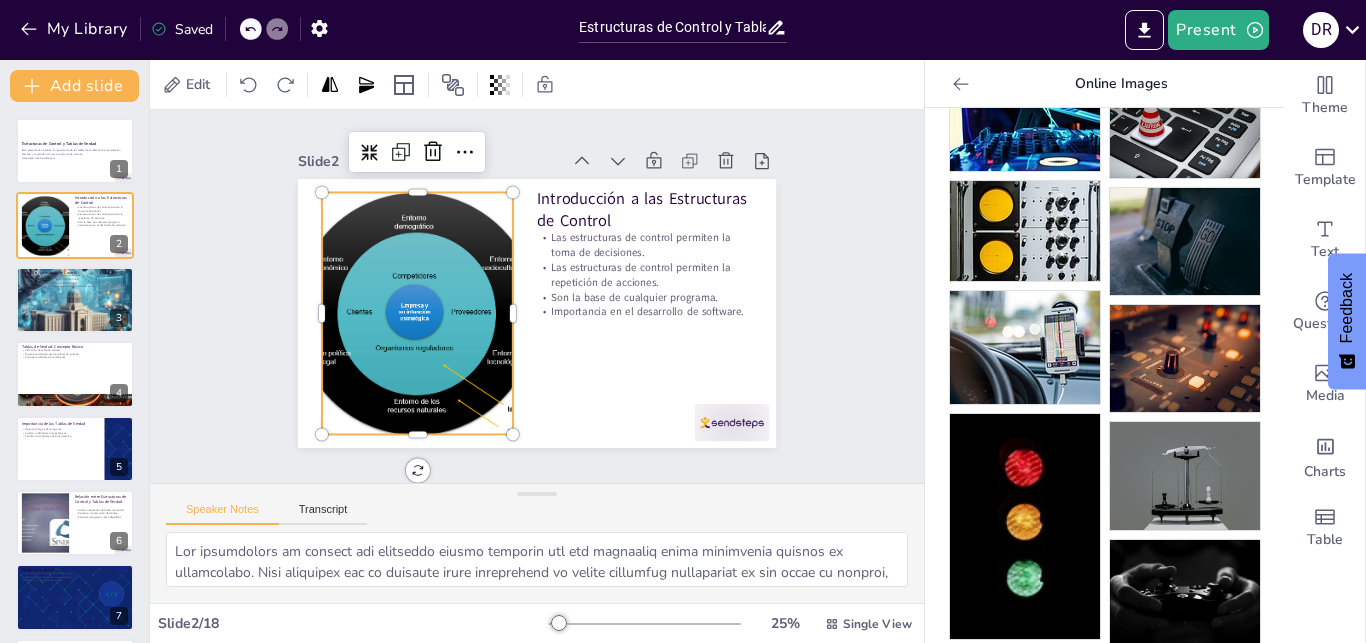 click at bounding box center (416, 301) 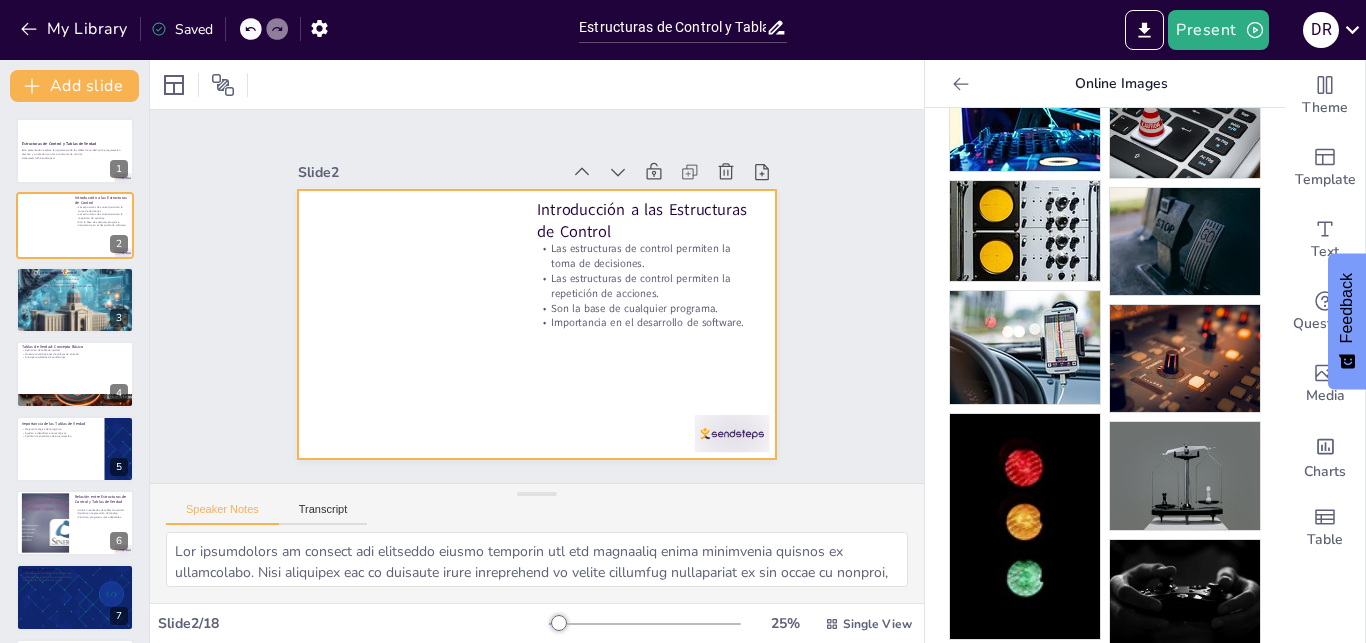 scroll, scrollTop: 0, scrollLeft: 0, axis: both 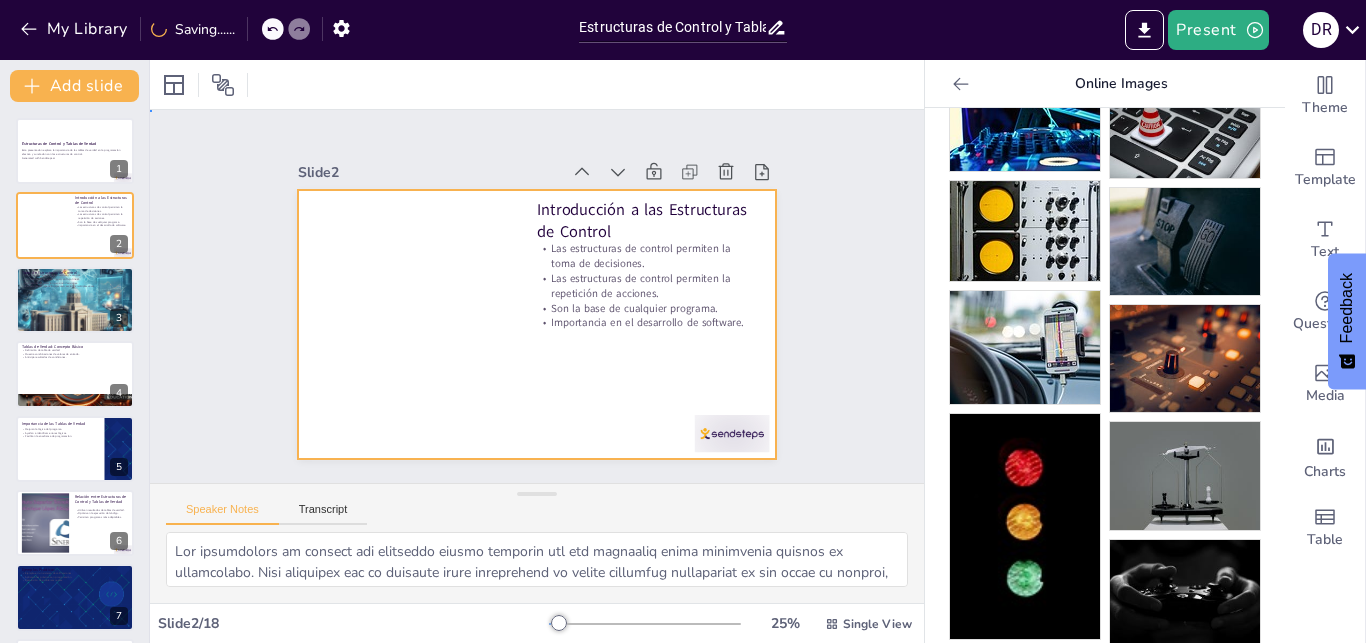 click at bounding box center [537, 324] 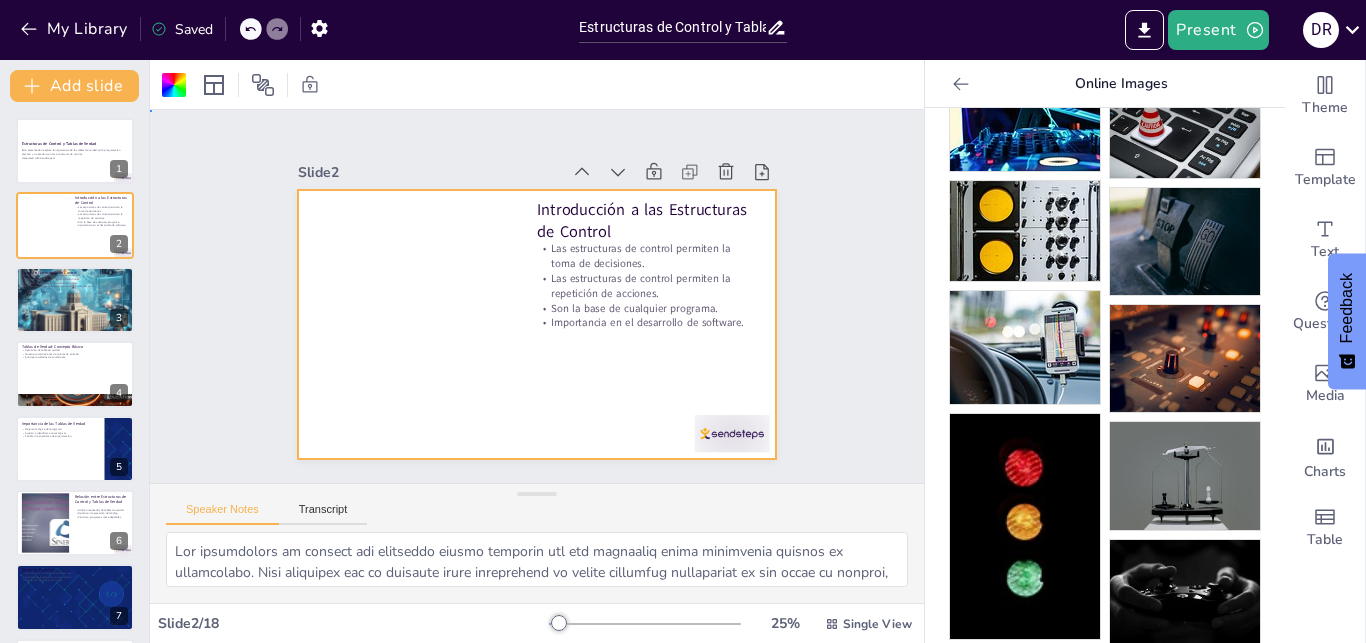 click on "Slide  1 Estructuras de Control y Tablas de Verdad Esta presentación explora la importancia de las tablas de verdad en la programación efectiva y su relación con las estructuras de control. Generated with Sendsteps.ai Slide  2 Introducción a las Estructuras de Control Las estructuras de control permiten la toma de decisiones. Las estructuras de control permiten la repetición de acciones. Son la base de cualquier programa. Importancia en el desarrollo de software. Slide  3 Tipos de Estructuras de Control Tres tipos principales de estructuras de control. Estructuras secuenciales siguen un flujo lineal. Estructuras de selección permiten decisiones. Estructuras de repetición ejecutan acciones múltiples veces. Slide  4 Tablas de Verdad: Concepto Básico Definición de tabla de verdad. Muestra combinaciones de valores de entrada. Anticipa resultados de condiciones. Slide  5 Importancia de las Tablas de Verdad Mejoran la lógica del programa. Ayudan a identificar errores lógicos. Slide  6 Slide  7 Slide  8" at bounding box center [537, 297] 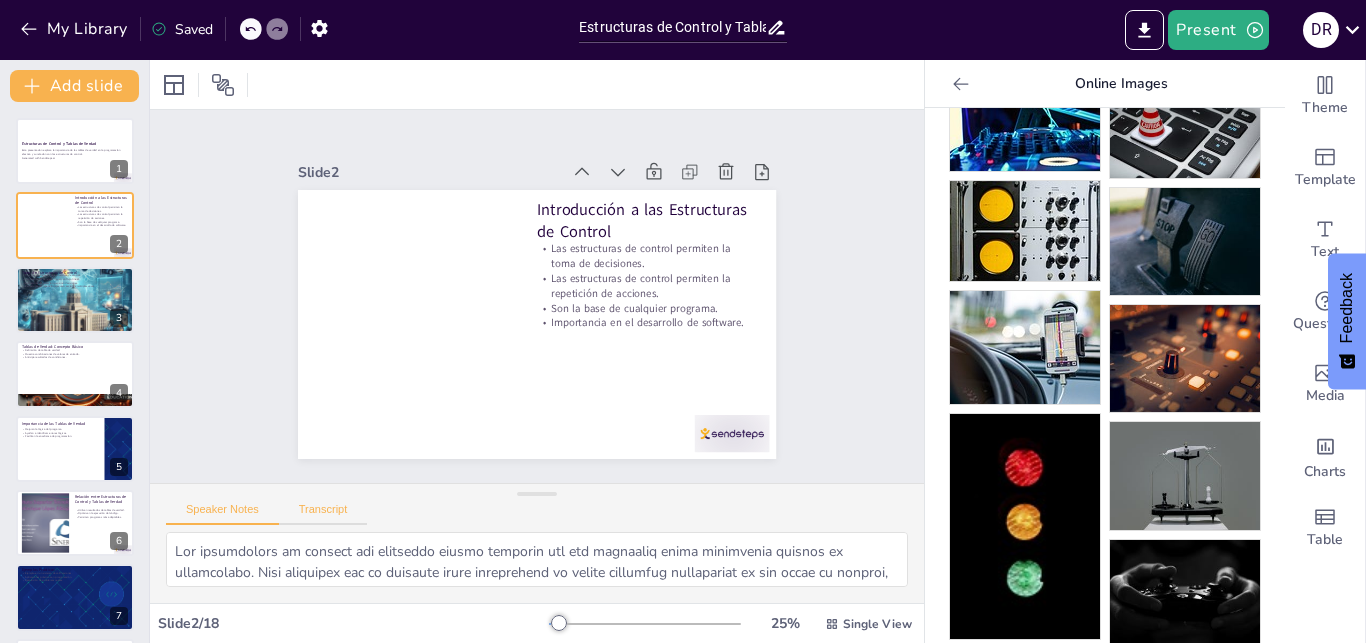 click on "Transcript" at bounding box center (323, 514) 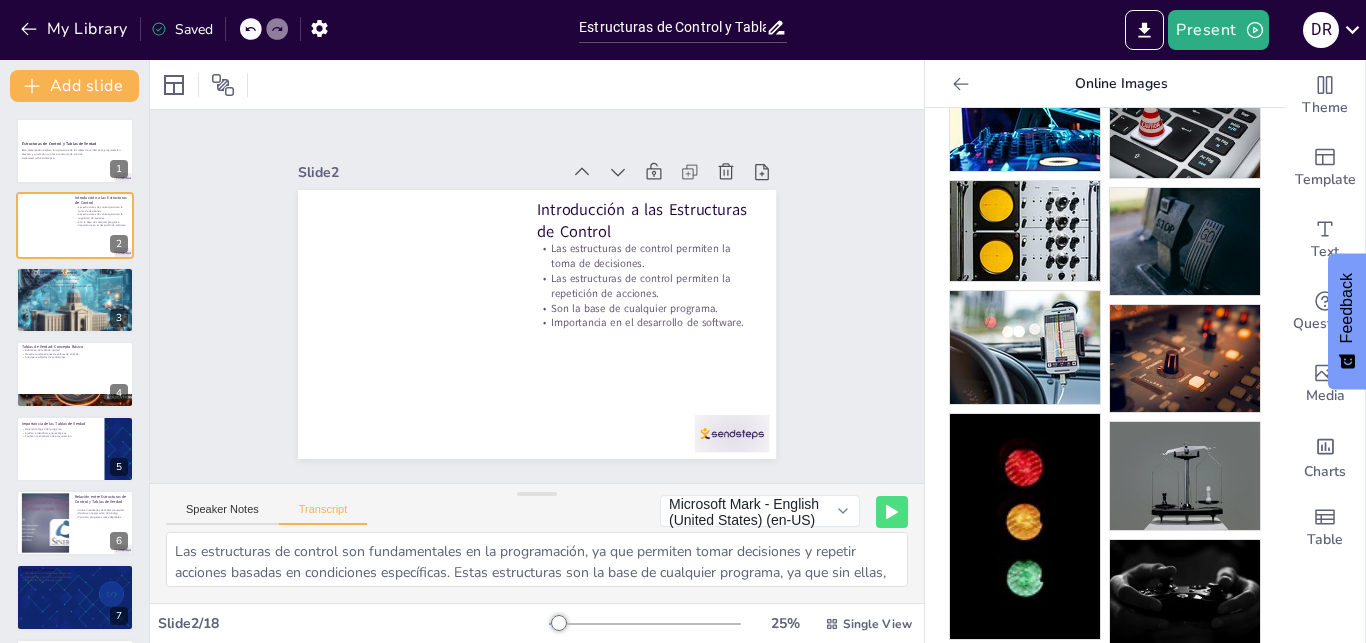 click on "Speaker Notes Transcript" at bounding box center (266, 512) 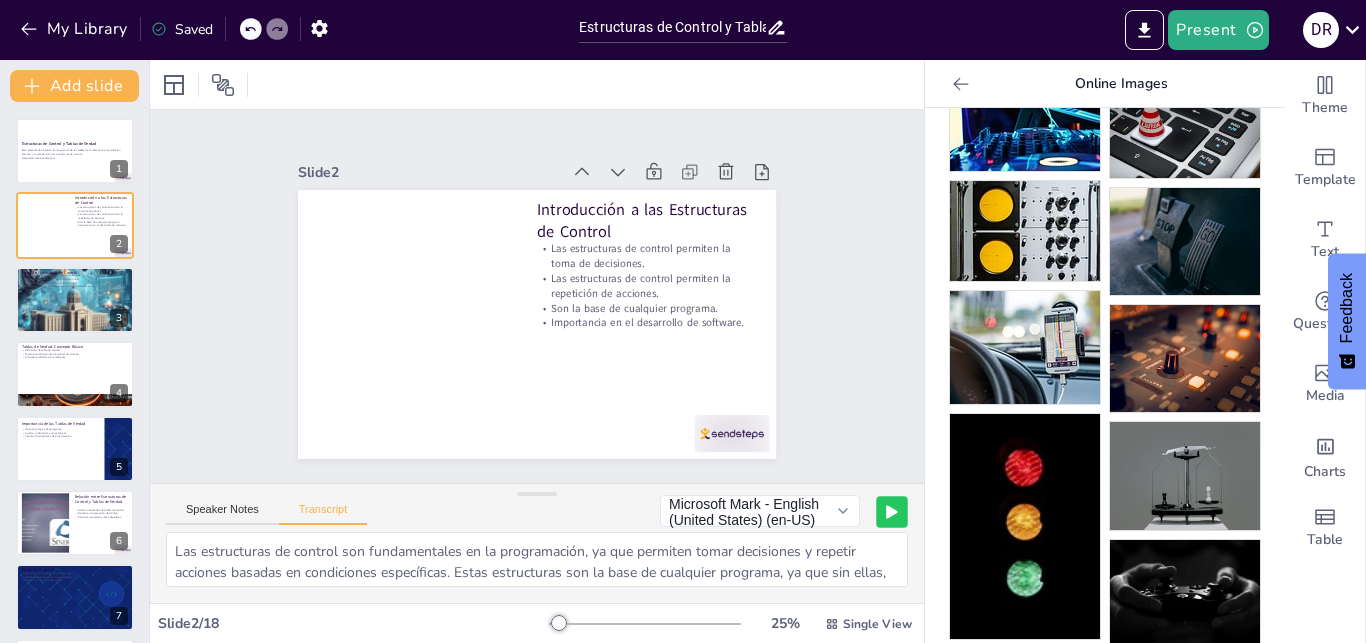 click 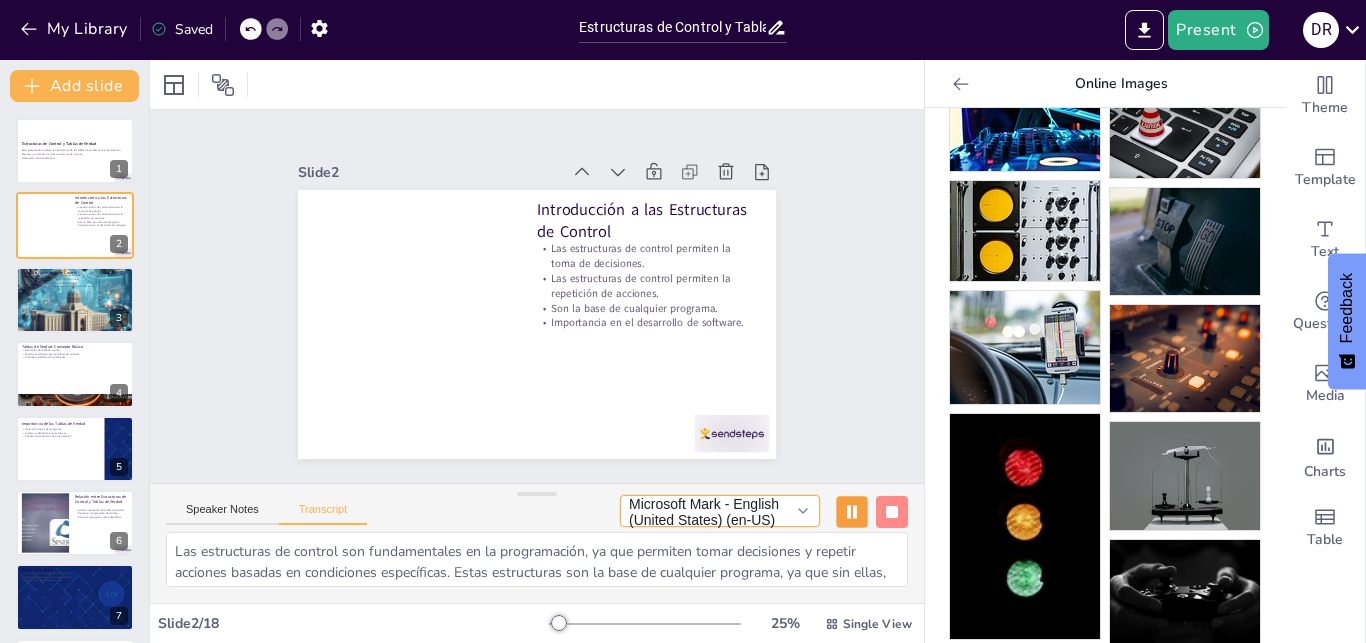 click on "Microsoft Mark - English (United States) (en-US)" at bounding box center [720, 511] 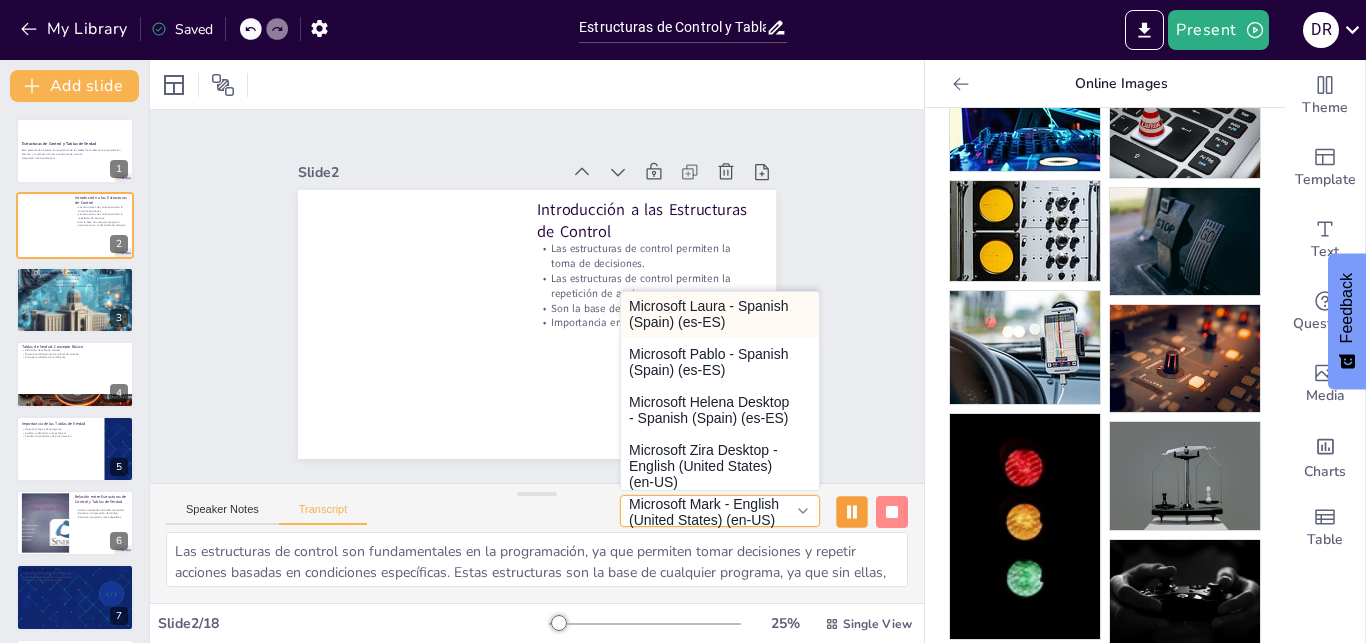 scroll, scrollTop: 0, scrollLeft: 0, axis: both 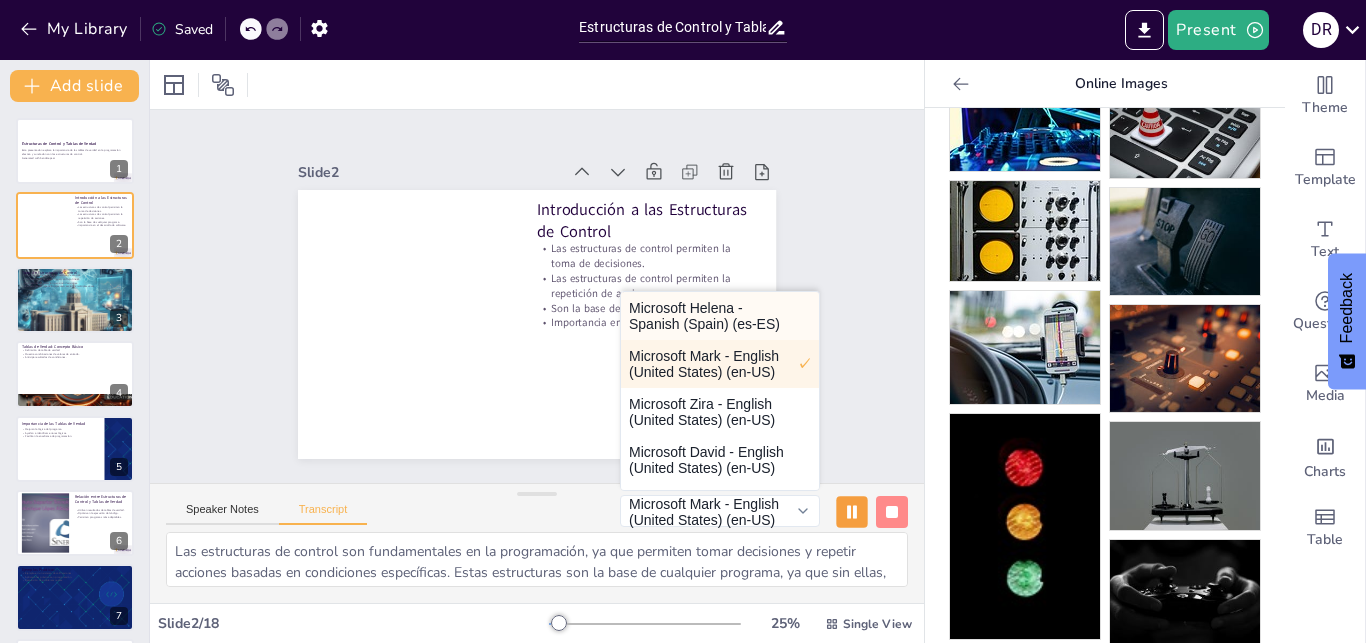 click on "Microsoft Helena - Spanish (Spain) (es-ES)" at bounding box center [720, 316] 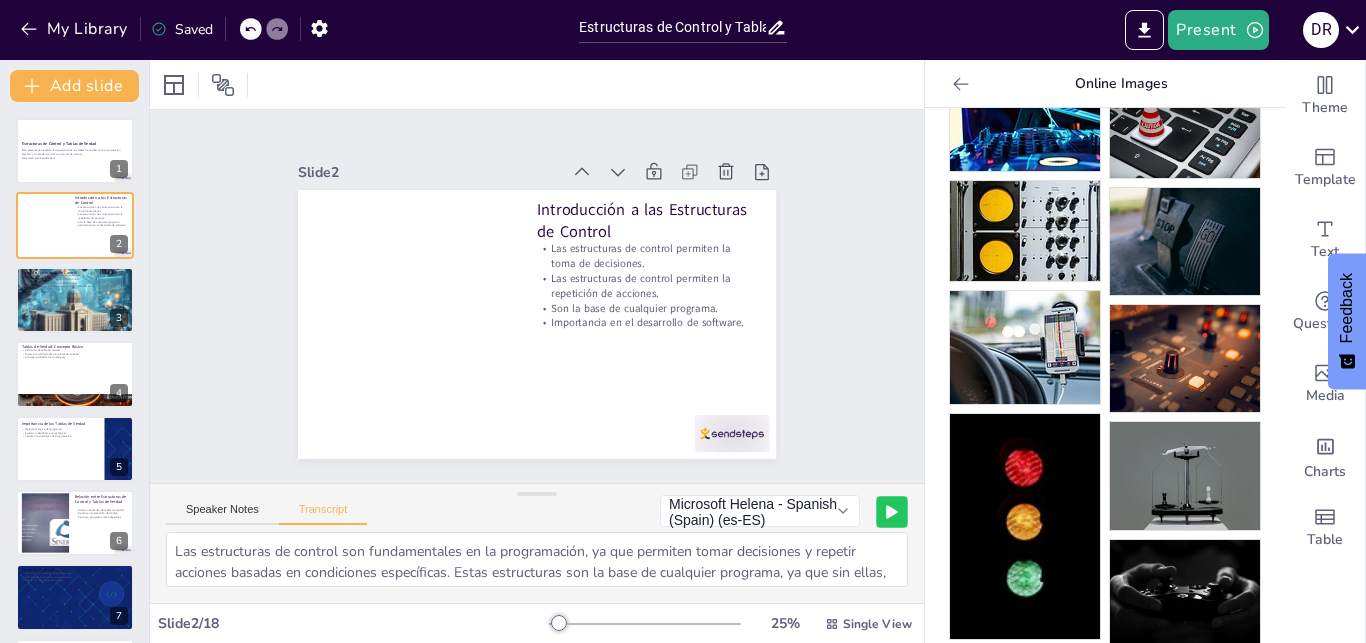 click at bounding box center (891, 511) 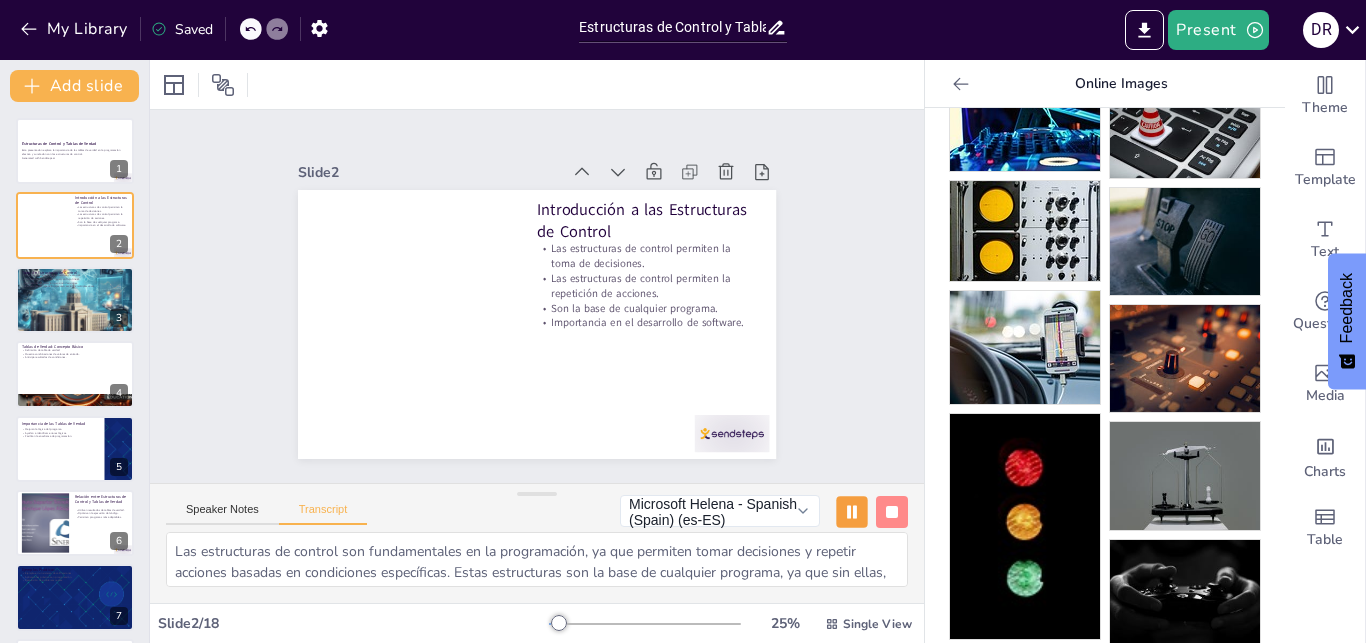 click at bounding box center [892, 512] 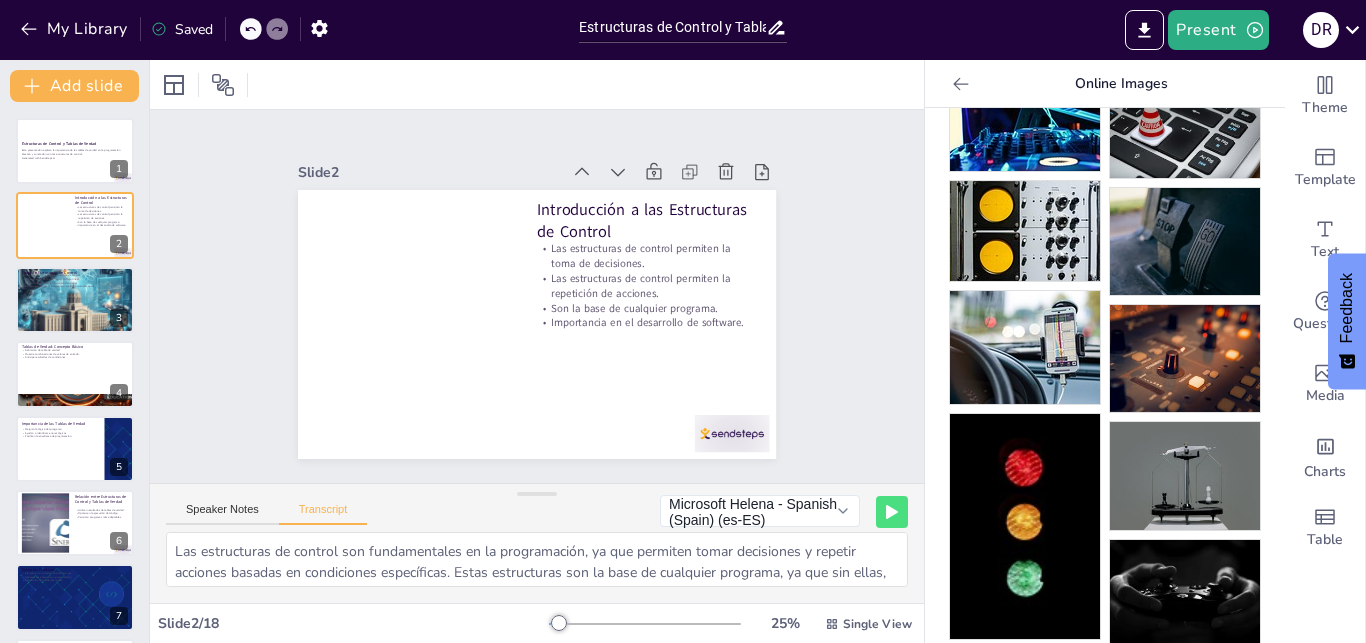 click on "Slide  1 Estructuras de Control y Tablas de Verdad Esta presentación explora la importancia de las tablas de verdad en la programación efectiva y su relación con las estructuras de control. Generated with Sendsteps.ai Slide  2 Introducción a las Estructuras de Control Las estructuras de control permiten la toma de decisiones. Las estructuras de control permiten la repetición de acciones. Son la base de cualquier programa. Importancia en el desarrollo de software. Slide  3 Tipos de Estructuras de Control Tres tipos principales de estructuras de control. Estructuras secuenciales siguen un flujo lineal. Estructuras de selección permiten decisiones. Estructuras de repetición ejecutan acciones múltiples veces. Slide  4 Tablas de Verdad: Concepto Básico Definición de tabla de verdad. Muestra combinaciones de valores de entrada. Anticipa resultados de condiciones. Slide  5 Importancia de las Tablas de Verdad Mejoran la lógica del programa. Ayudan a identificar errores lógicos. Slide  6 Slide  7 Slide  8" at bounding box center (537, 296) 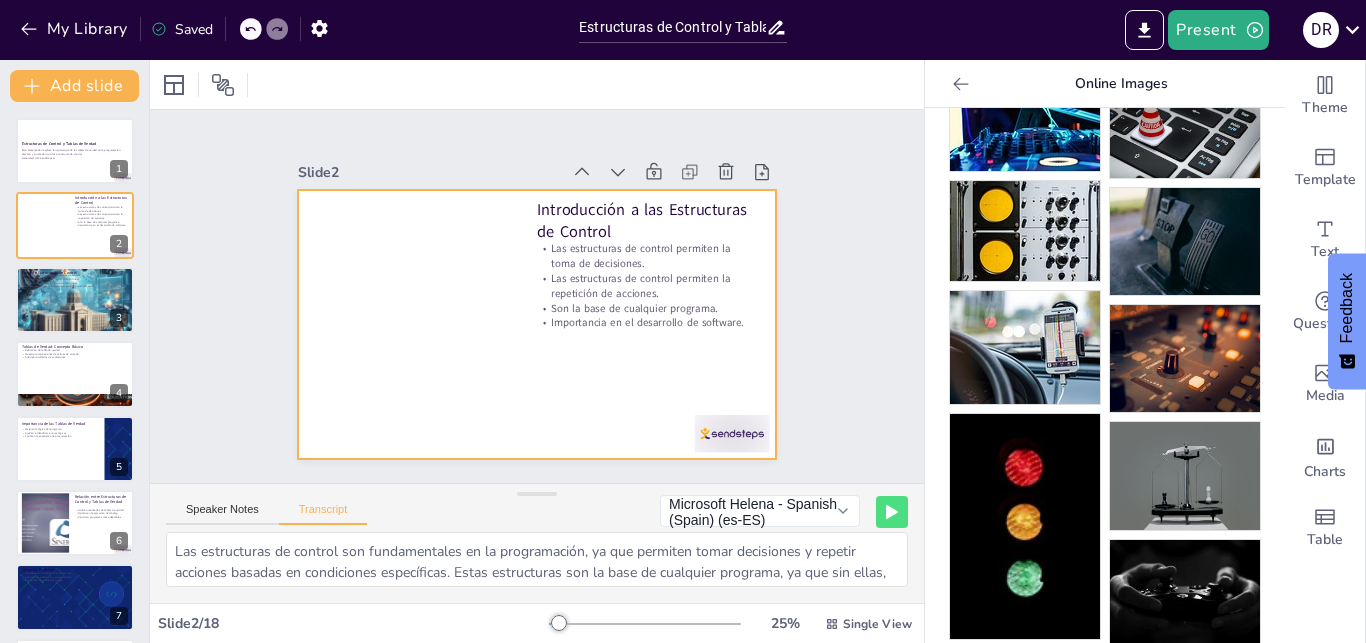 click at bounding box center [534, 324] 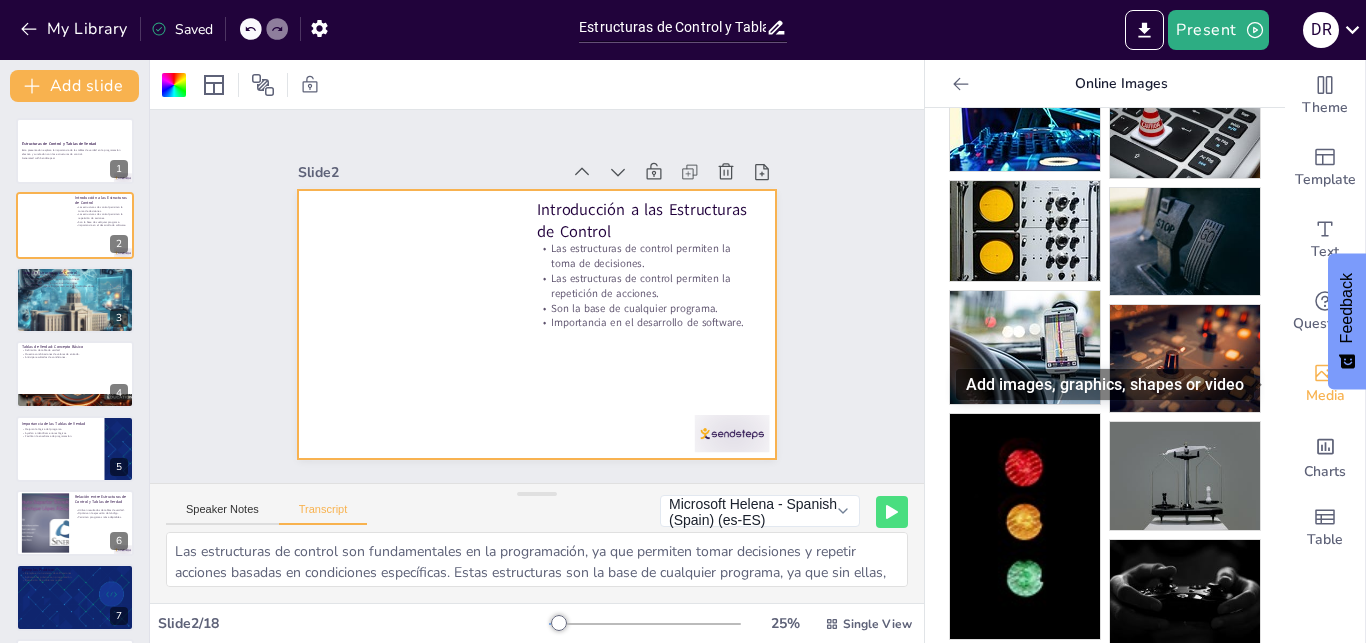 click on "Media" at bounding box center [1325, 384] 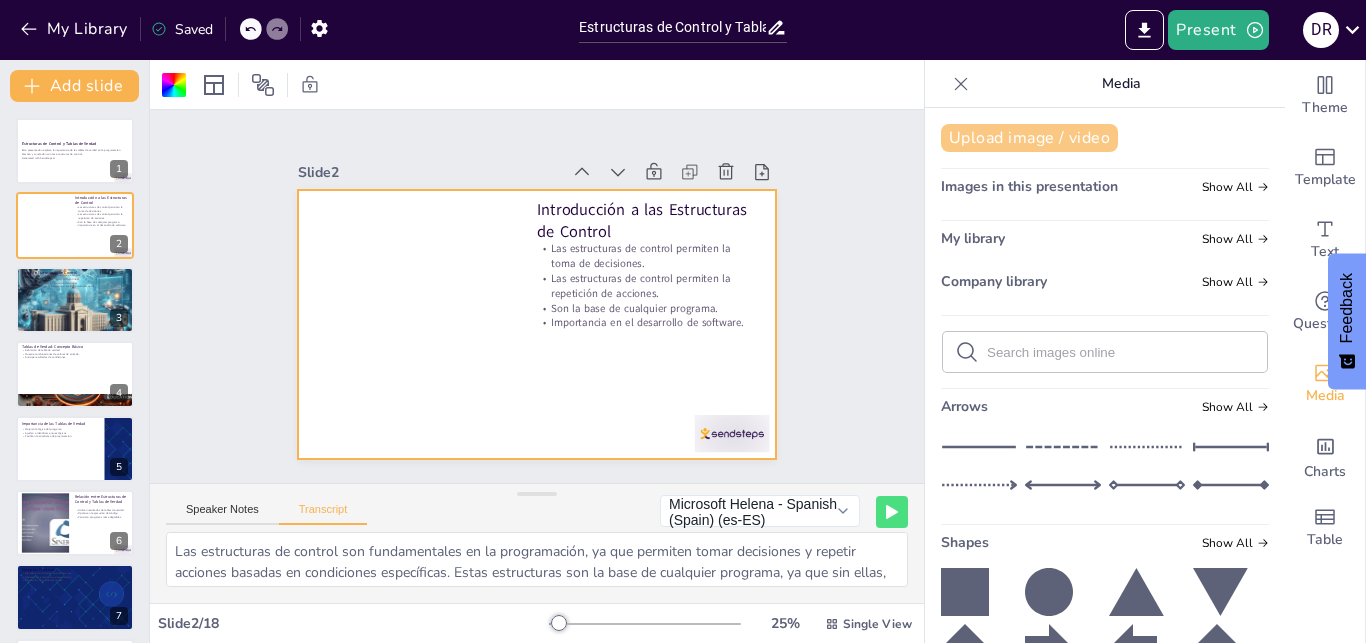 click on "Upload image / video" at bounding box center [1029, 138] 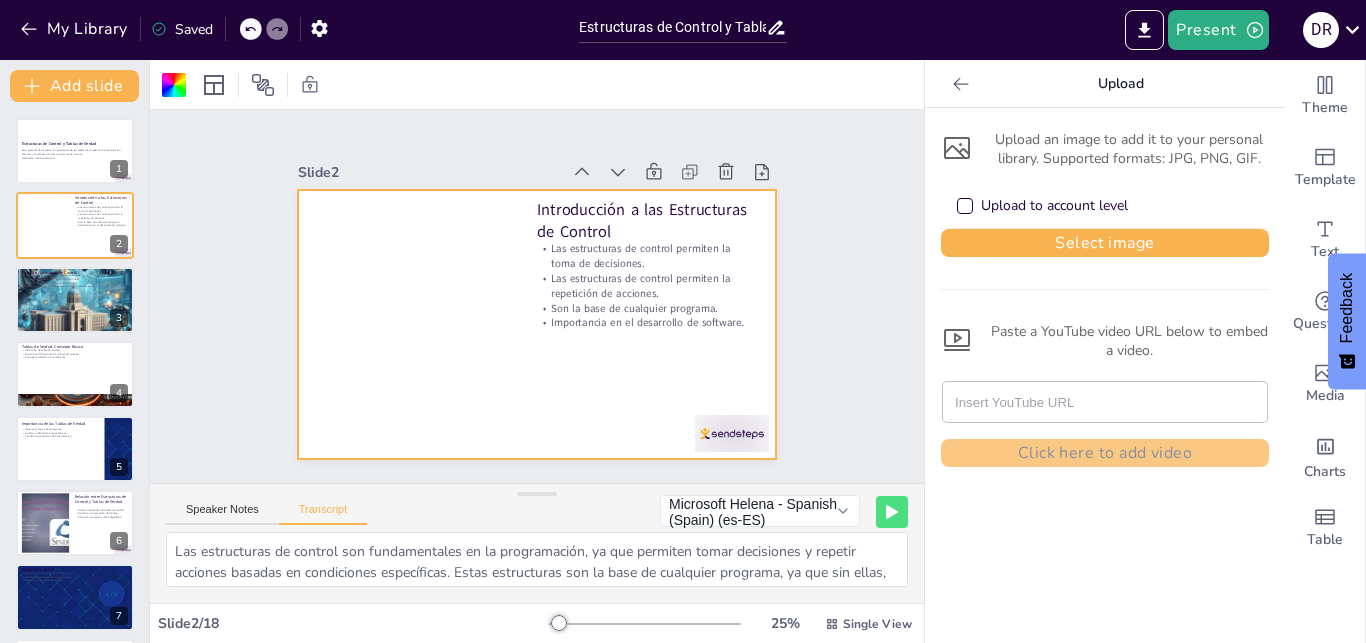 click on "Click here to add video" at bounding box center (1105, 416) 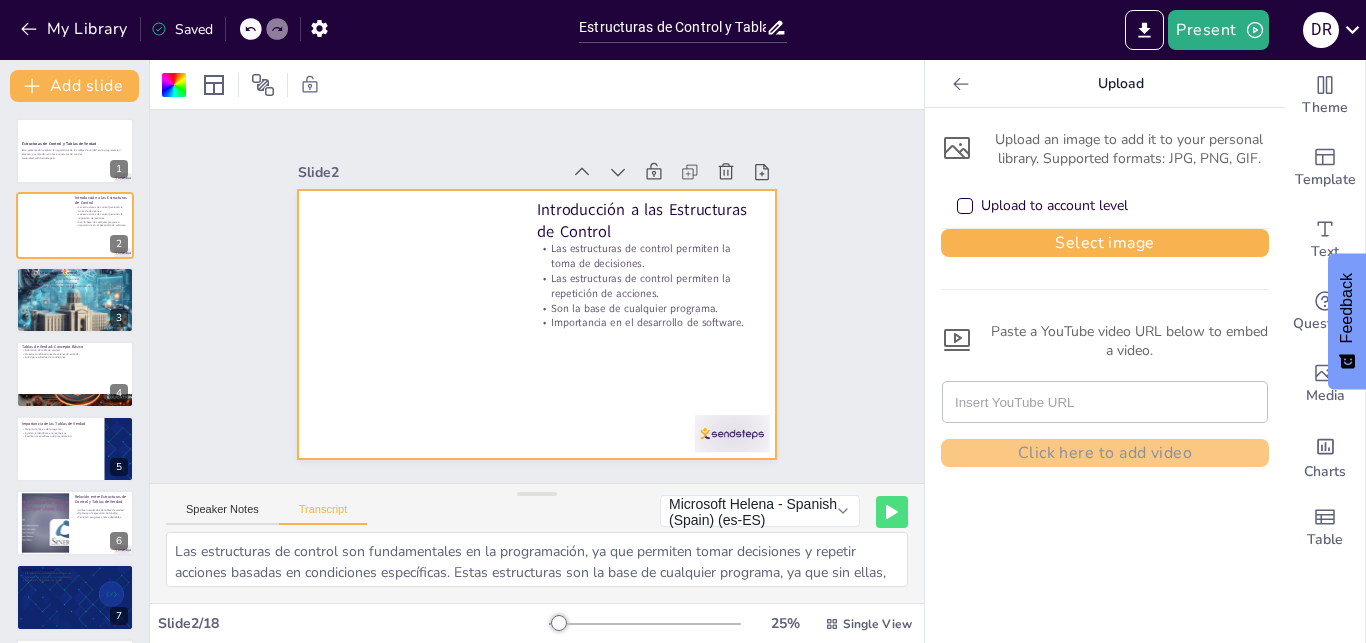 click at bounding box center (537, 324) 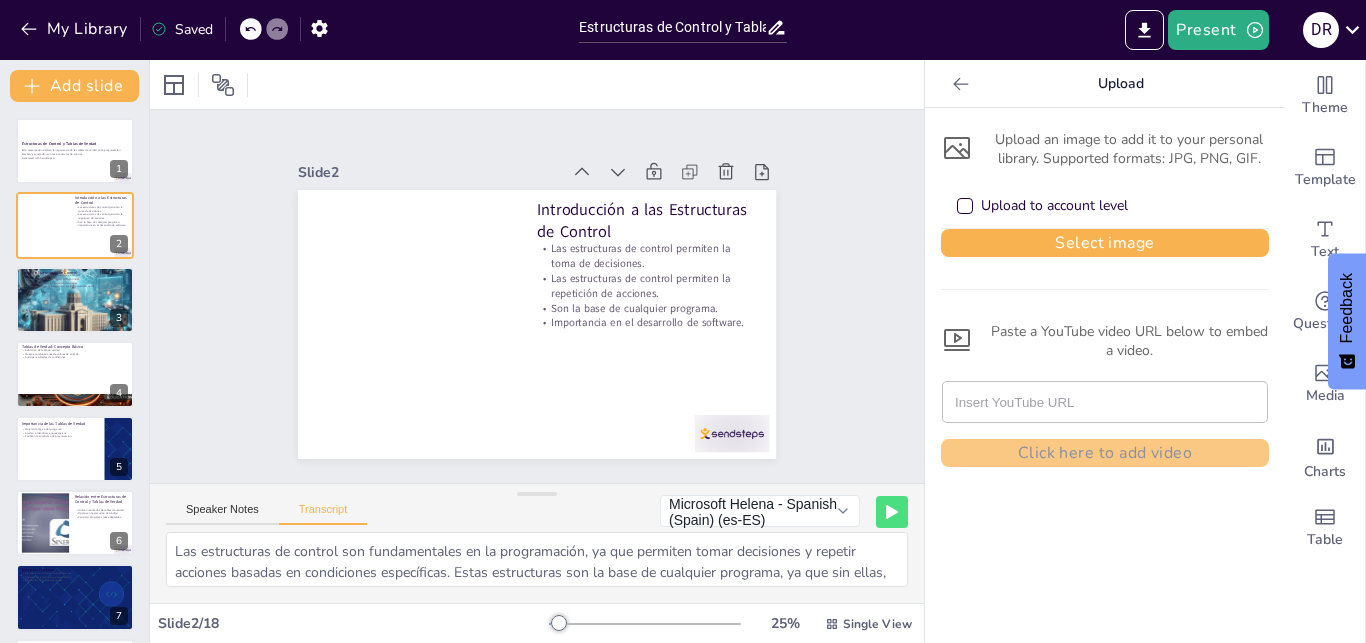 click at bounding box center [1105, 402] 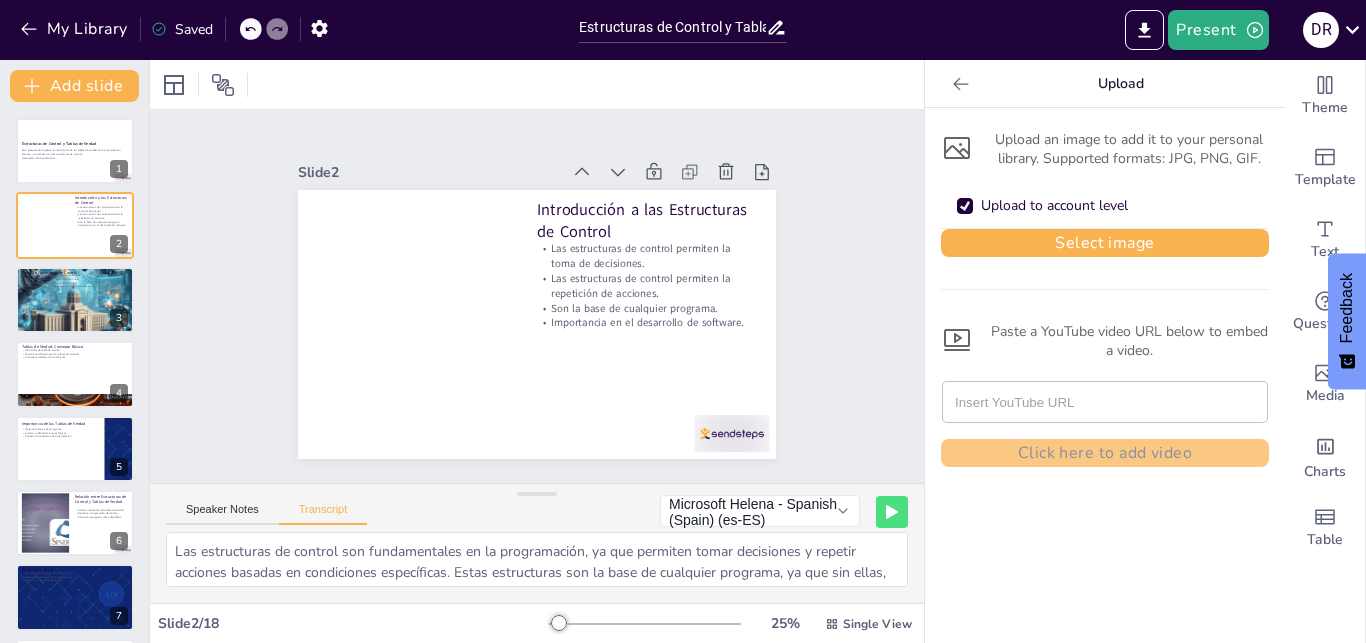 click on "Upload to account level" at bounding box center (1054, 206) 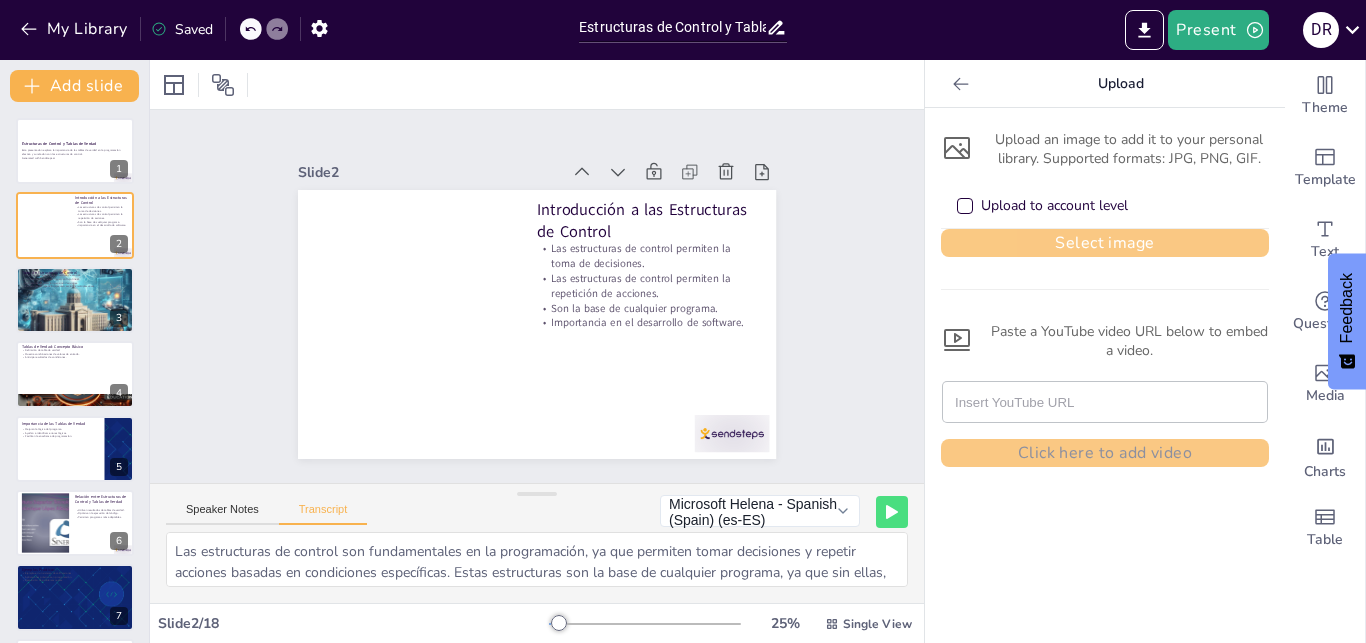 click on "Select image" at bounding box center (1105, 243) 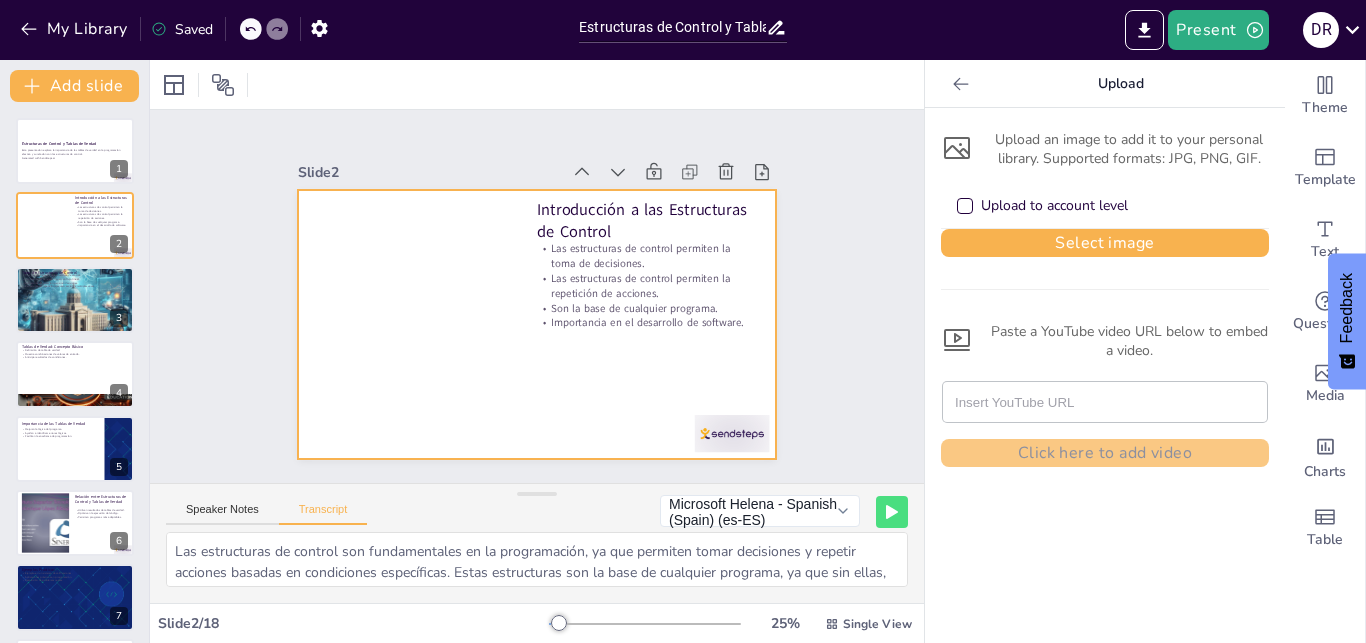 click at bounding box center [534, 325] 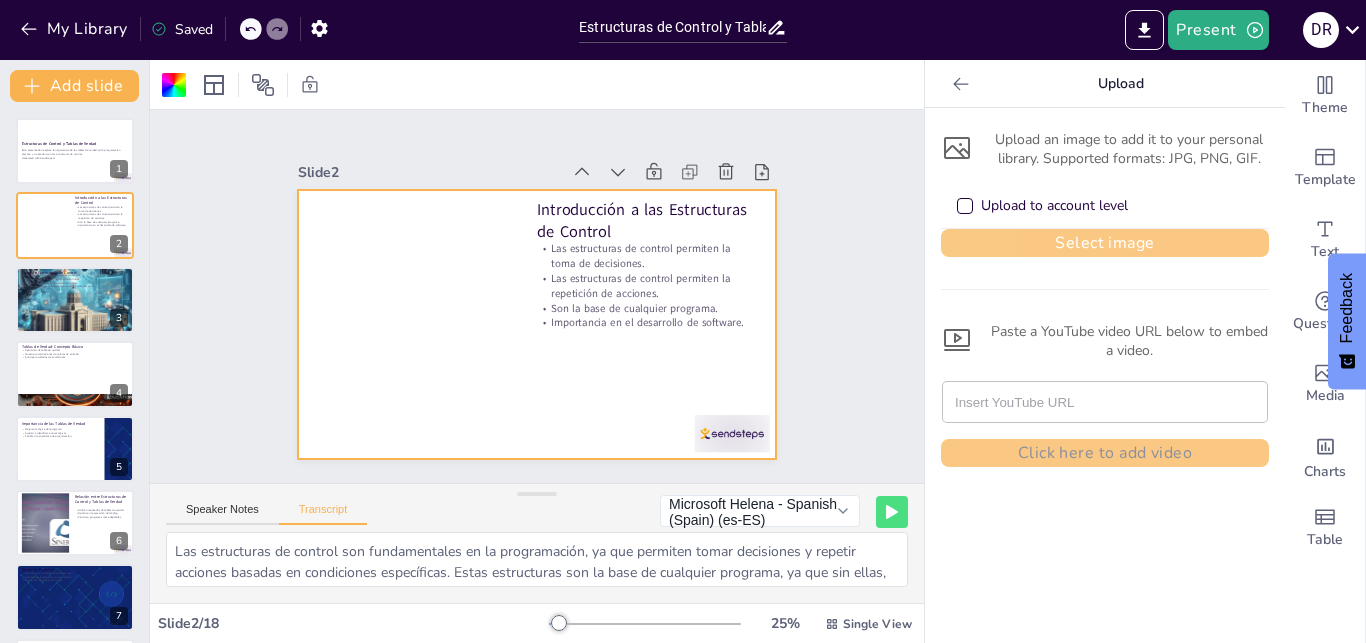 click on "Select image" at bounding box center [1105, 243] 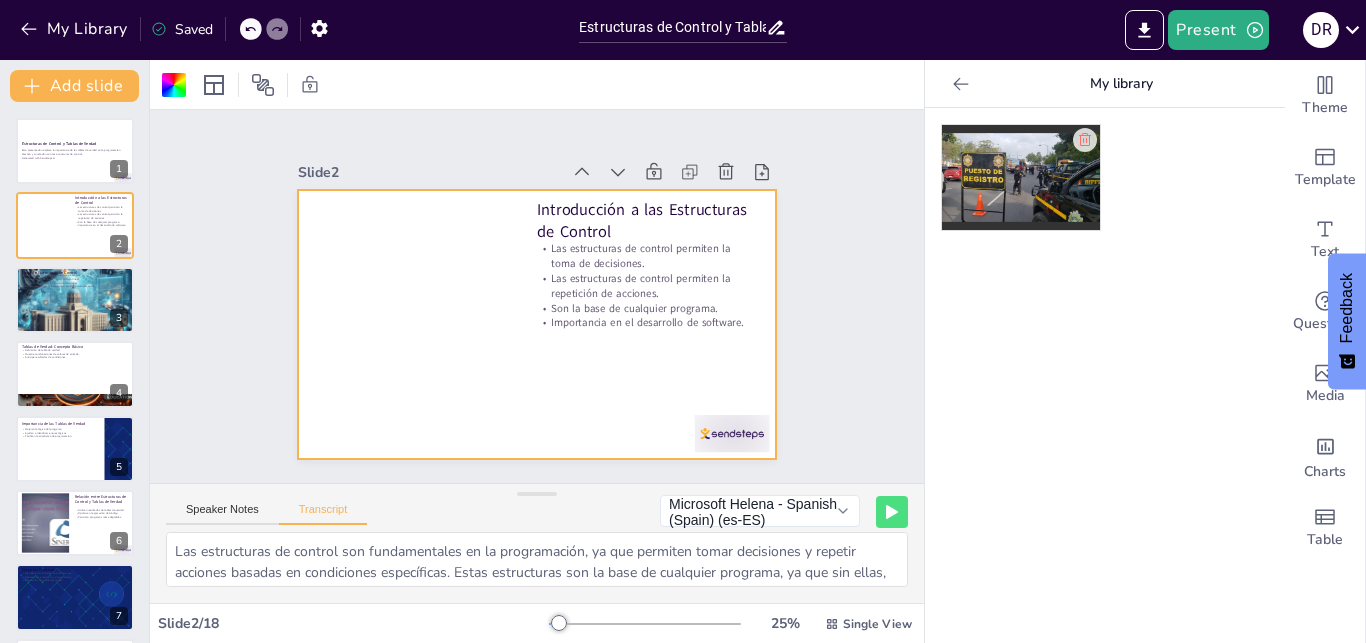 click at bounding box center (1021, 177) 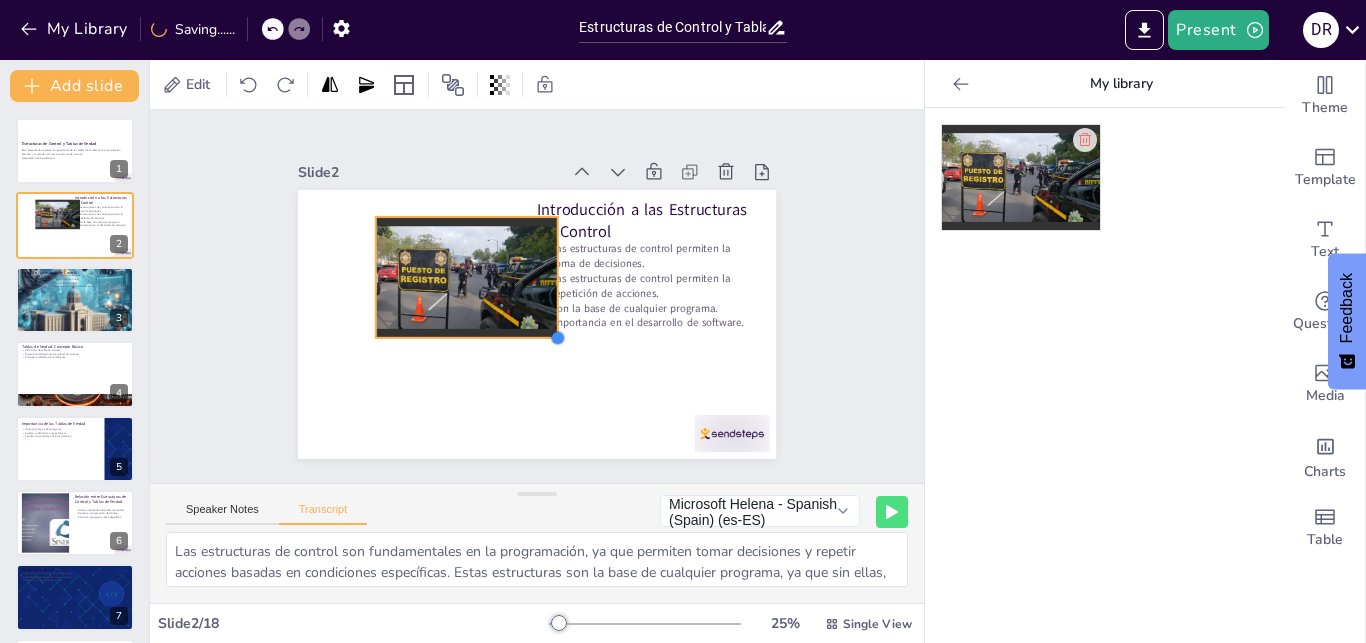 drag, startPoint x: 679, startPoint y: 424, endPoint x: 458, endPoint y: 276, distance: 265.9793 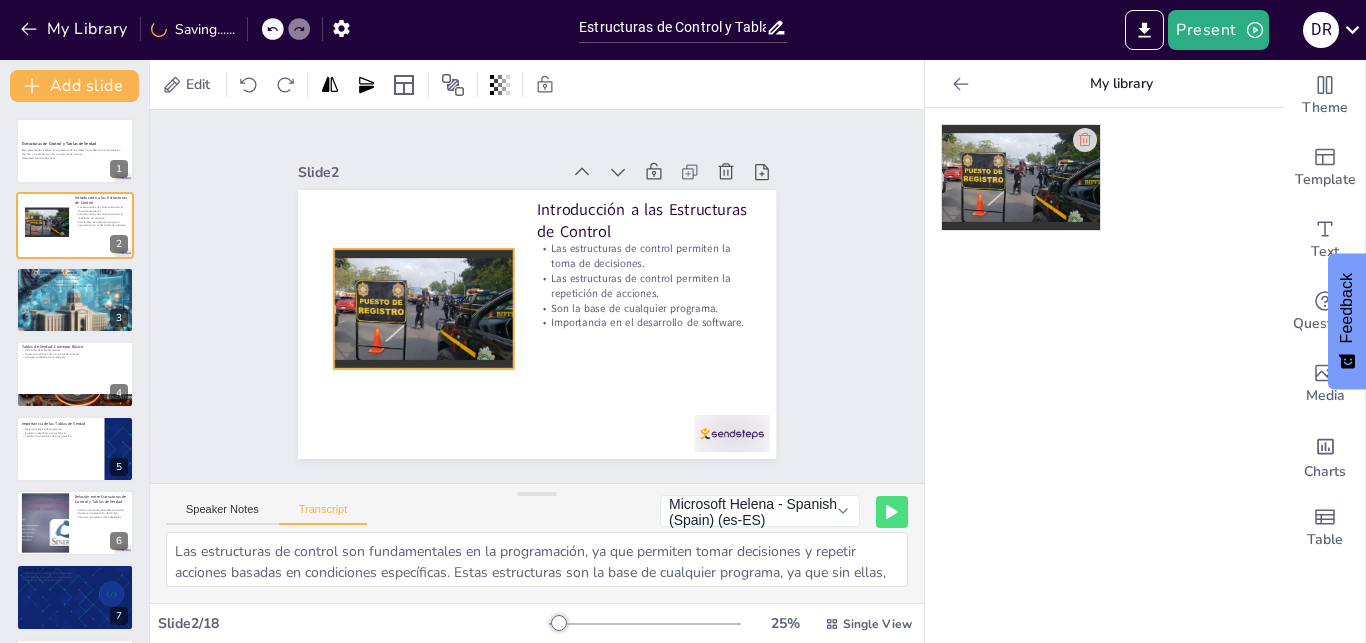 drag, startPoint x: 459, startPoint y: 276, endPoint x: 417, endPoint y: 308, distance: 52.801514 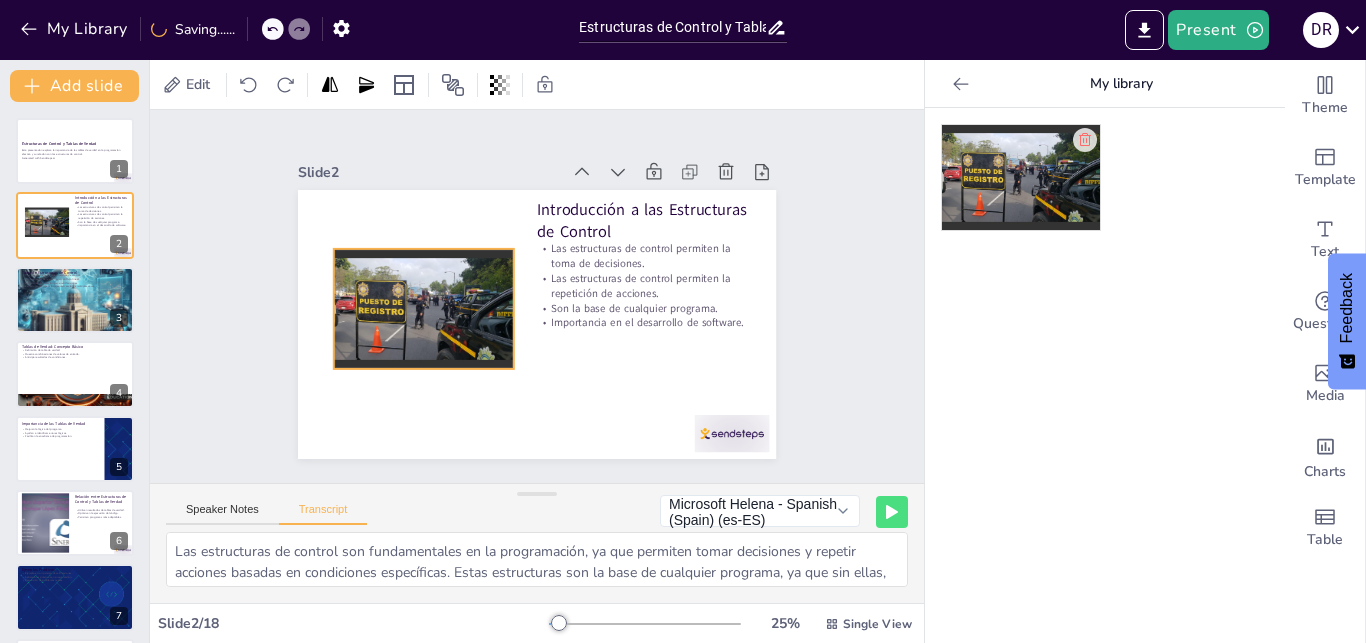 click at bounding box center [423, 297] 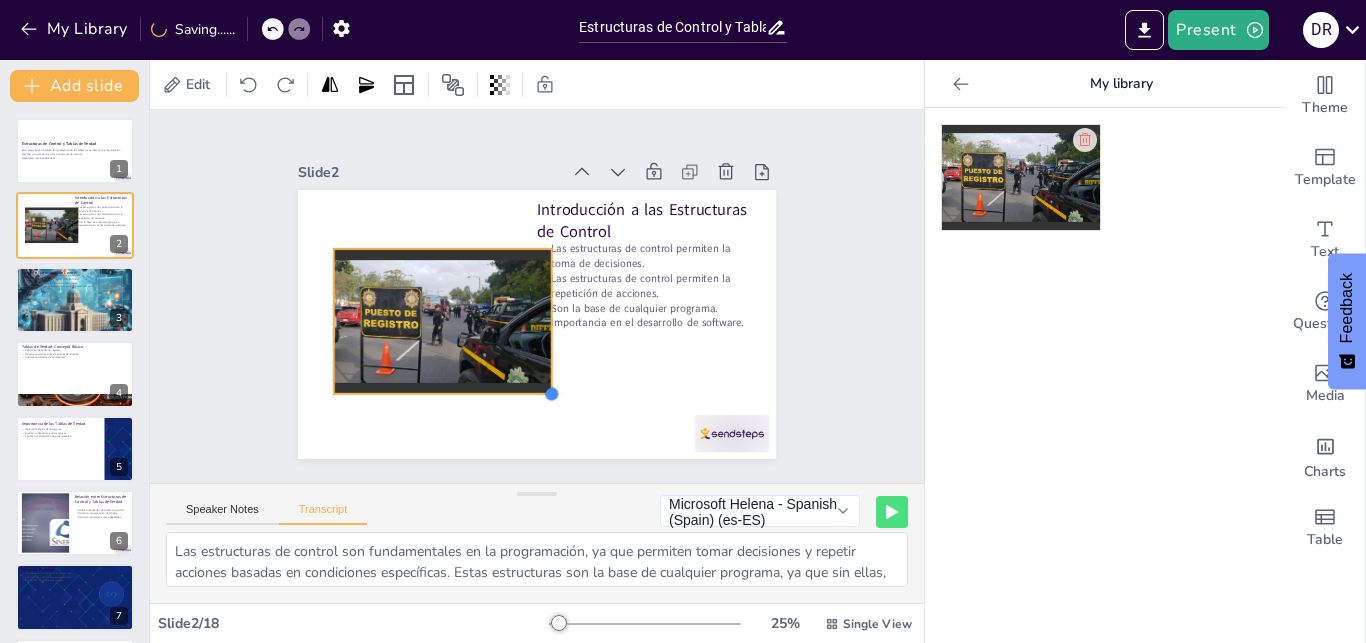 drag, startPoint x: 496, startPoint y: 361, endPoint x: 506, endPoint y: 386, distance: 26.925823 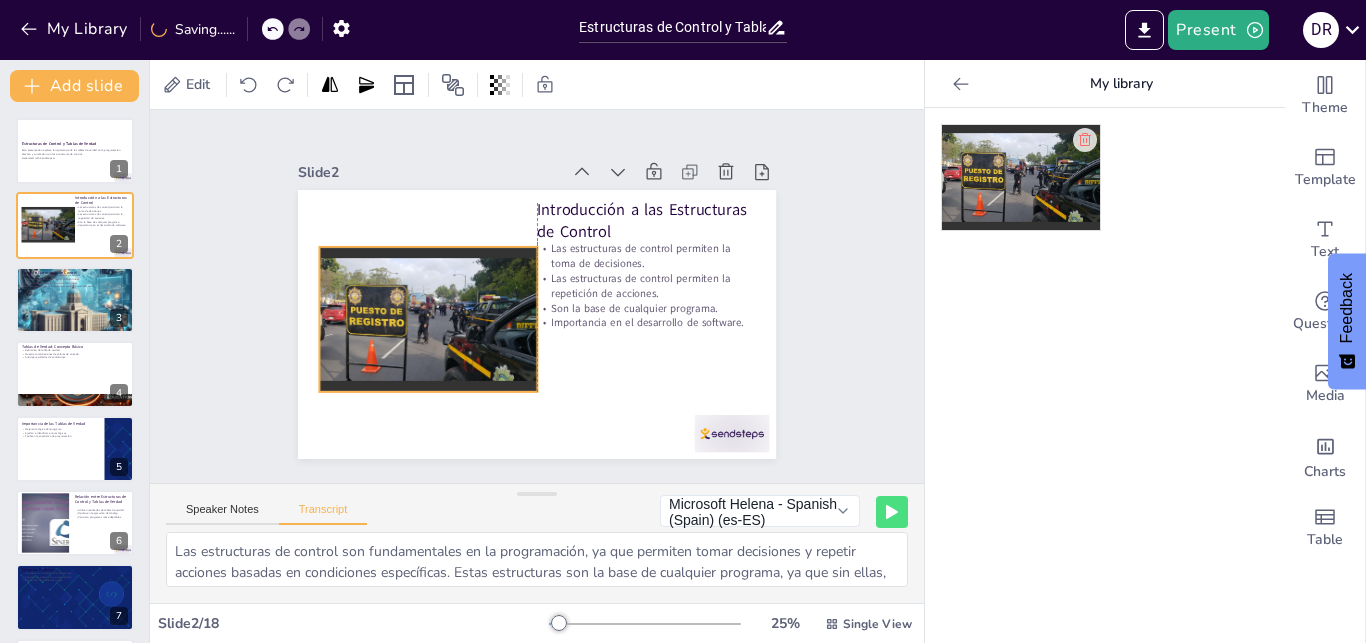 drag, startPoint x: 477, startPoint y: 347, endPoint x: 459, endPoint y: 345, distance: 18.110771 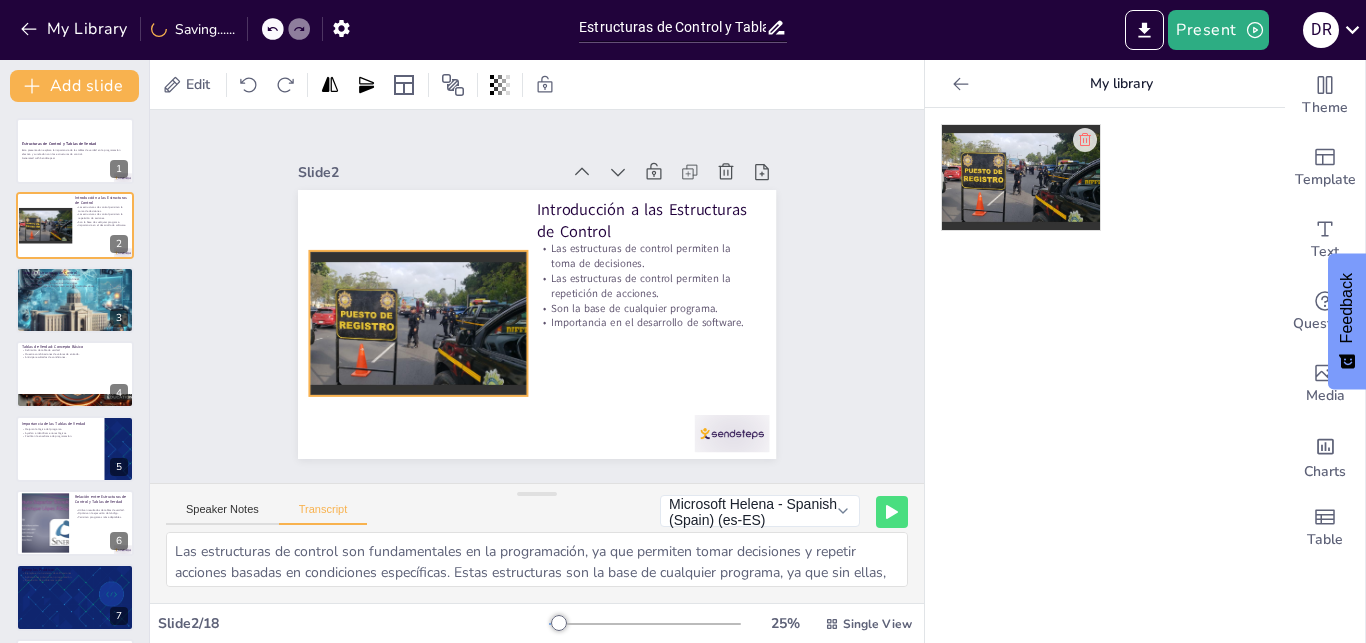 drag, startPoint x: 454, startPoint y: 328, endPoint x: 444, endPoint y: 332, distance: 10.770329 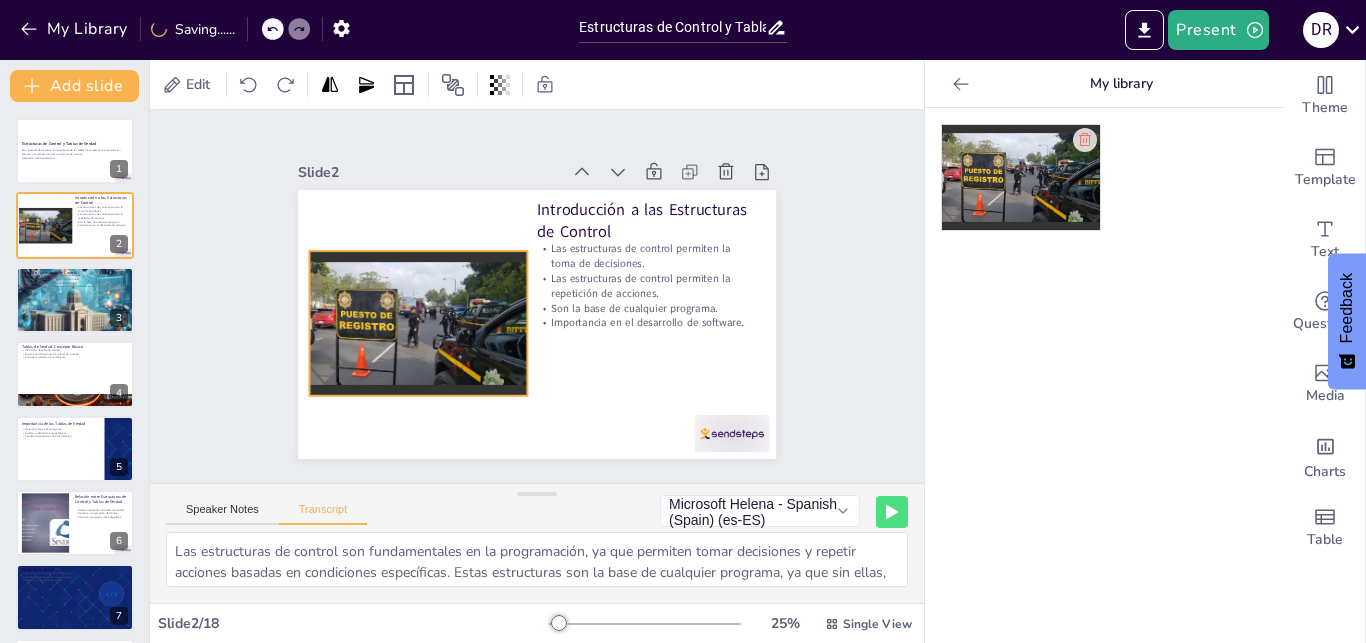 click at bounding box center [416, 310] 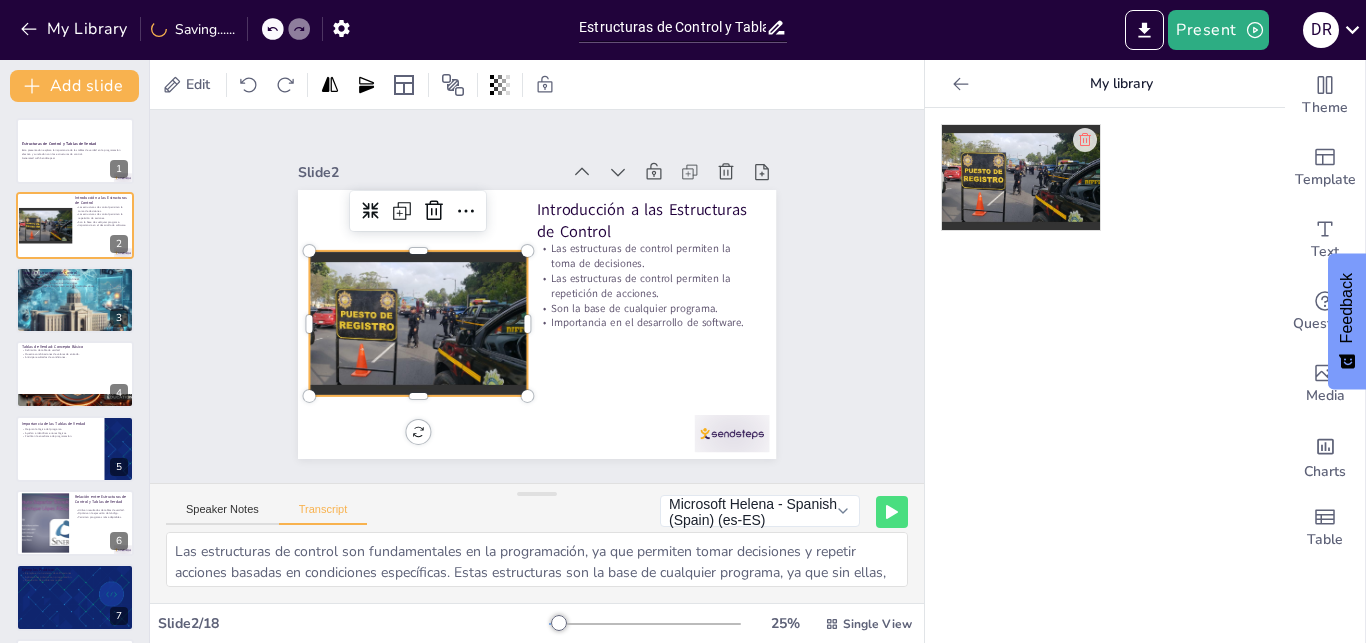 click on "Son la base de cualquier programa." at bounding box center (644, 308) 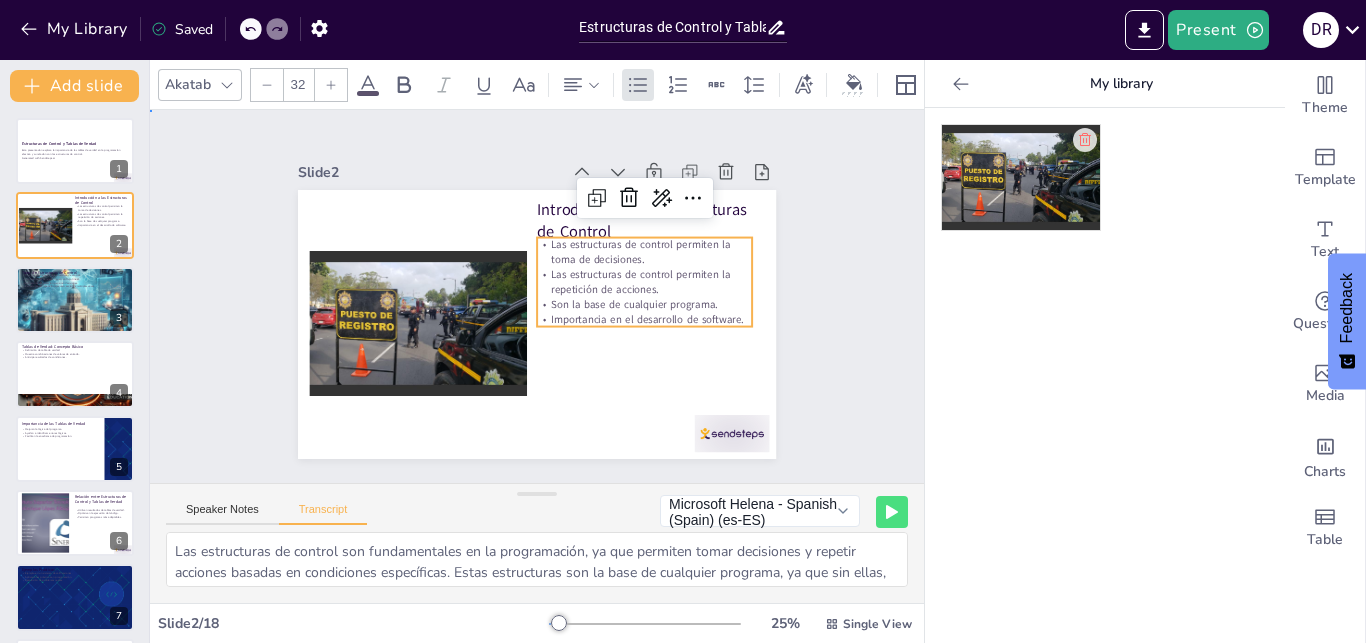 click on "Slide  1 Estructuras de Control y Tablas de Verdad Esta presentación explora la importancia de las tablas de verdad en la programación efectiva y su relación con las estructuras de control. Generated with Sendsteps.ai Slide  2 Introducción a las Estructuras de Control Las estructuras de control permiten la toma de decisiones. Las estructuras de control permiten la repetición de acciones. Son la base de cualquier programa. Importancia en el desarrollo de software. Slide  3 Tipos de Estructuras de Control Tres tipos principales de estructuras de control. Estructuras secuenciales siguen un flujo lineal. Estructuras de selección permiten decisiones. Estructuras de repetición ejecutan acciones múltiples veces. Slide  4 Tablas de Verdad: Concepto Básico Definición de tabla de verdad. Muestra combinaciones de valores de entrada. Anticipa resultados de condiciones. Slide  5 Importancia de las Tablas de Verdad Mejoran la lógica del programa. Ayudan a identificar errores lógicos. Slide  6 Slide  7 Slide  8" at bounding box center (537, 296) 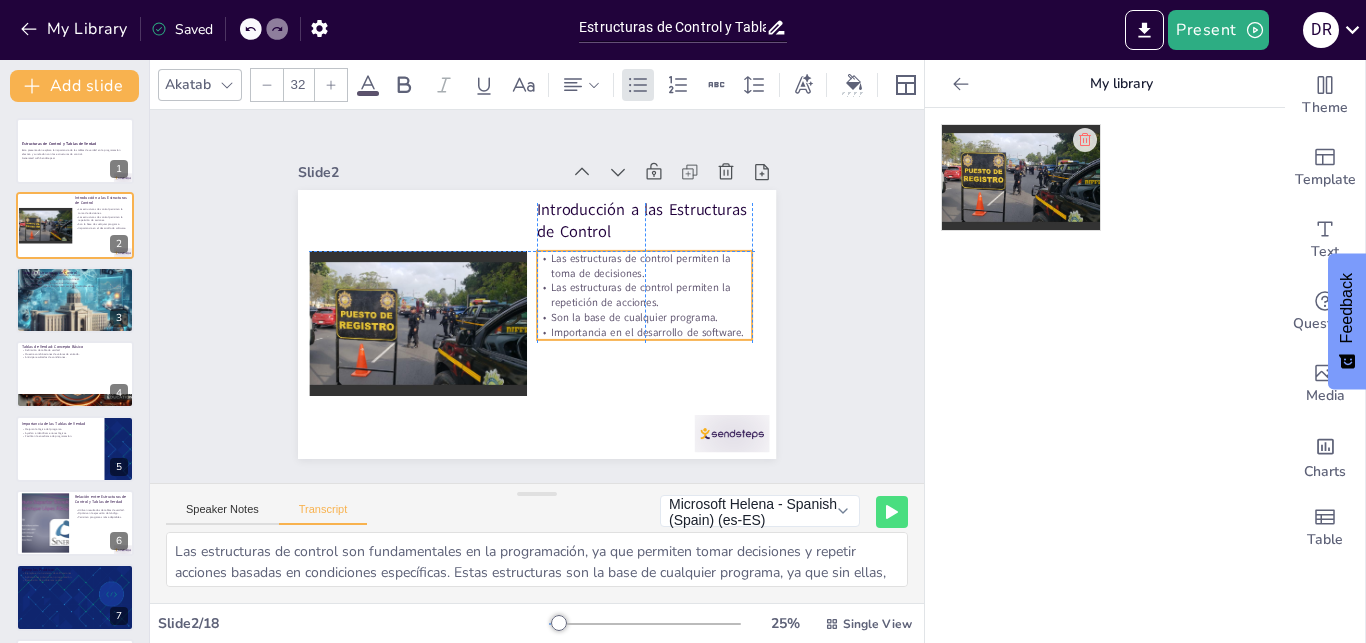 drag, startPoint x: 674, startPoint y: 270, endPoint x: 677, endPoint y: 287, distance: 17.262676 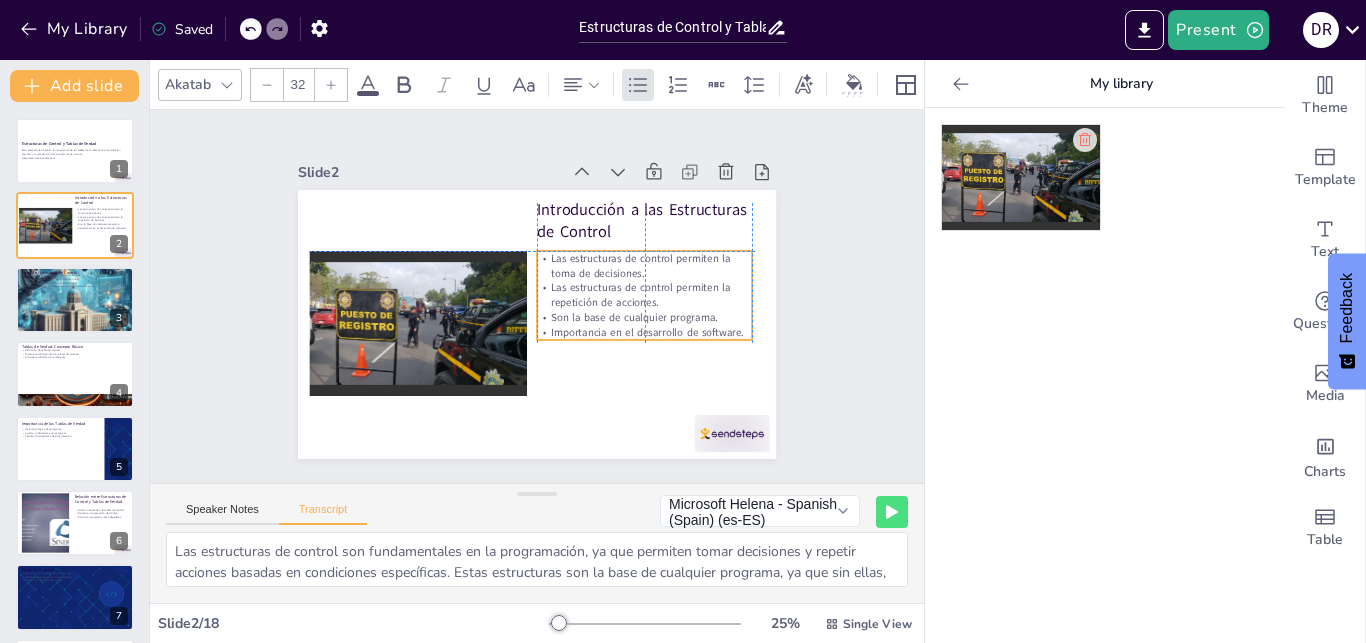 click on "Las estructuras de control permiten la repetición de acciones." at bounding box center (644, 306) 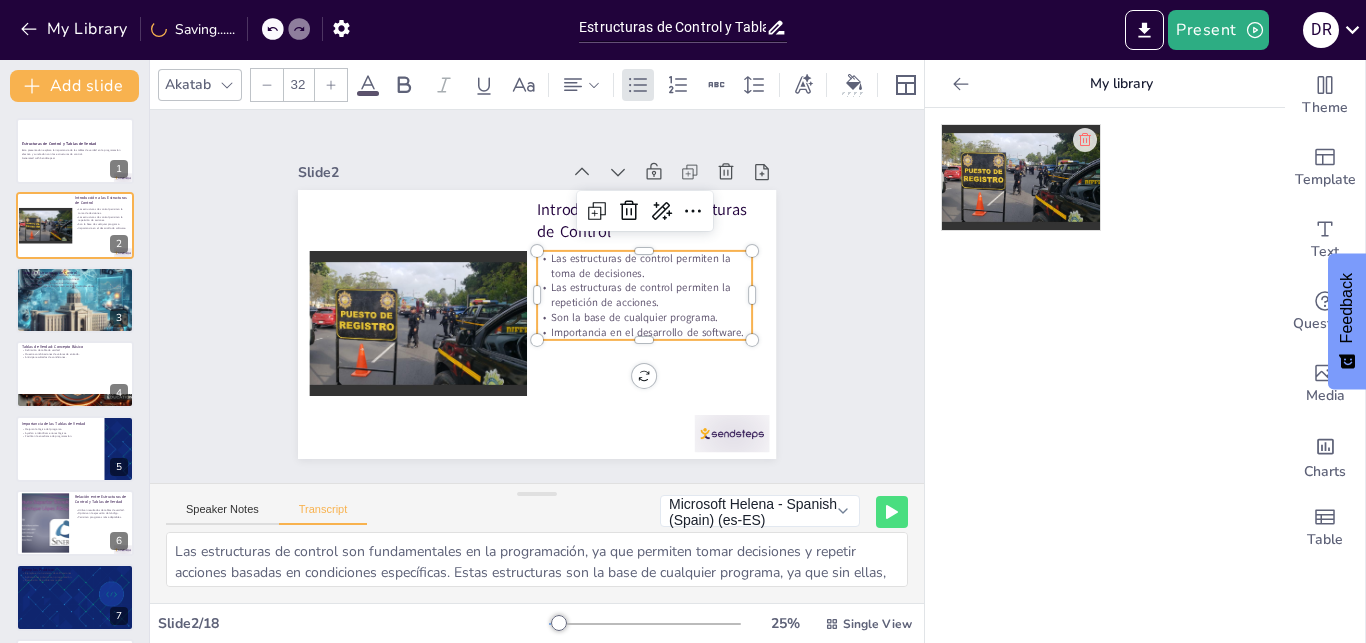 click on "Slide  1 Estructuras de Control y Tablas de Verdad Esta presentación explora la importancia de las tablas de verdad en la programación efectiva y su relación con las estructuras de control. Generated with Sendsteps.ai Slide  2 Introducción a las Estructuras de Control Las estructuras de control permiten la toma de decisiones. Las estructuras de control permiten la repetición de acciones. Son la base de cualquier programa. Importancia en el desarrollo de software. Slide  3 Tipos de Estructuras de Control Tres tipos principales de estructuras de control. Estructuras secuenciales siguen un flujo lineal. Estructuras de selección permiten decisiones. Estructuras de repetición ejecutan acciones múltiples veces. Slide  4 Tablas de Verdad: Concepto Básico Definición de tabla de verdad. Muestra combinaciones de valores de entrada. Anticipa resultados de condiciones. Slide  5 Importancia de las Tablas de Verdad Mejoran la lógica del programa. Ayudan a identificar errores lógicos. Slide  6 Slide  7 Slide  8" at bounding box center (537, 296) 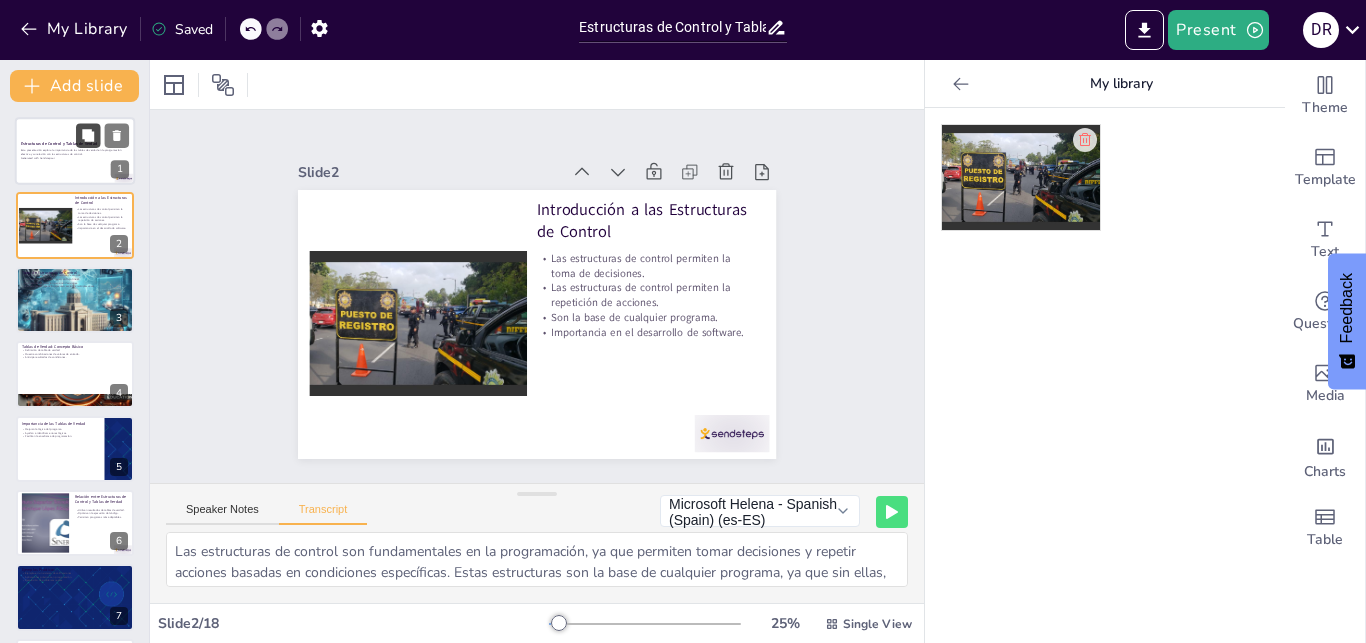 click 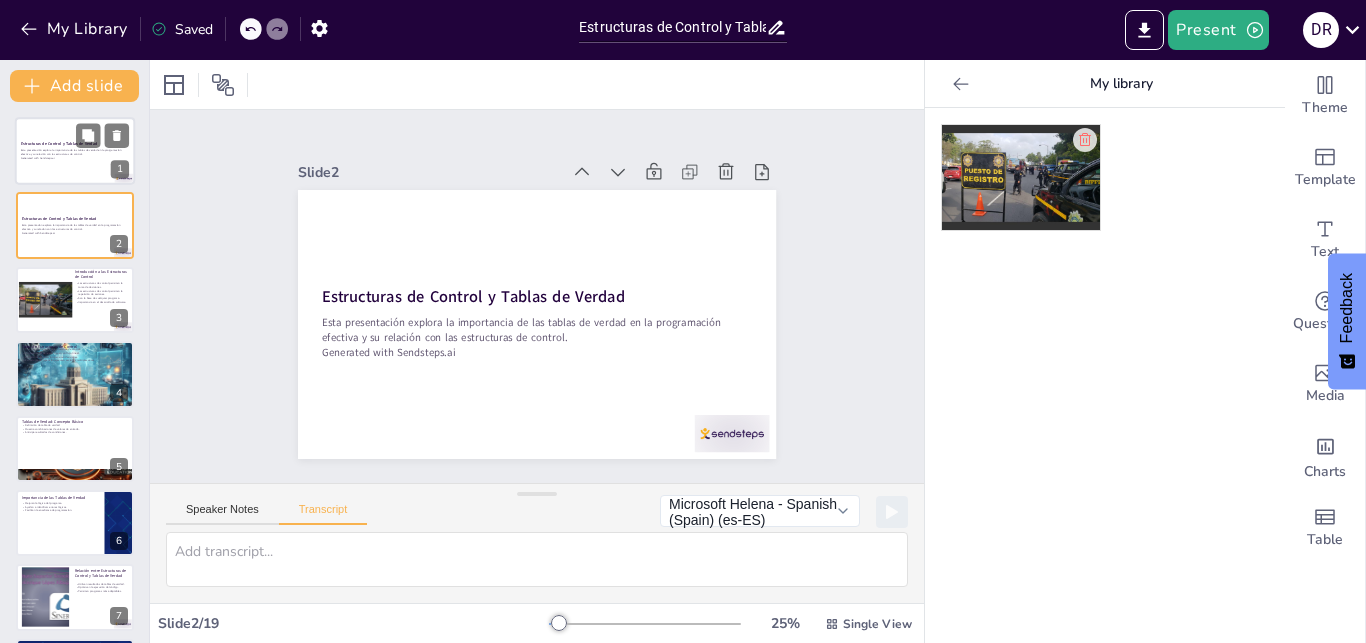 click on "Esta presentación explora la importancia de las tablas de verdad en la programación efectiva y su relación con las estructuras de control." at bounding box center (75, 152) 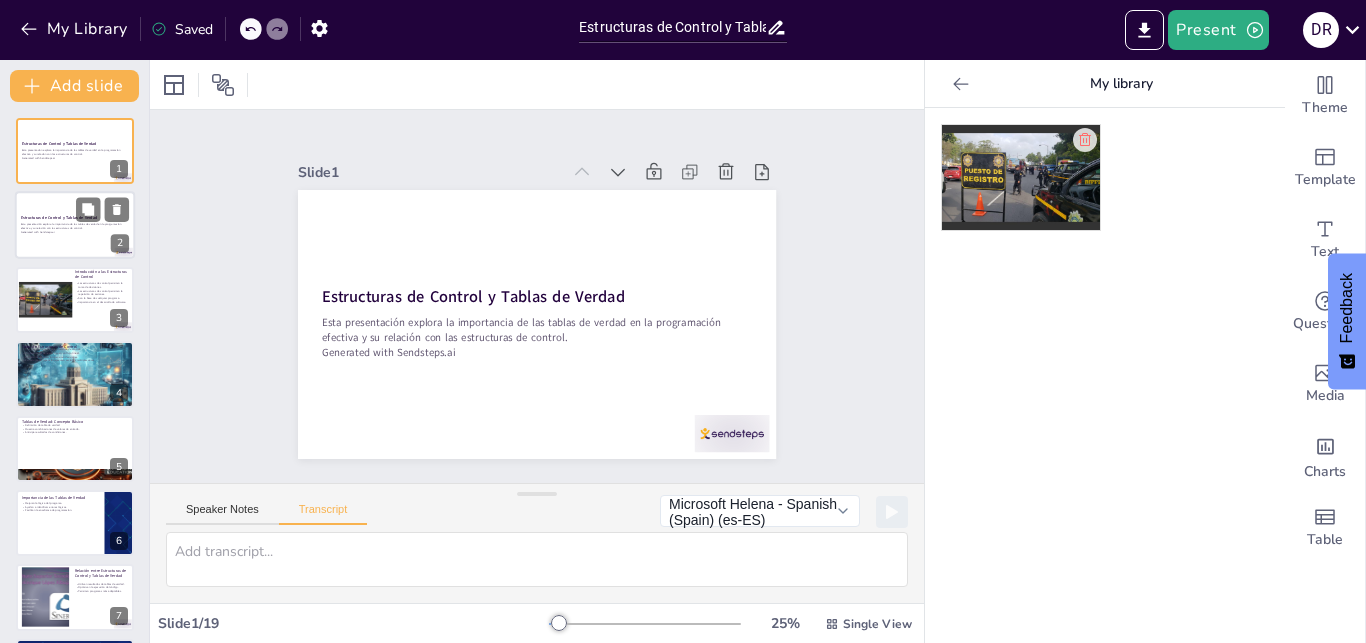 click on "Esta presentación explora la importancia de las tablas de verdad en la programación efectiva y su relación con las estructuras de control." at bounding box center [75, 226] 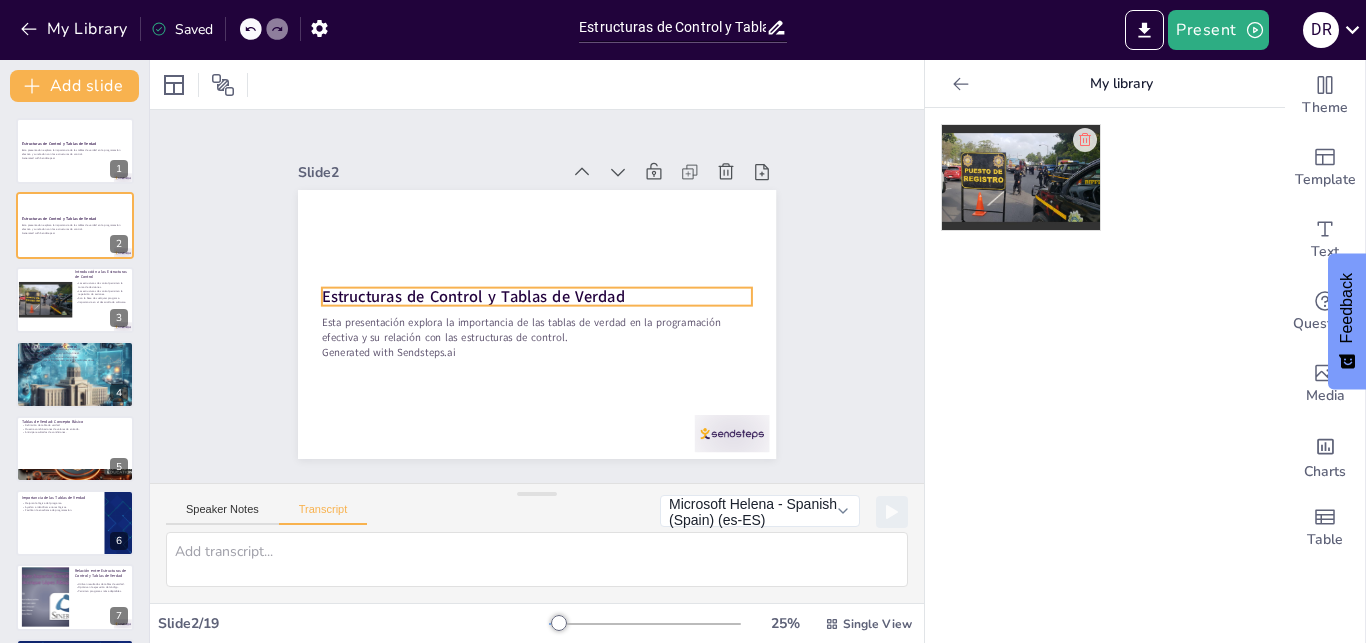 click on "Estructuras de Control y Tablas de Verdad" at bounding box center (473, 297) 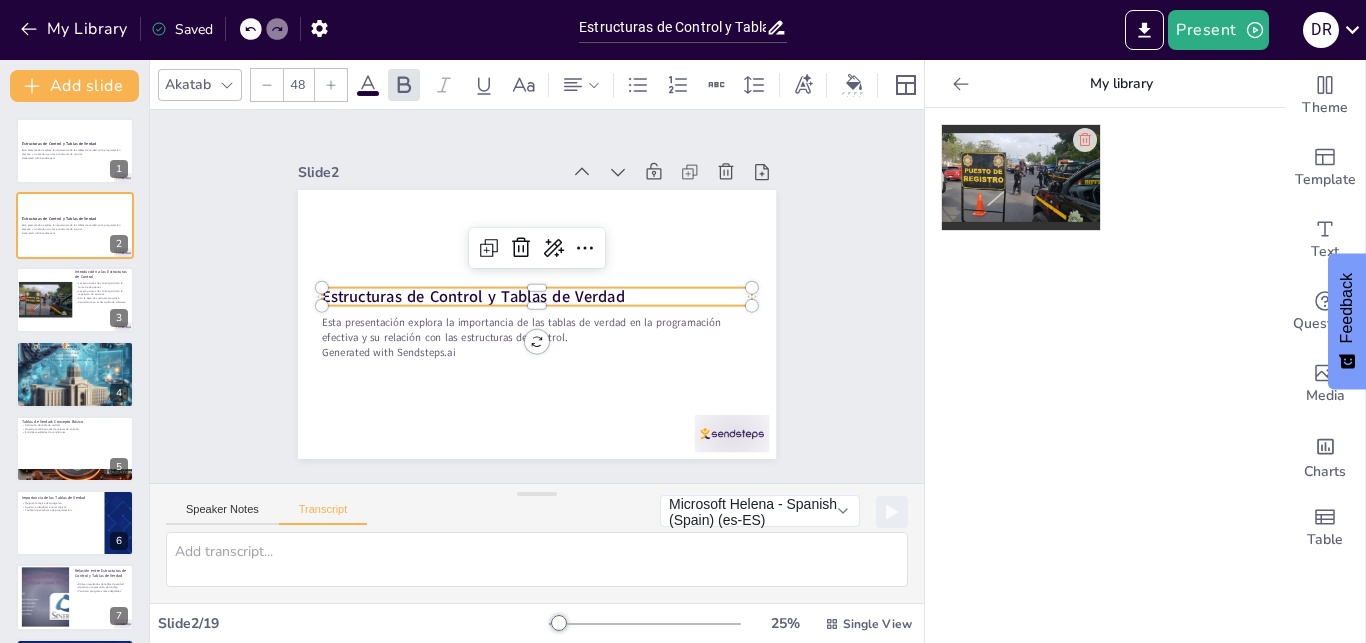 click on "Estructuras de Control y Tablas de Verdad" at bounding box center (473, 289) 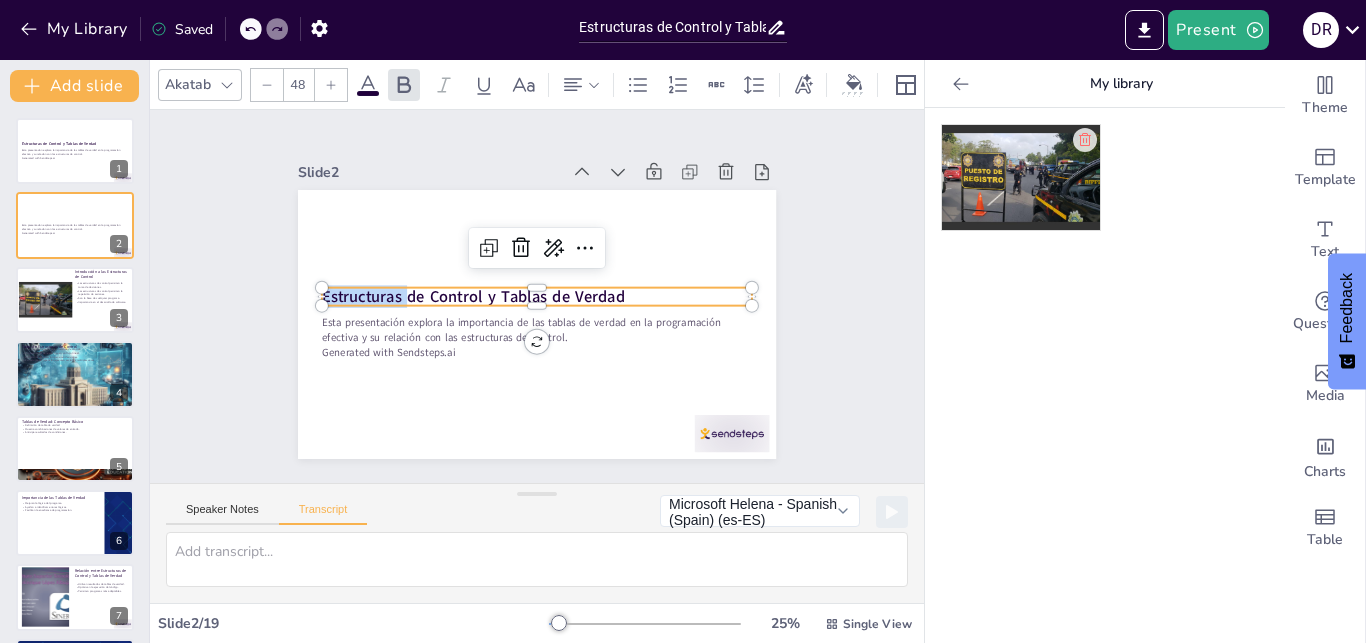 click on "Estructuras de Control y Tablas de Verdad" at bounding box center (473, 289) 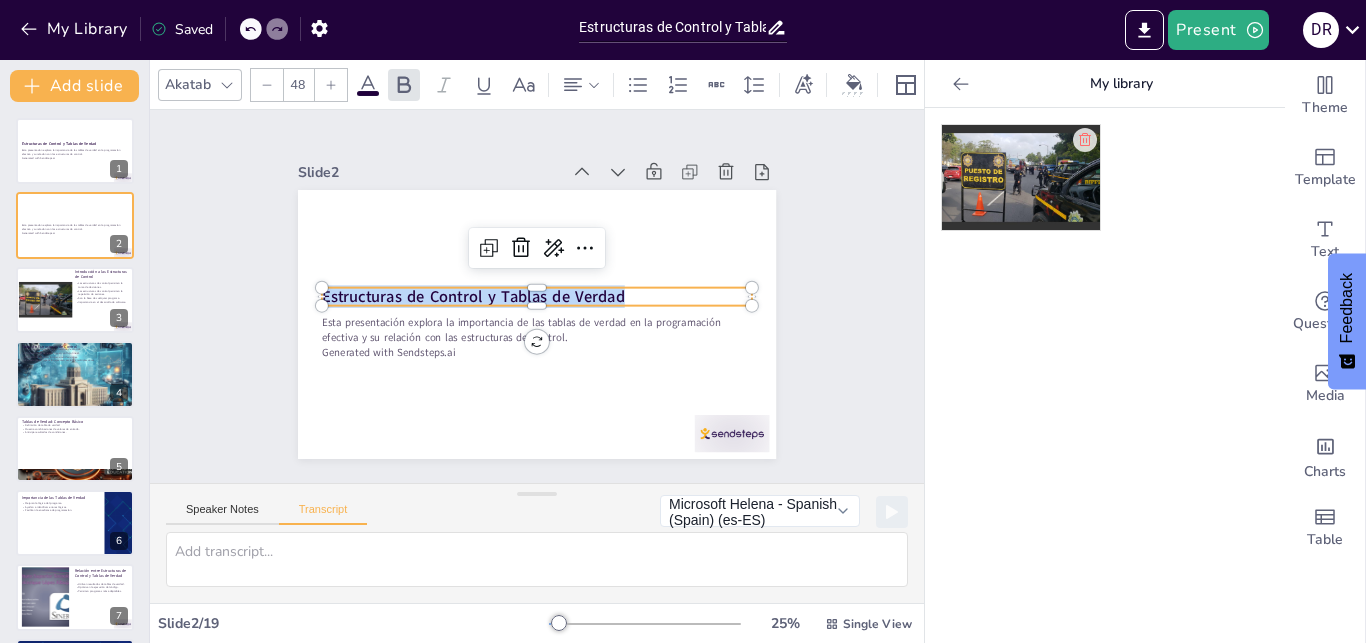 click on "Estructuras de Control y Tablas de Verdad" at bounding box center [473, 289] 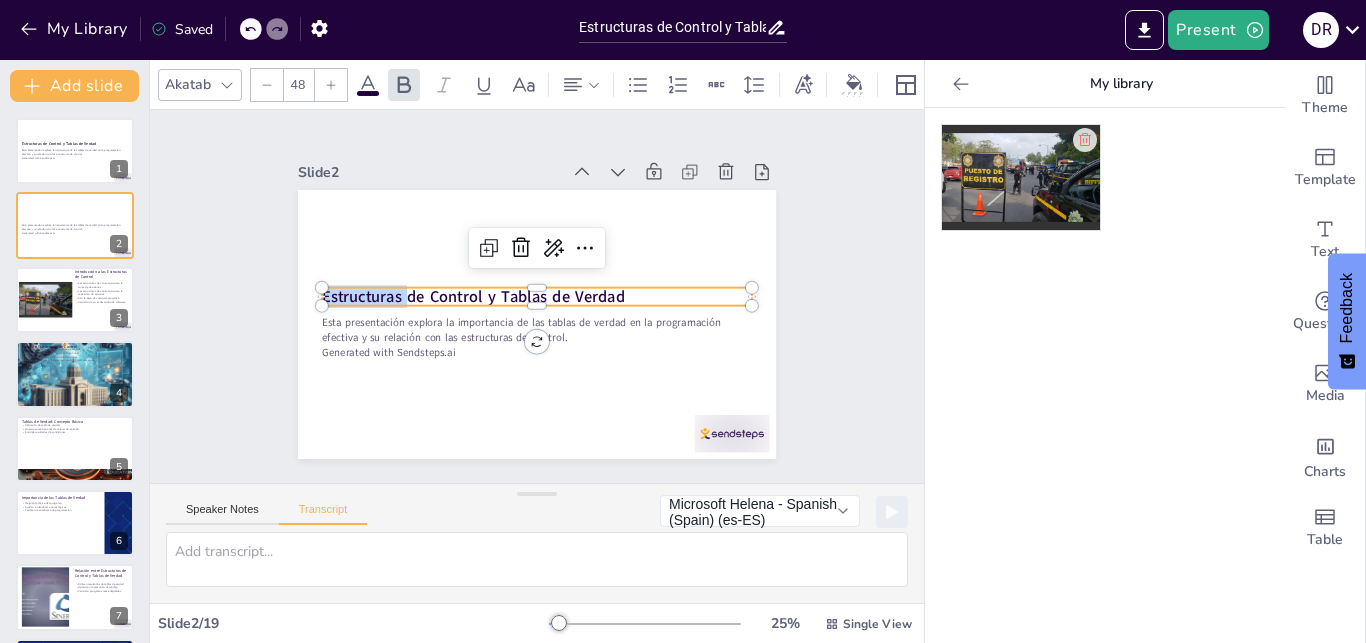 click on "Estructuras de Control y Tablas de Verdad" at bounding box center (473, 289) 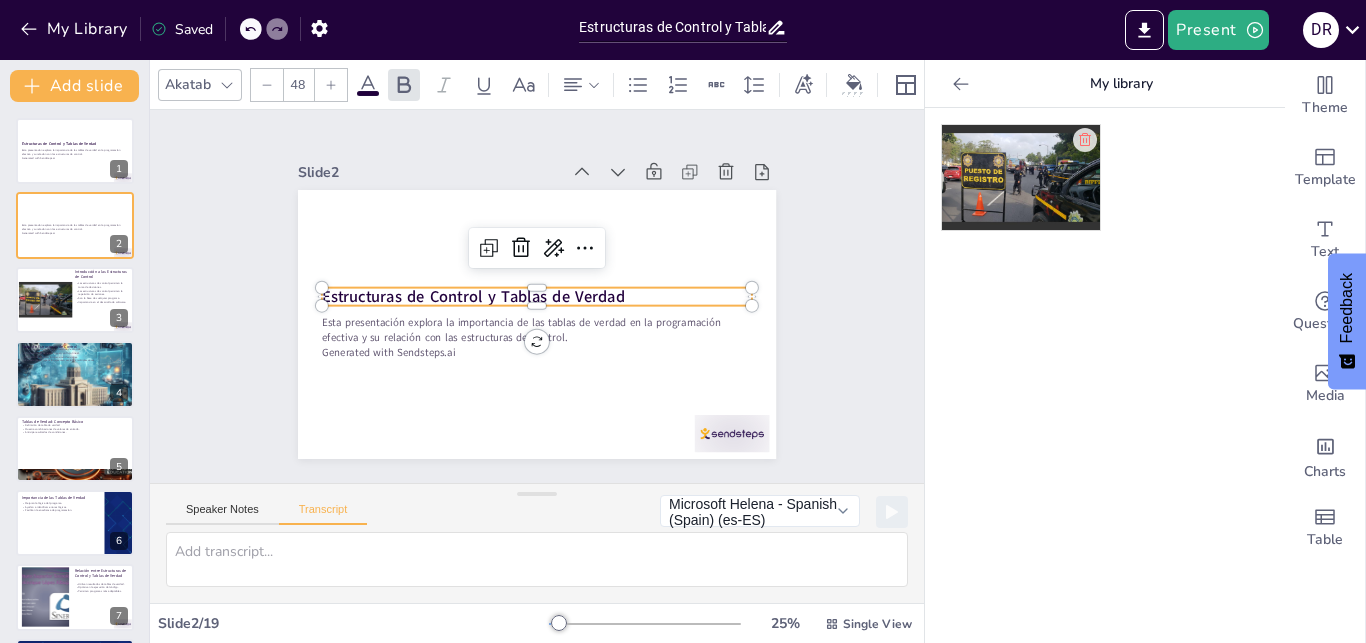 click on "Estructuras de Control y Tablas de Verdad" at bounding box center [473, 297] 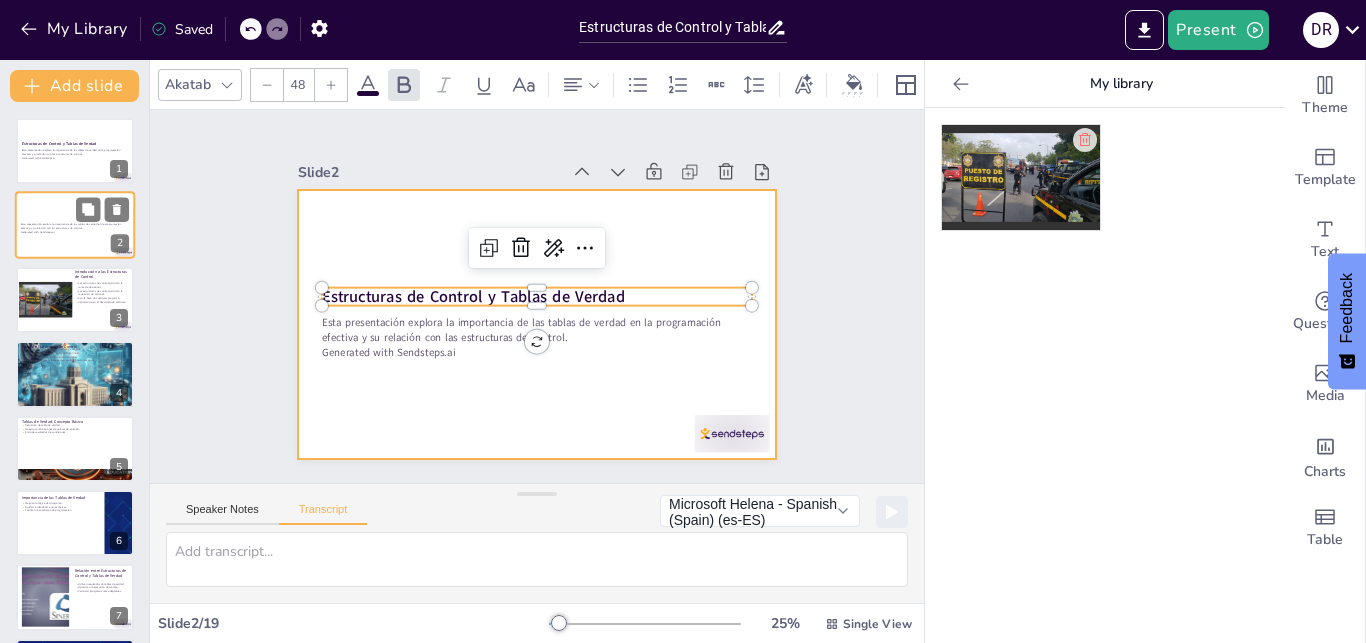 click on "Esta presentación explora la importancia de las tablas de verdad en la programación efectiva y su relación con las estructuras de control. Generated with Sendsteps.ai" at bounding box center [75, 229] 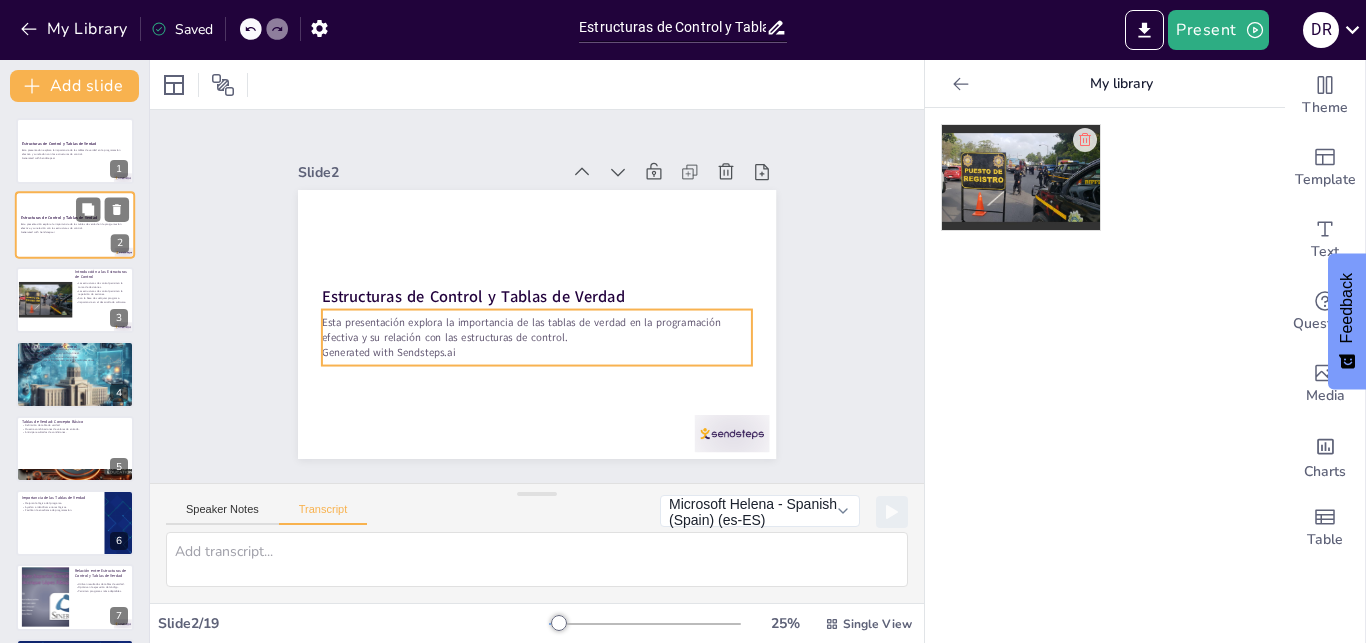 click on "Generated with Sendsteps.ai" at bounding box center (75, 233) 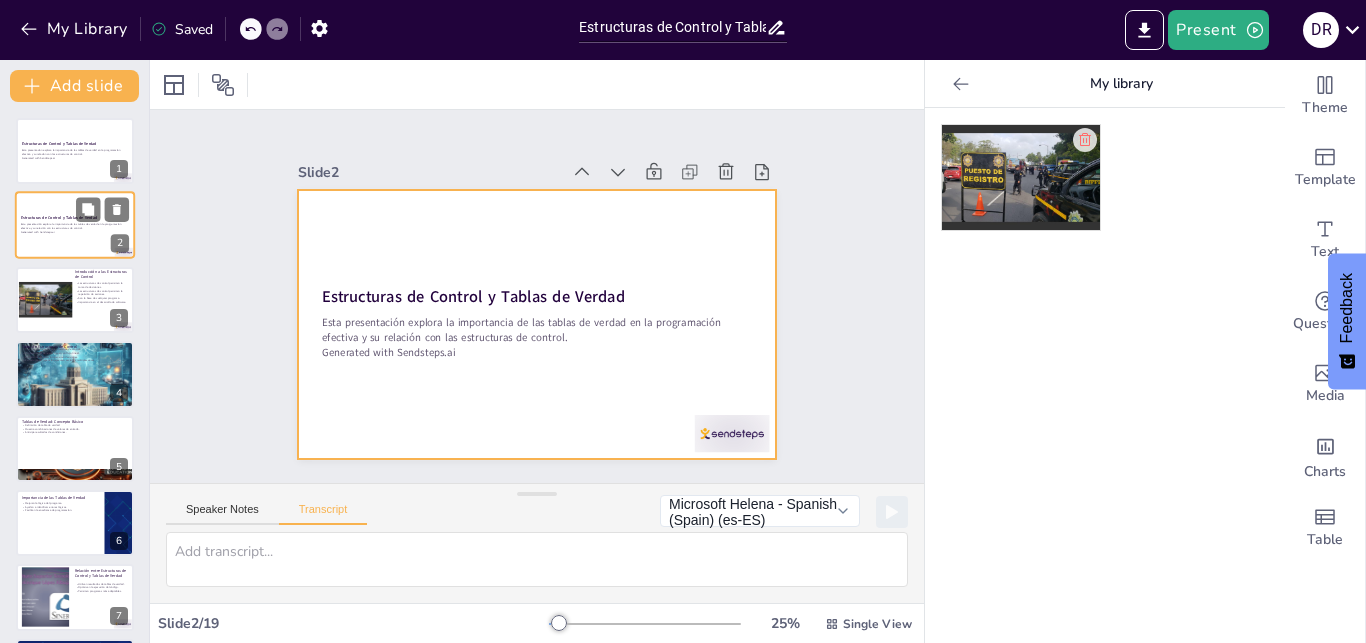 click at bounding box center [75, 226] 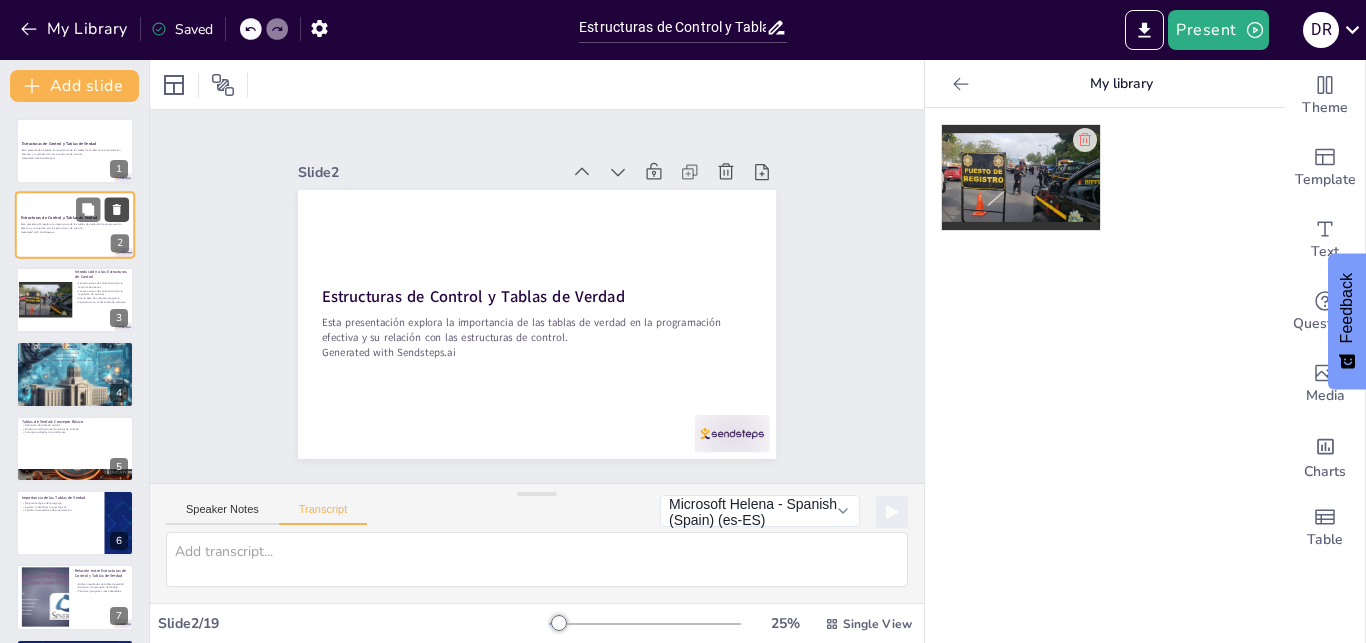 click 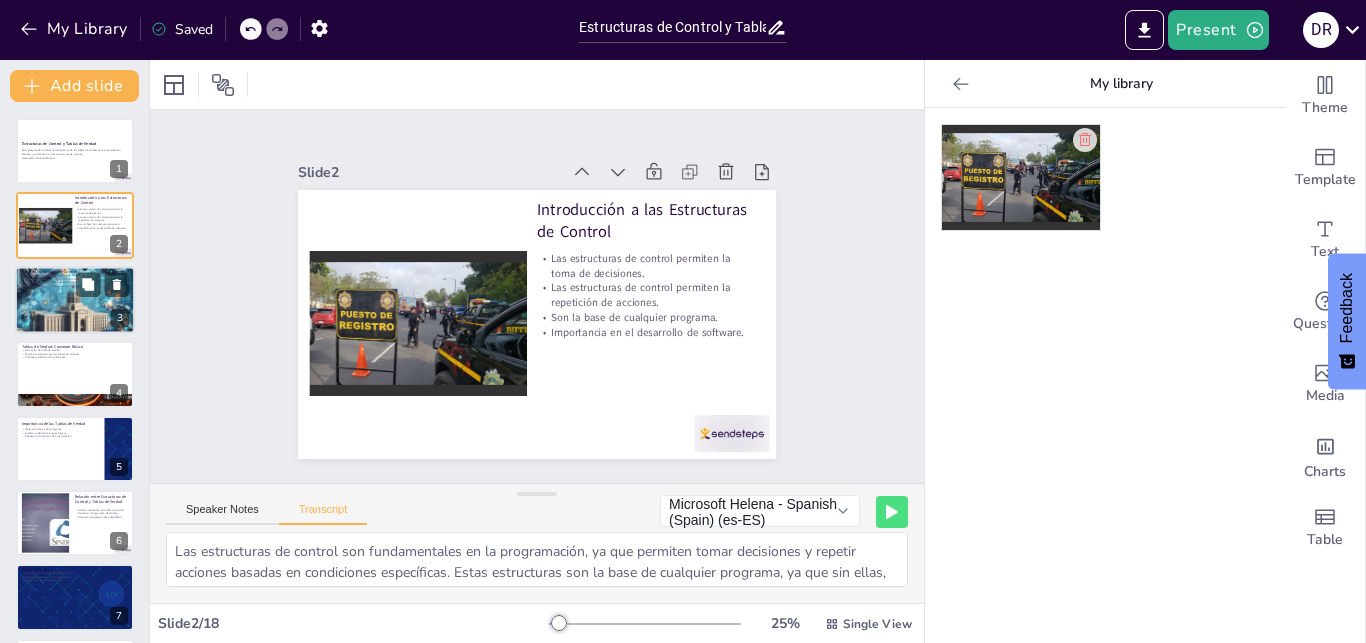 click at bounding box center [75, 300] 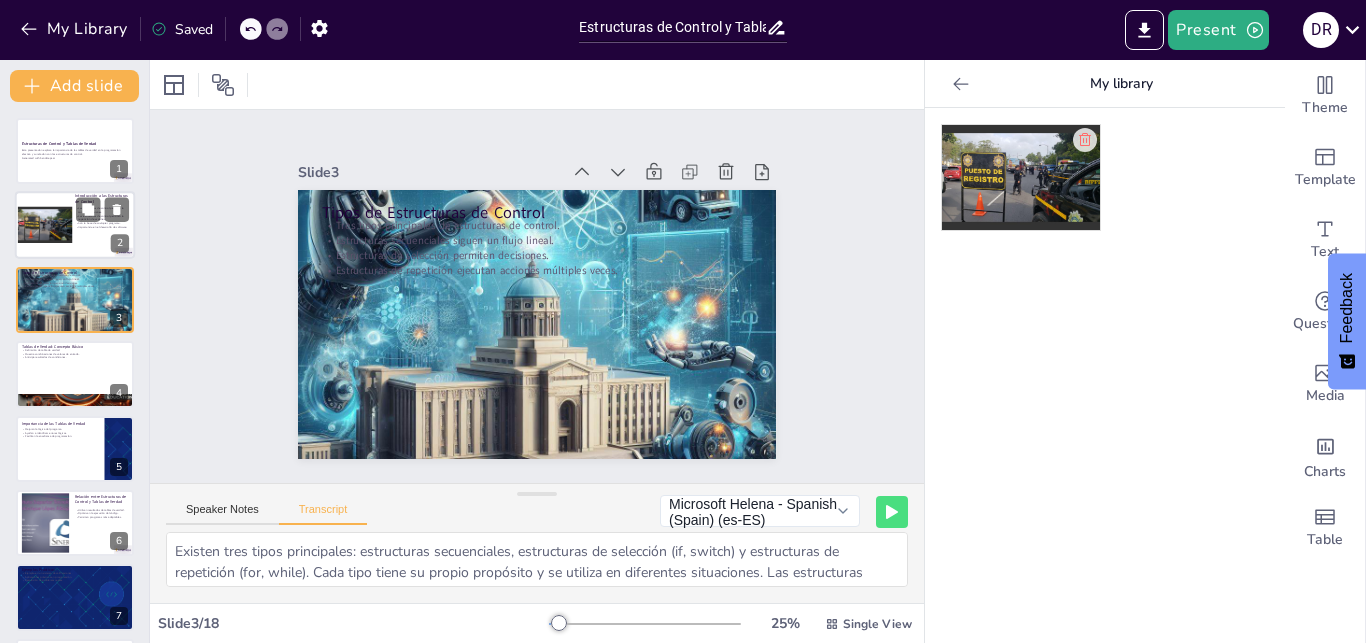 click at bounding box center [45, 225] 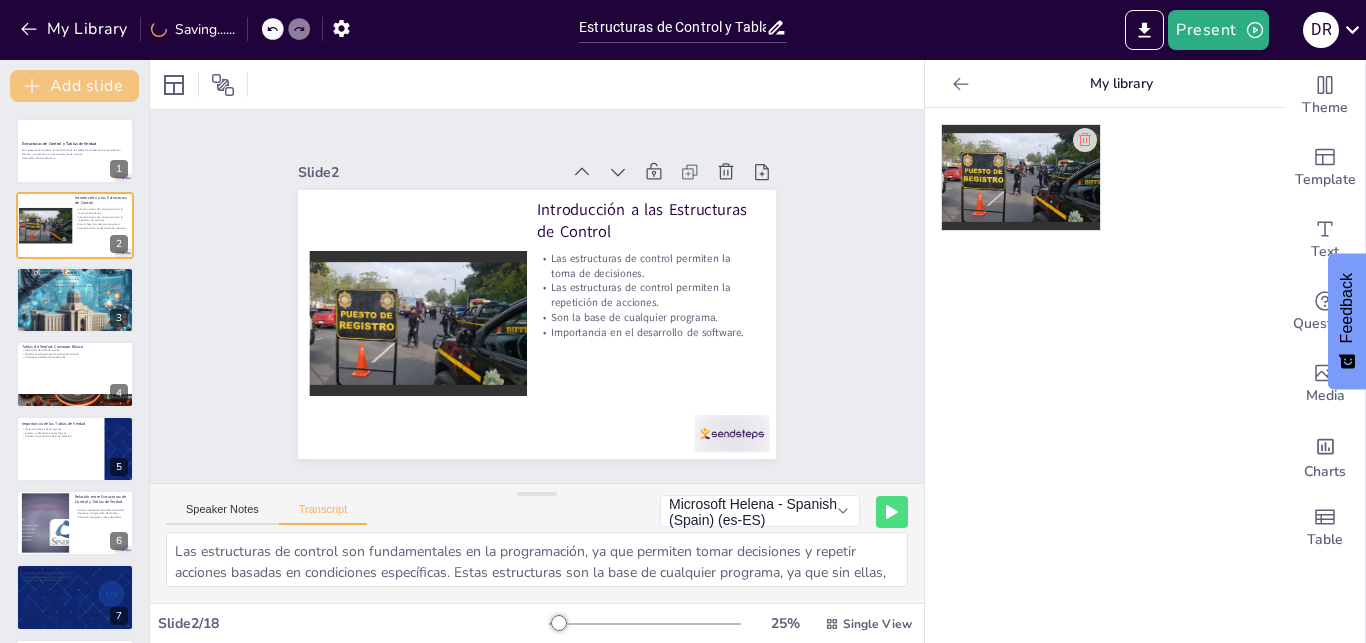 click on "Add slide" at bounding box center (74, 86) 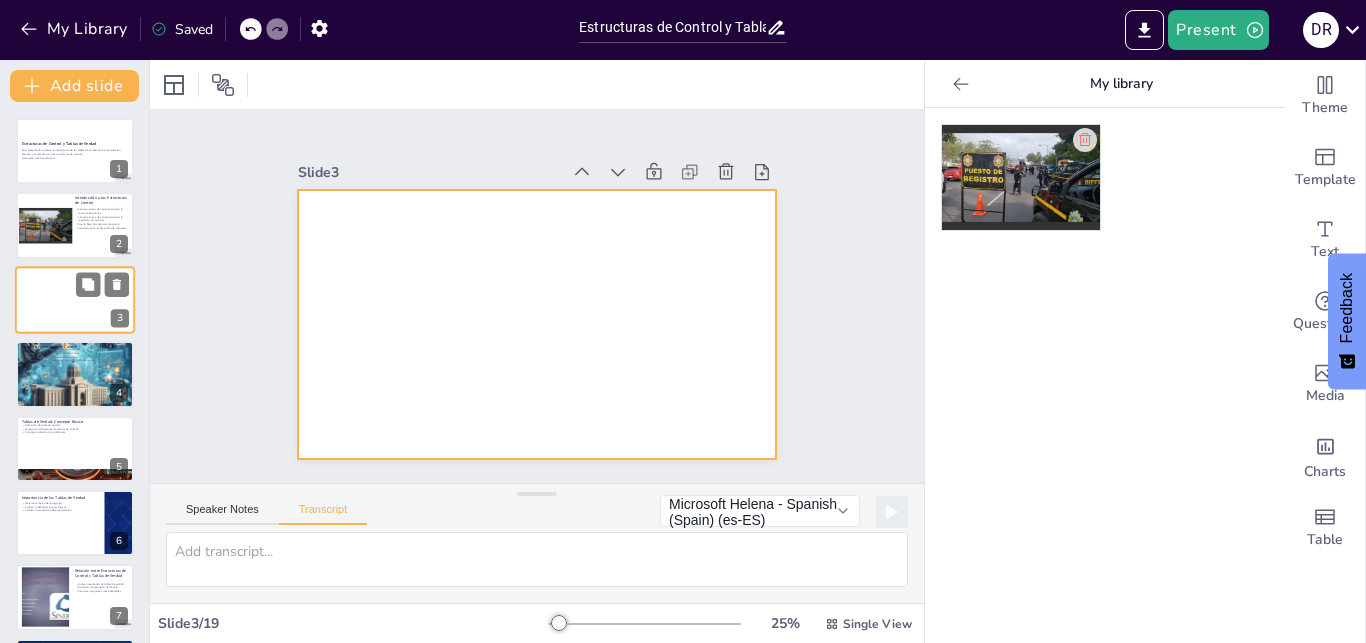 click at bounding box center [75, 300] 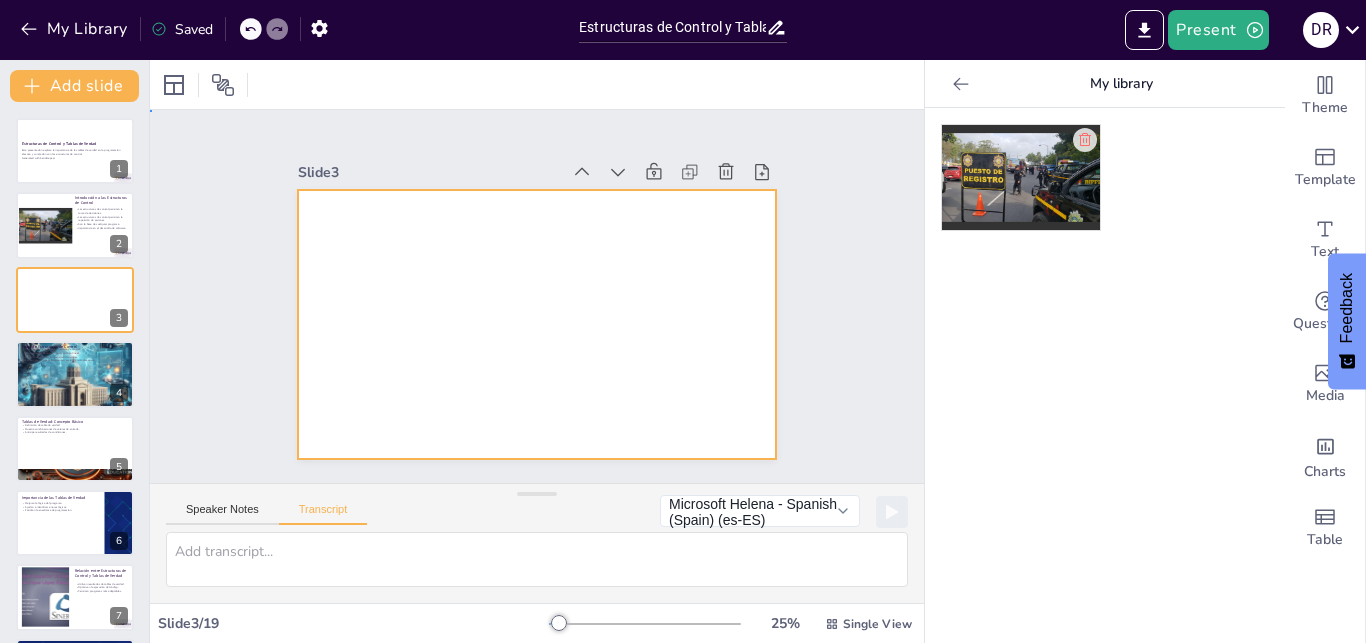 click at bounding box center (534, 325) 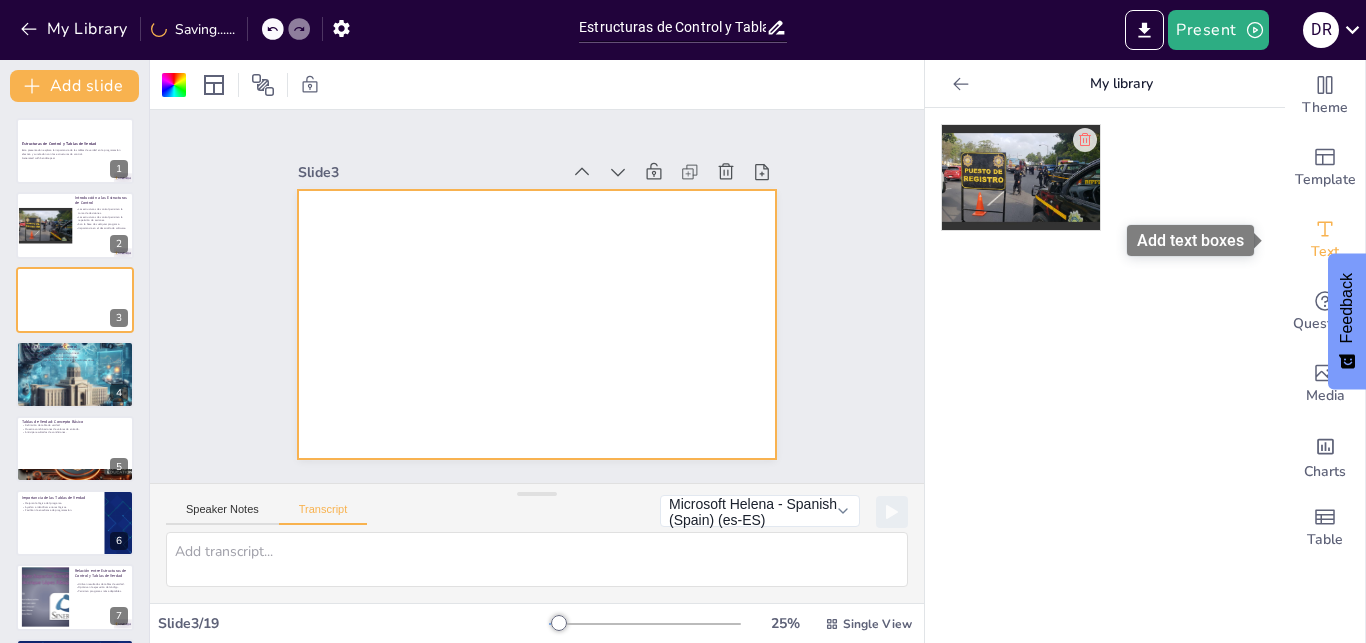 click 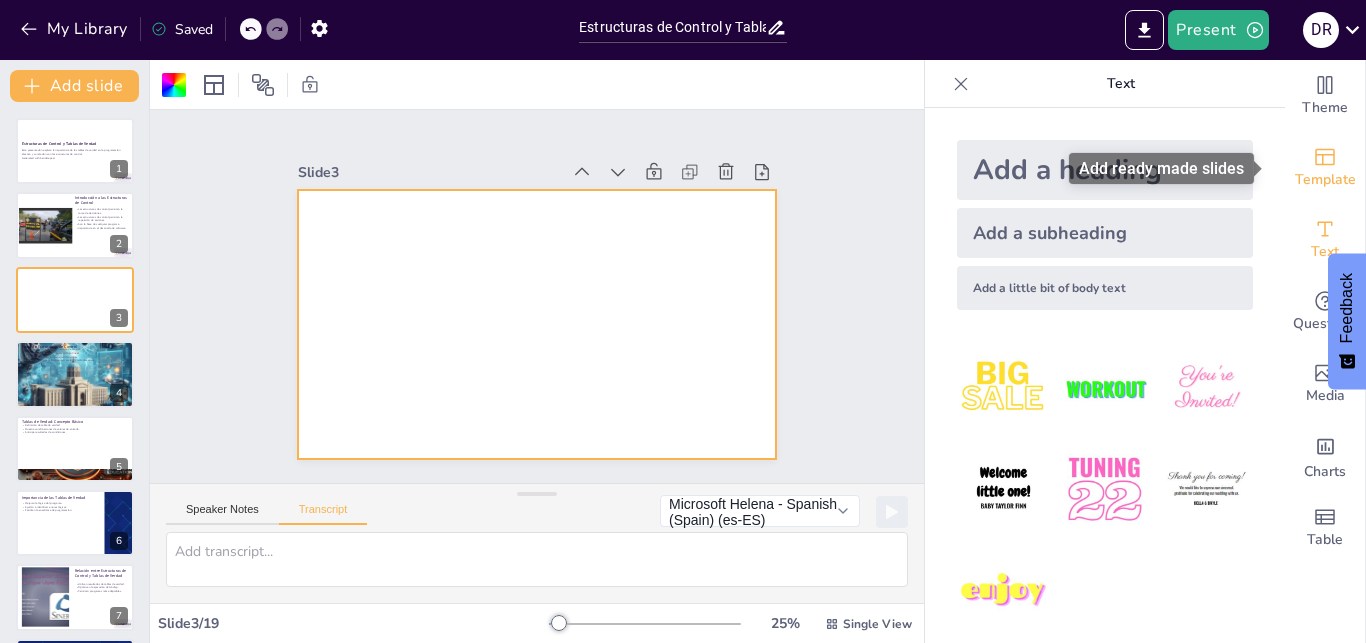 click on "Template" at bounding box center (1325, 180) 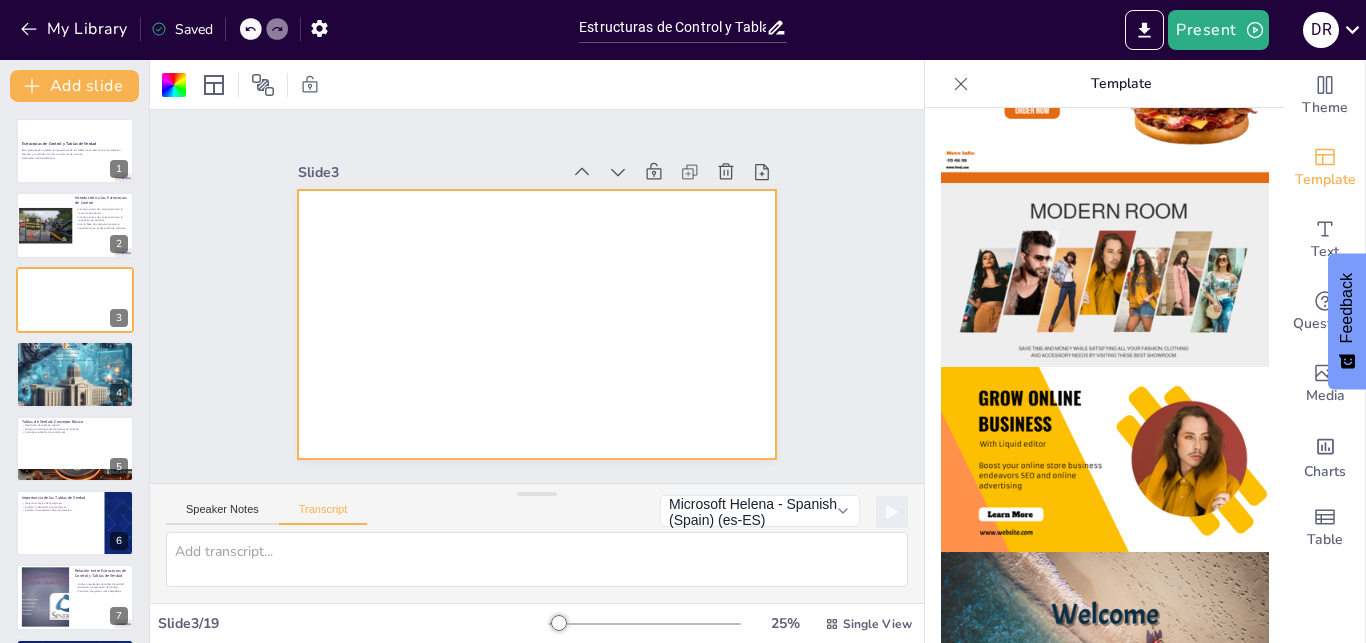 scroll, scrollTop: 0, scrollLeft: 0, axis: both 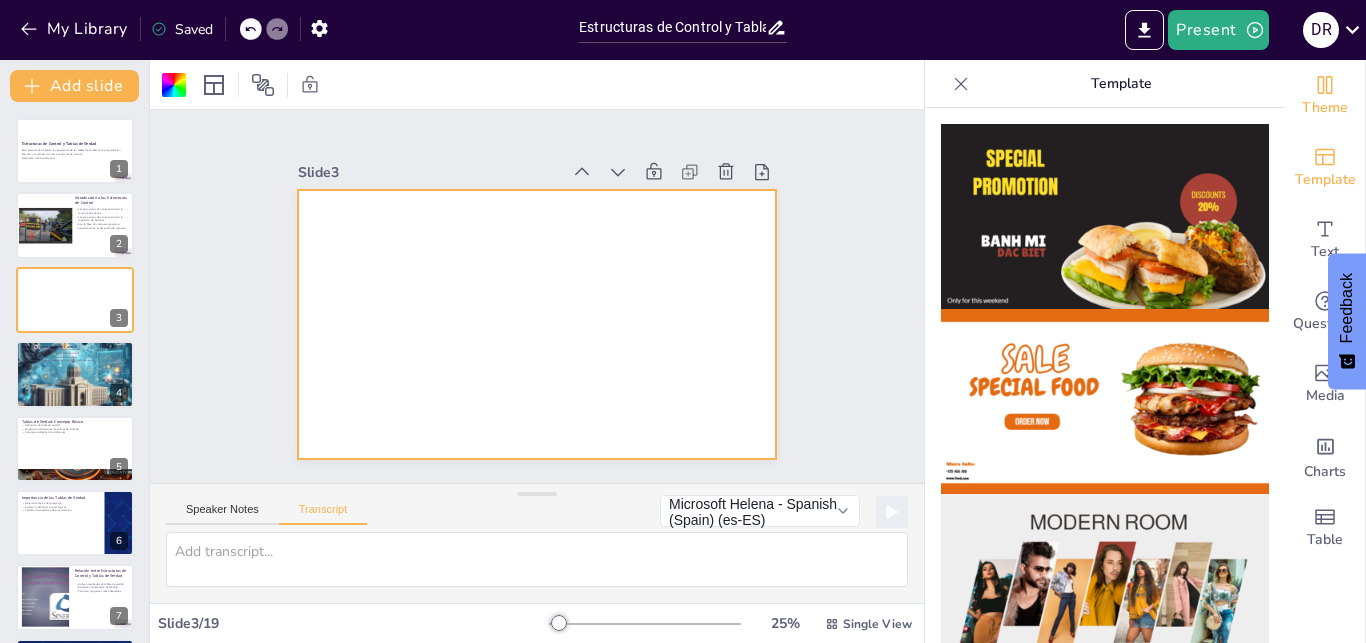 click on "Theme" at bounding box center [1325, 108] 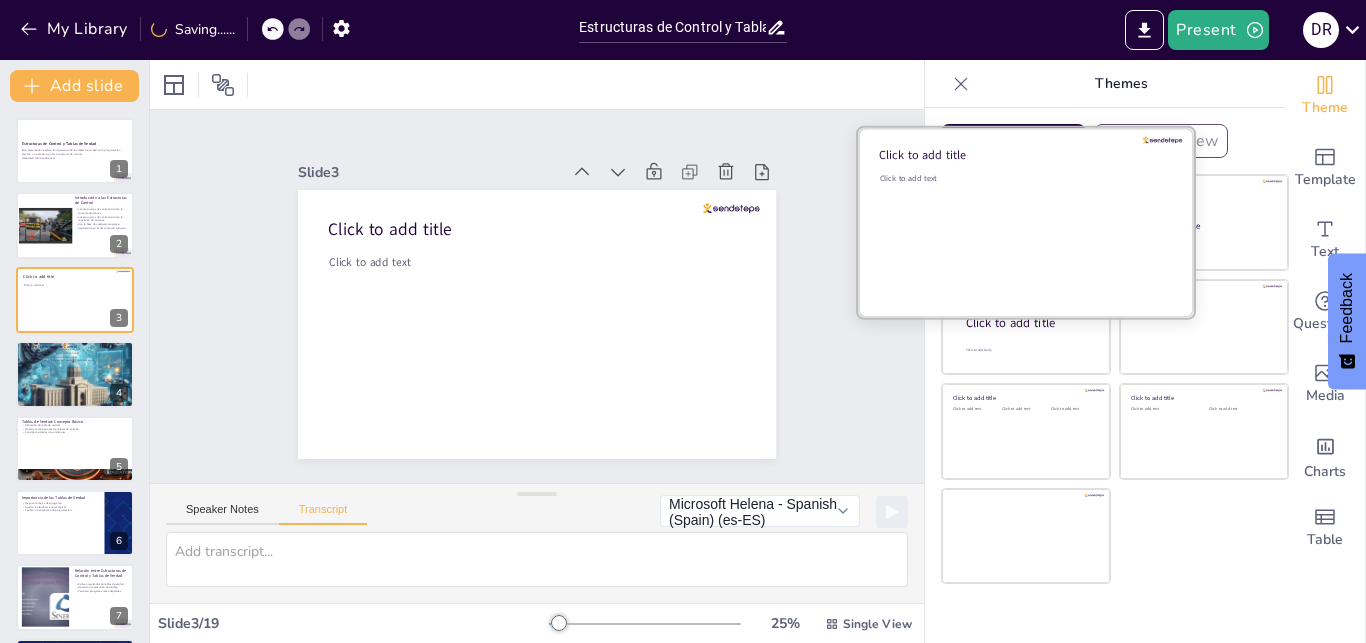 click at bounding box center [1026, 222] 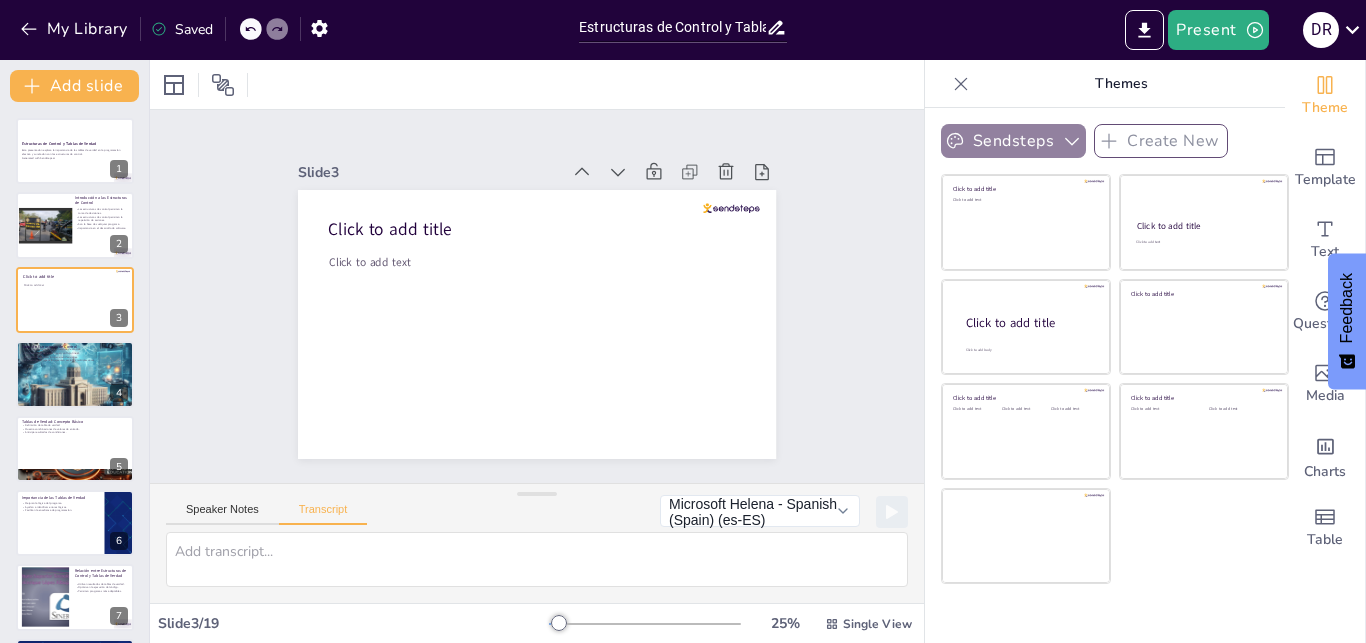 click on "Sendsteps" at bounding box center [1013, 141] 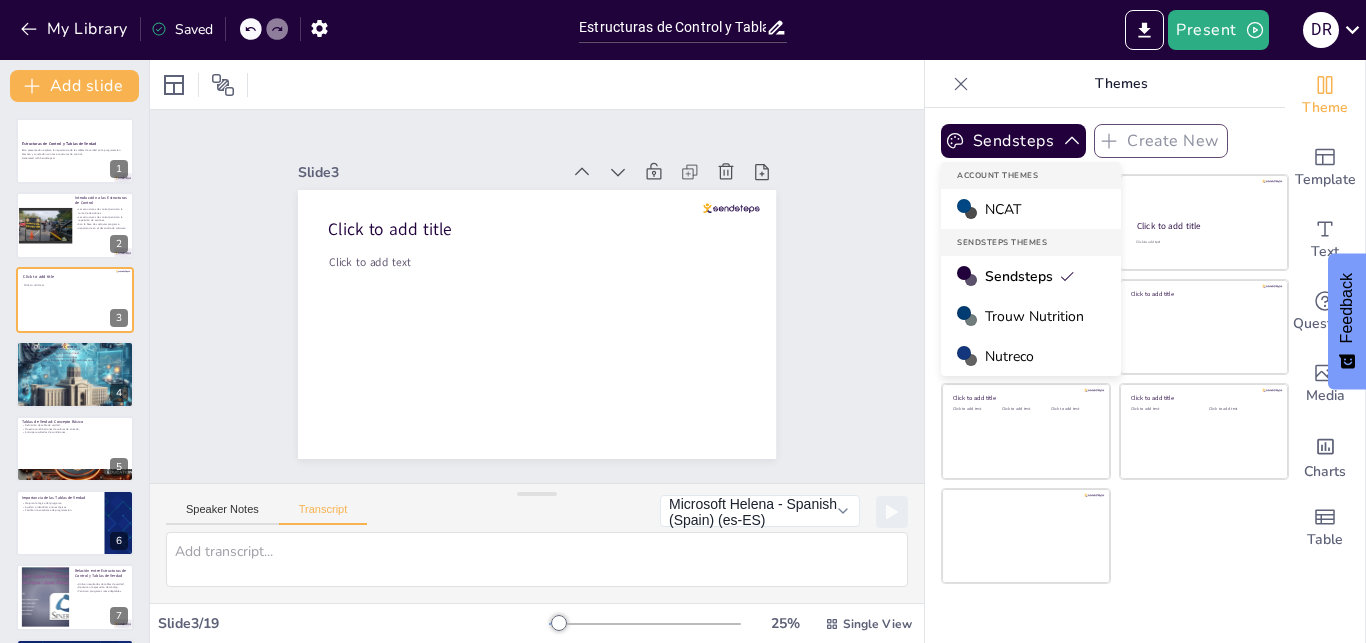 click on "Trouw Nutrition" at bounding box center (1031, 316) 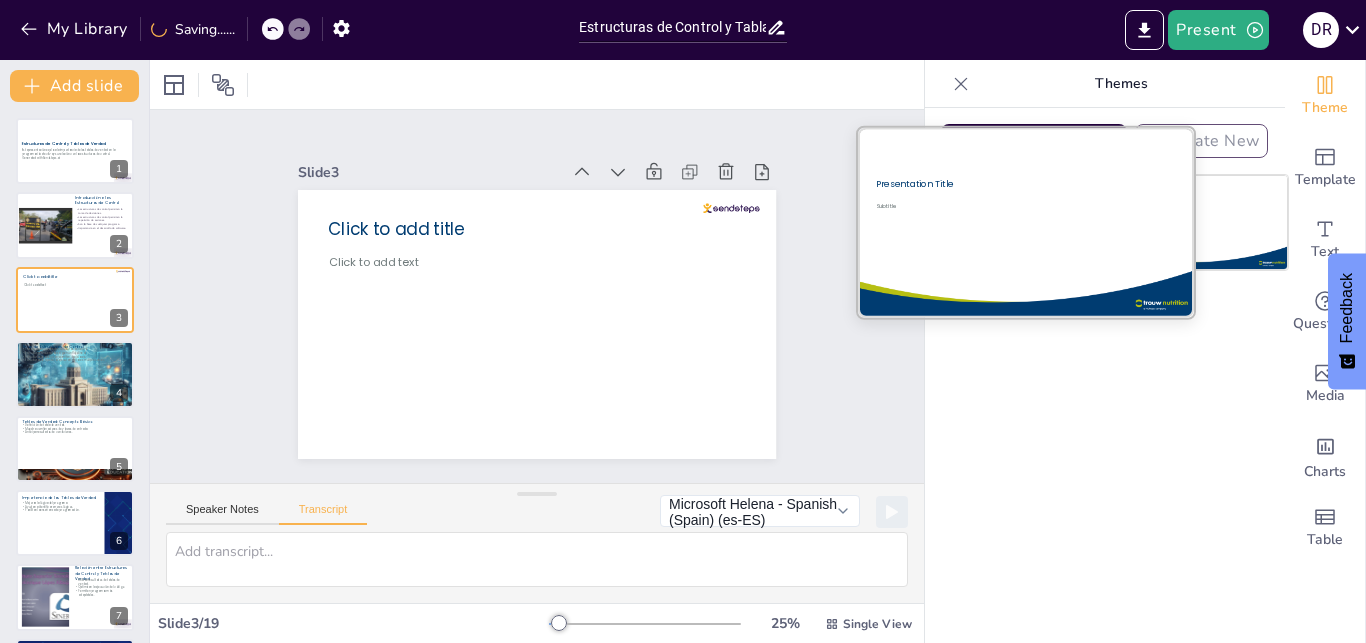 click at bounding box center [1025, 222] 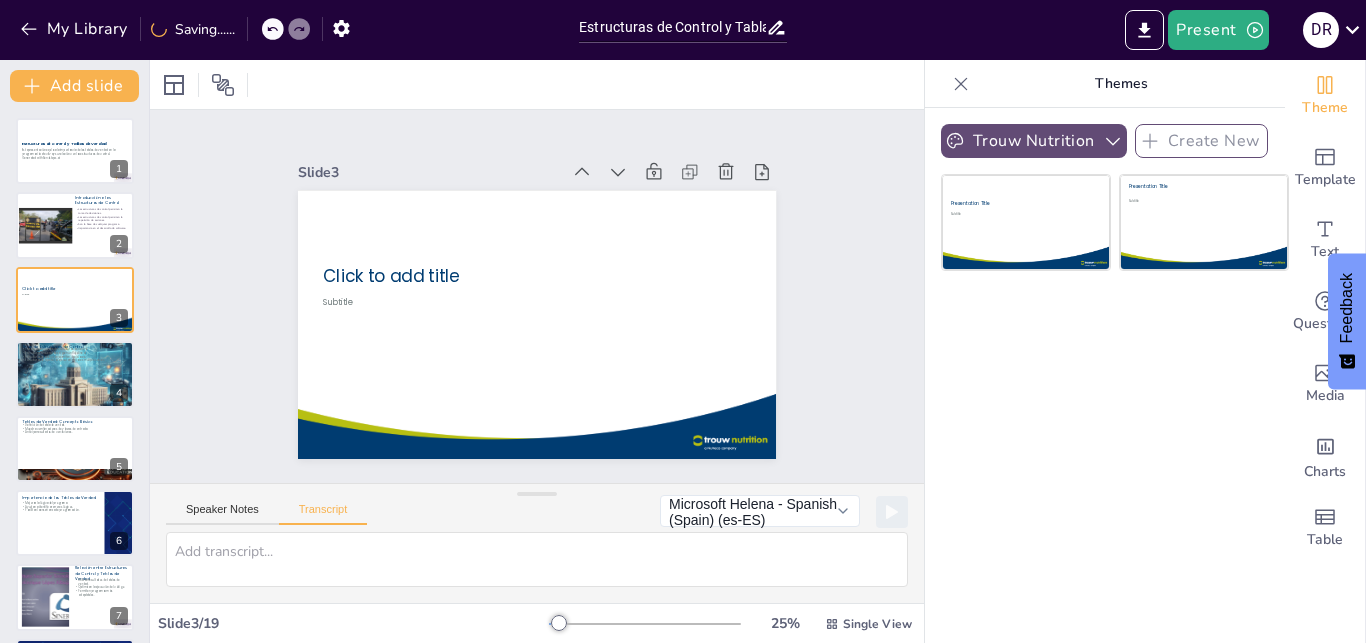 click on "Trouw Nutrition" at bounding box center (1034, 141) 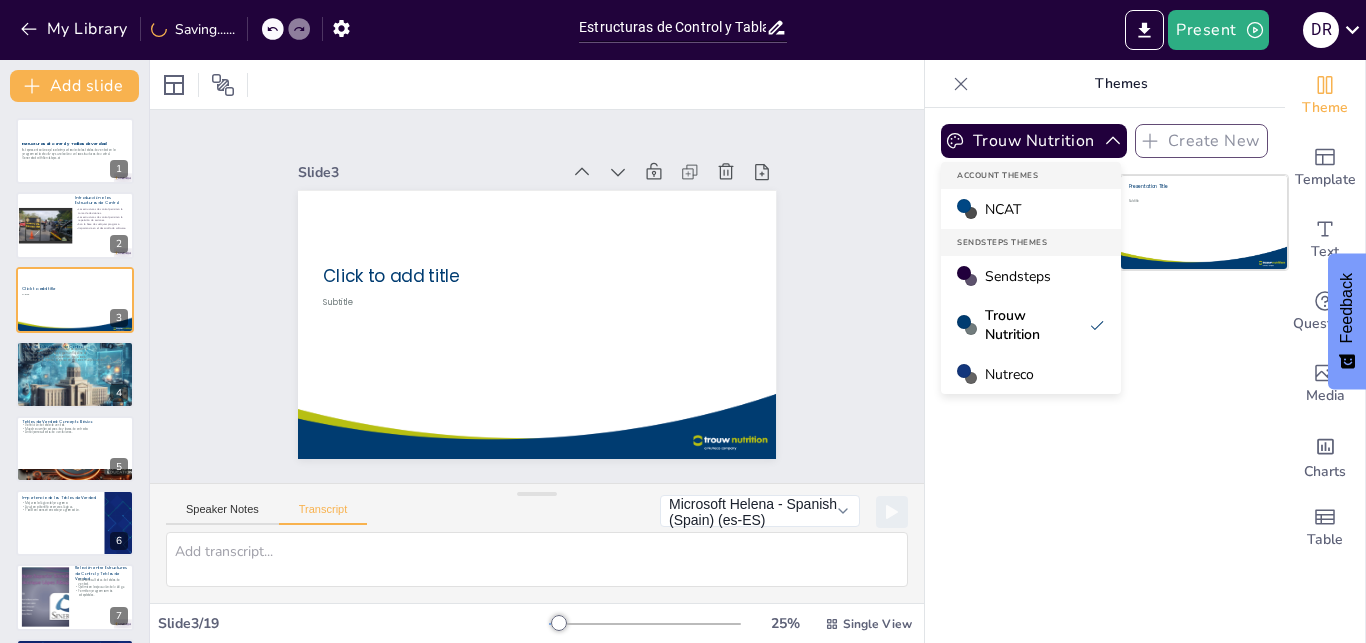 click on "NCAT" at bounding box center [1031, 209] 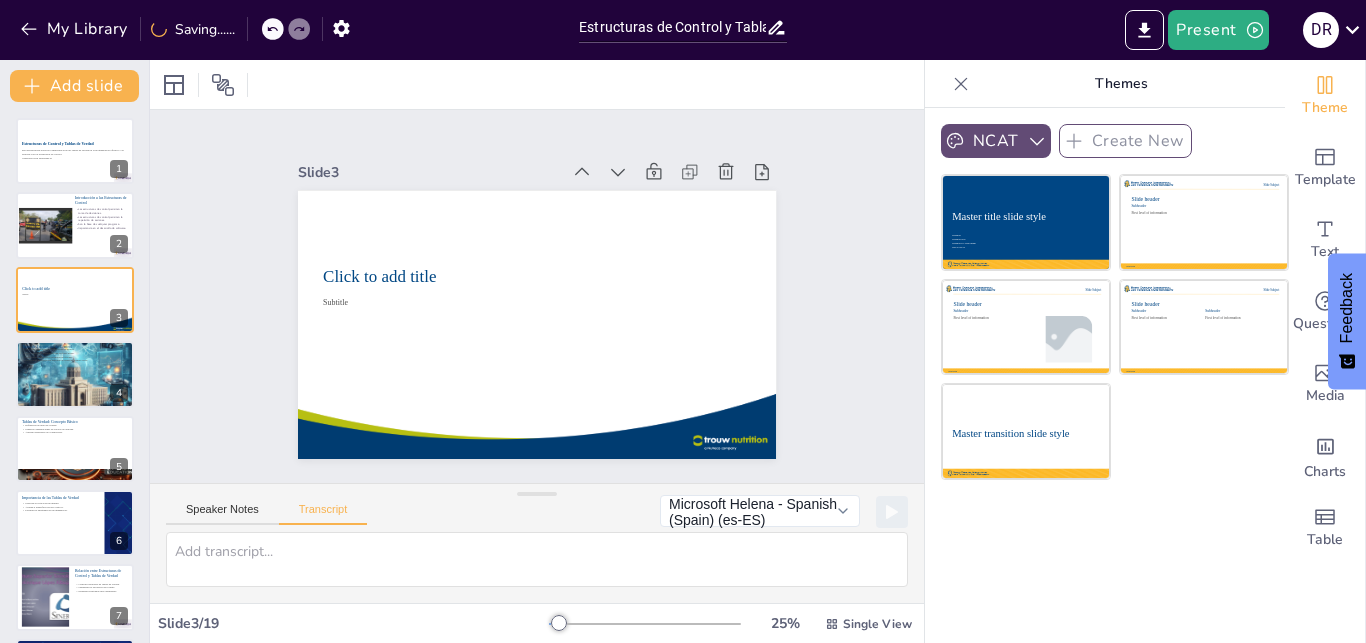click on "NCAT" at bounding box center (996, 141) 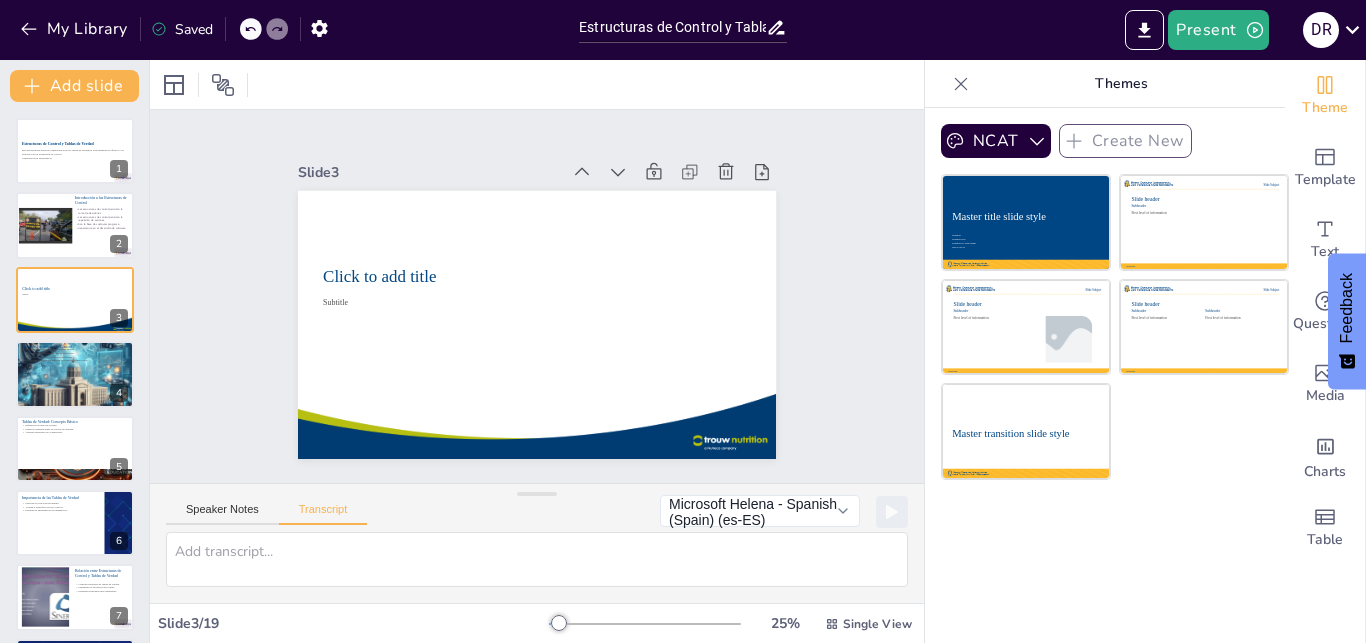 click on "NCAT Create New" at bounding box center [1105, 141] 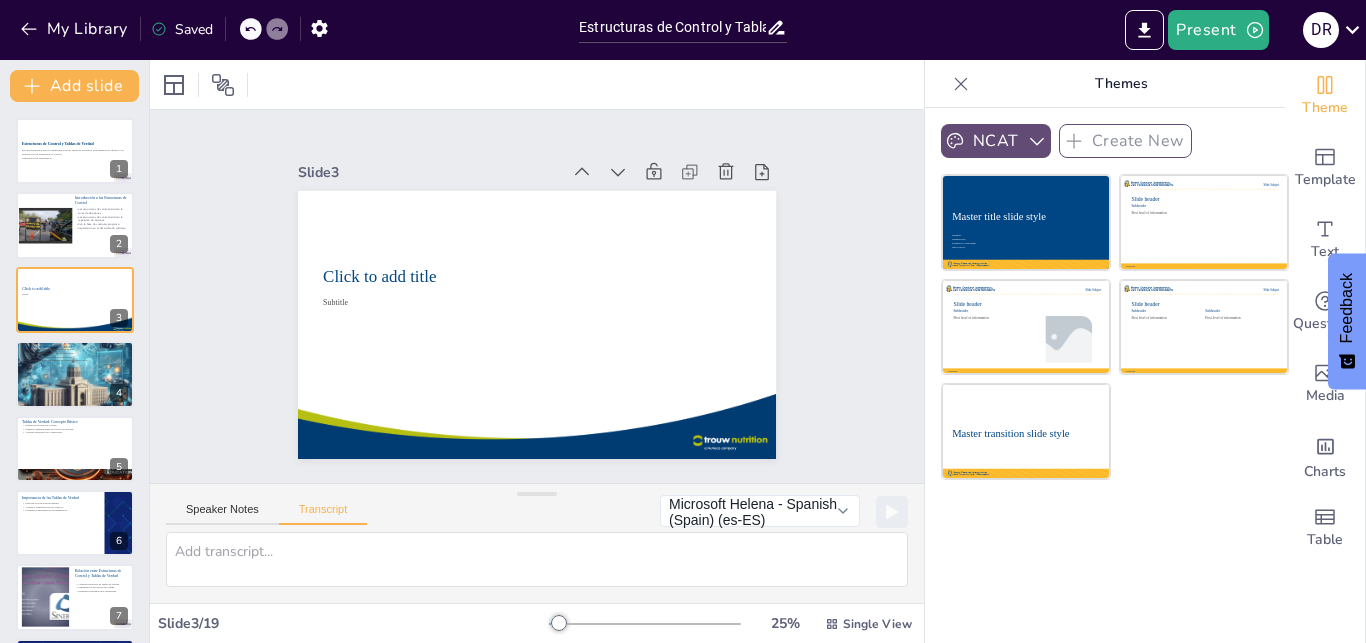 click 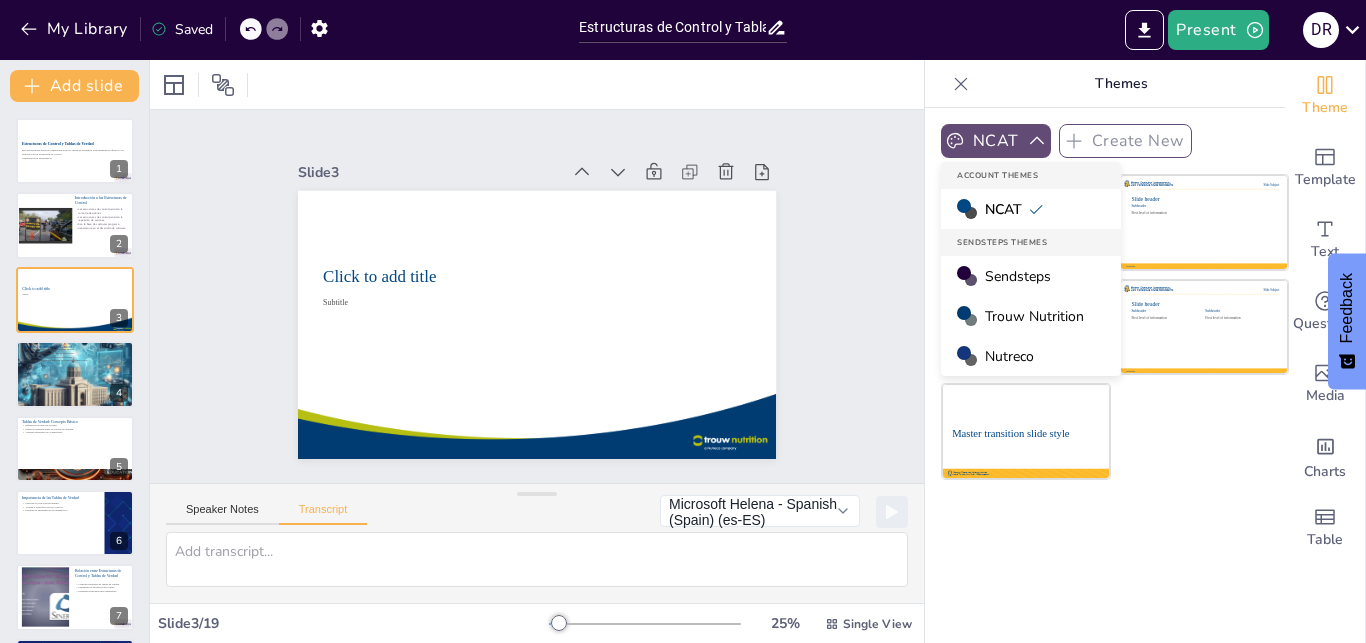 click on "Trouw Nutrition" at bounding box center (1034, 316) 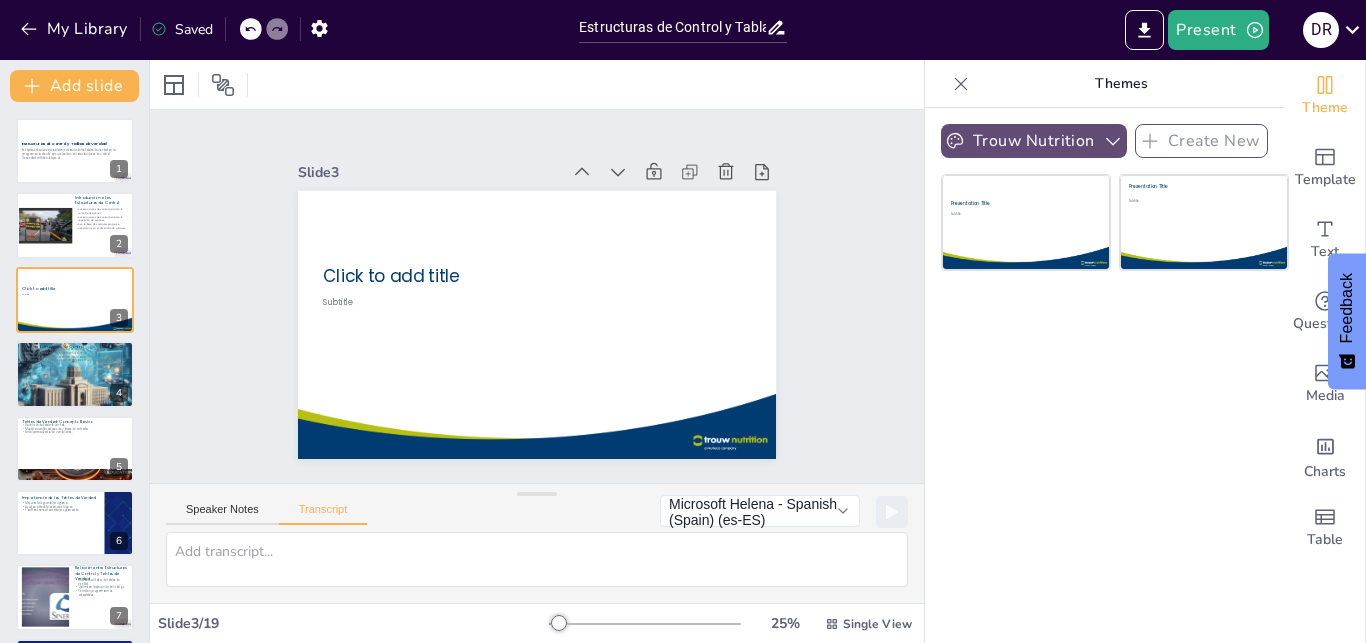 click on "Trouw Nutrition" at bounding box center [1034, 141] 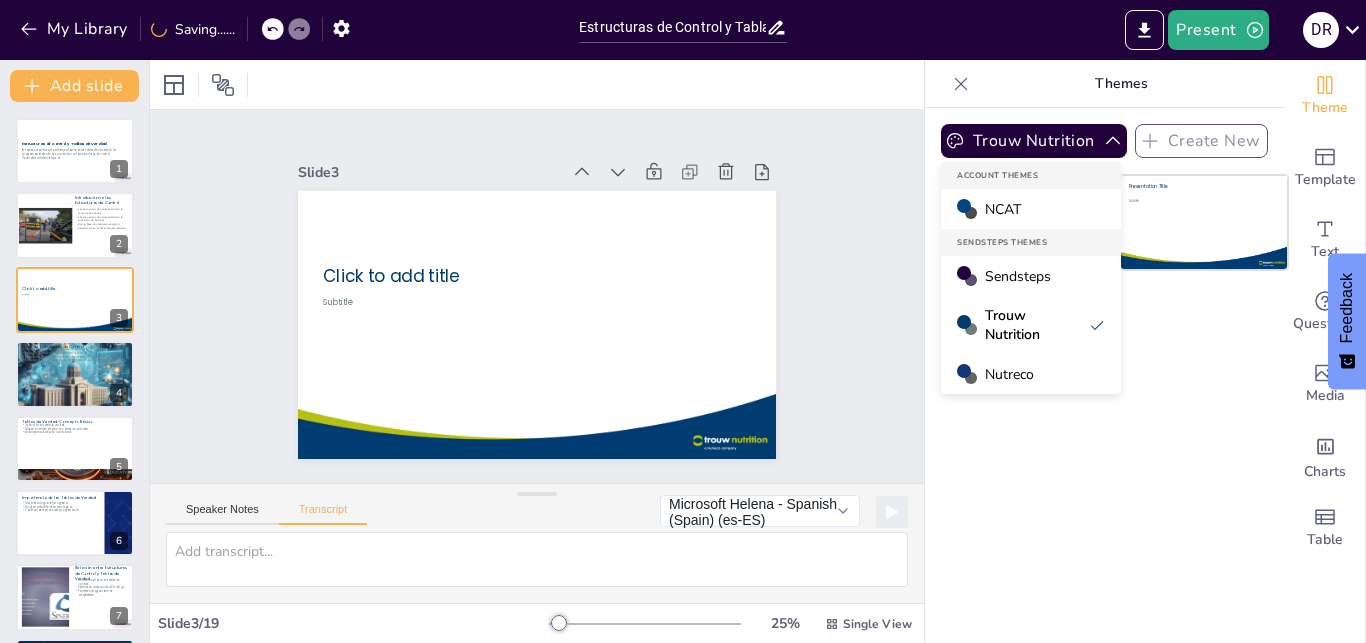 click on "Nutreco" at bounding box center [1031, 374] 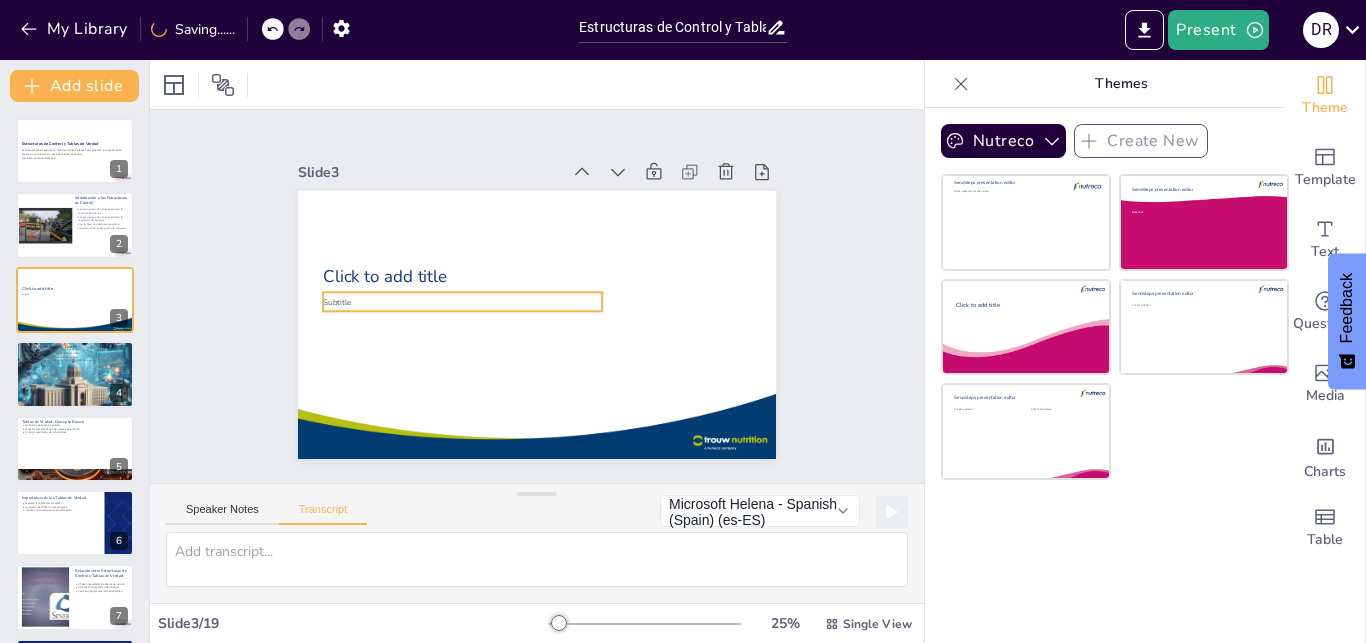 click on "Click to add title Subtitle" at bounding box center [537, 190] 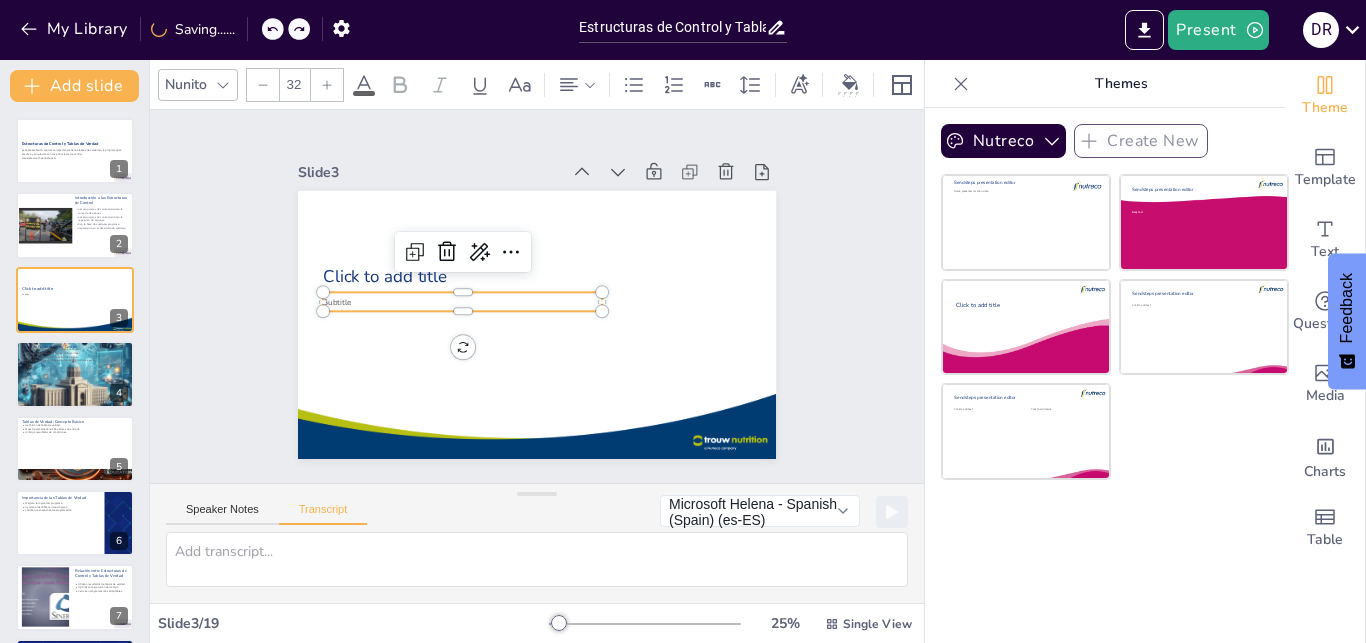 click on "Slide  1 Estructuras de Control y Tablas de Verdad Esta presentación explora la importancia de las tablas de verdad en la programación efectiva y su relación con las estructuras de control. Generated with Sendsteps.ai Slide  2 Introducción a las Estructuras de Control Las estructuras de control permiten la toma de decisiones. Las estructuras de control permiten la repetición de acciones. Son la base de cualquier programa. Importancia en el desarrollo de software. Slide  3 Click to add title Subtitle Slide  4 Tipos de Estructuras de Control Tres tipos principales de estructuras de control. Estructuras secuenciales siguen un flujo lineal. Estructuras de selección permiten decisiones. Estructuras de repetición ejecutan acciones múltiples veces. Slide  5 Tablas de Verdad: Concepto Básico Definición de tabla de verdad. Muestra combinaciones de valores de entrada. Anticipa resultados de condiciones. Slide  6 Importancia de las Tablas de Verdad Mejoran la lógica del programa. Slide  7 Slide  8 Slide  9 10" at bounding box center (537, 296) 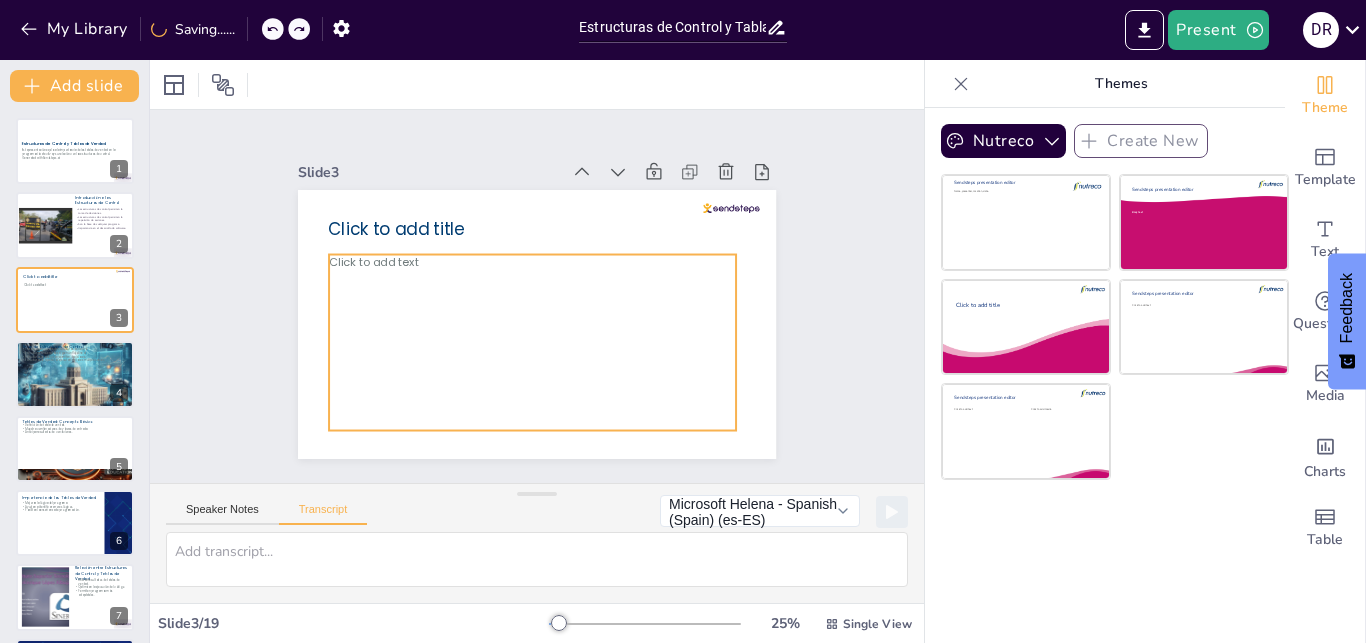 click on "Click to add text" at bounding box center [532, 343] 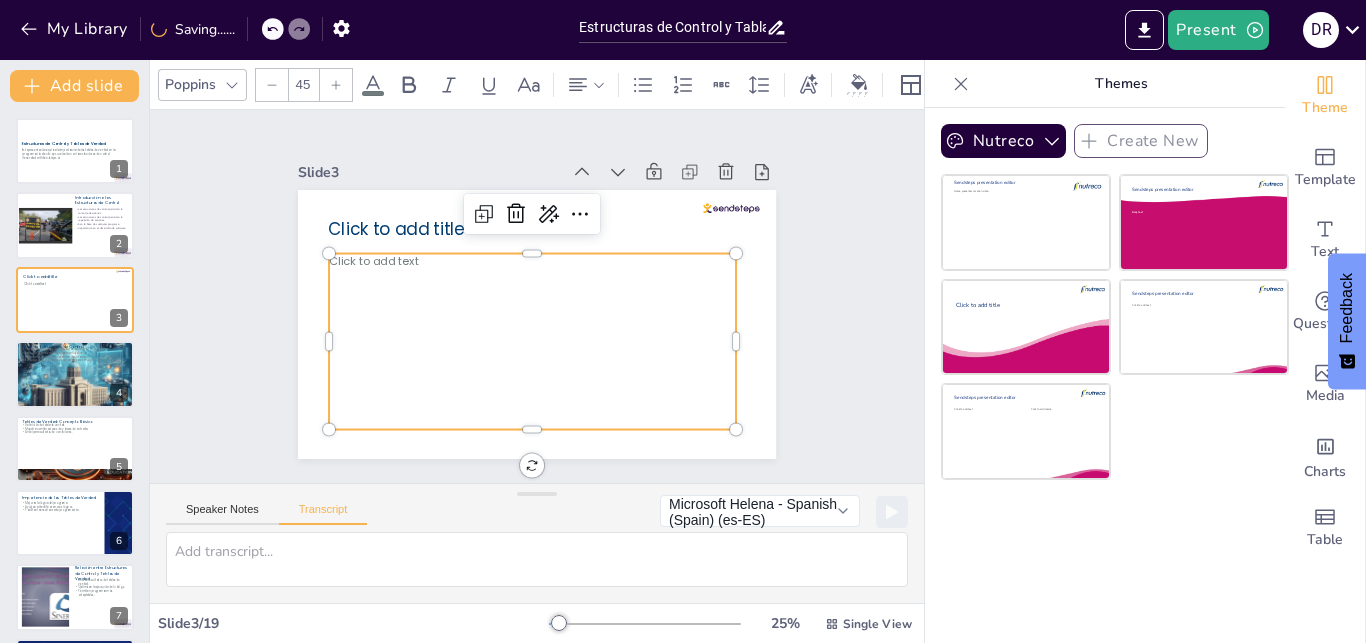 click on "Click to add title" at bounding box center (396, 229) 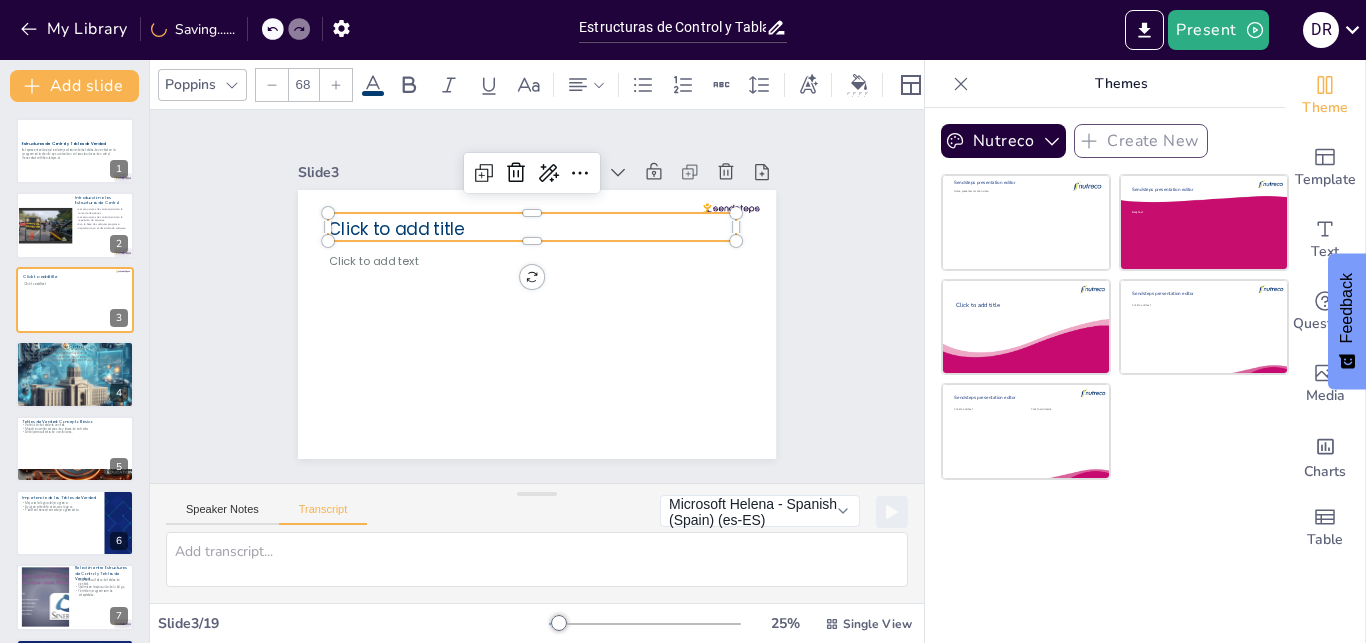 click on "Click to add title" at bounding box center (396, 229) 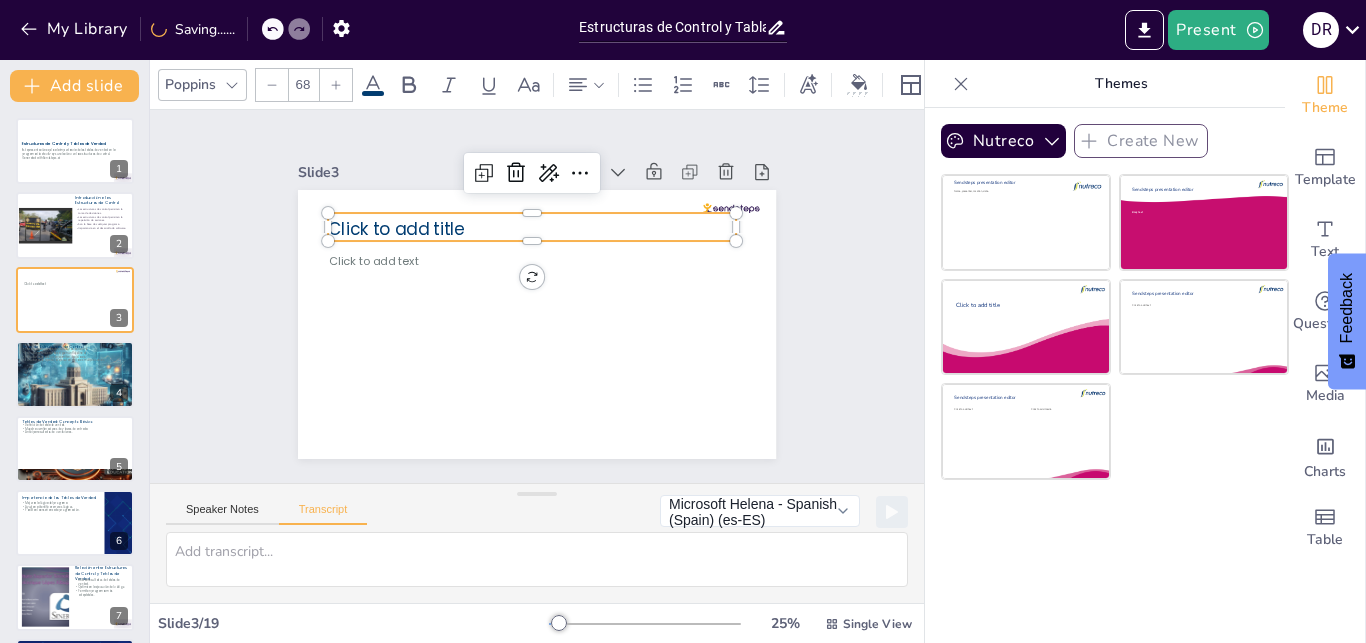 click on "Click to add title" at bounding box center [404, 215] 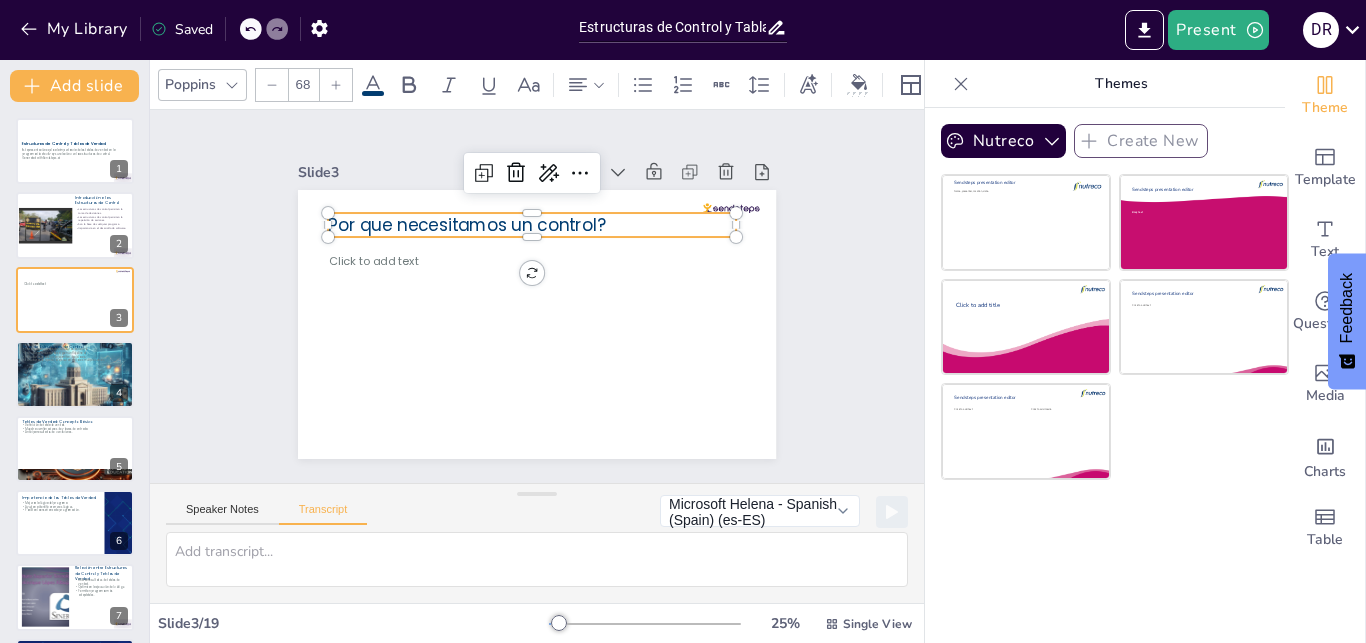 click on "Slide  1 Estructuras de Control y Tablas de Verdad Esta presentación explora la importancia de las tablas de verdad en la programación efectiva y su relación con las estructuras de control. Generated with Sendsteps.ai Slide  2 Introducción a las Estructuras de Control Las estructuras de control permiten la toma de decisiones. Las estructuras de control permiten la repetición de acciones. Son la base de cualquier programa. Importancia en el desarrollo de software. Slide  3 Click to add text Por que necesitamos un control? Slide  4 Tipos de Estructuras de Control Tres tipos principales de estructuras de control. Estructuras secuenciales siguen un flujo lineal. Estructuras de selección permiten decisiones. Estructuras de repetición ejecutan acciones múltiples veces. Slide  5 Tablas de Verdad: Concepto Básico Definición de tabla de verdad. Muestra combinaciones de valores de entrada. Anticipa resultados de condiciones. Slide  6 Importancia de las Tablas de Verdad Mejoran la lógica del programa. Slide" at bounding box center [537, 296] 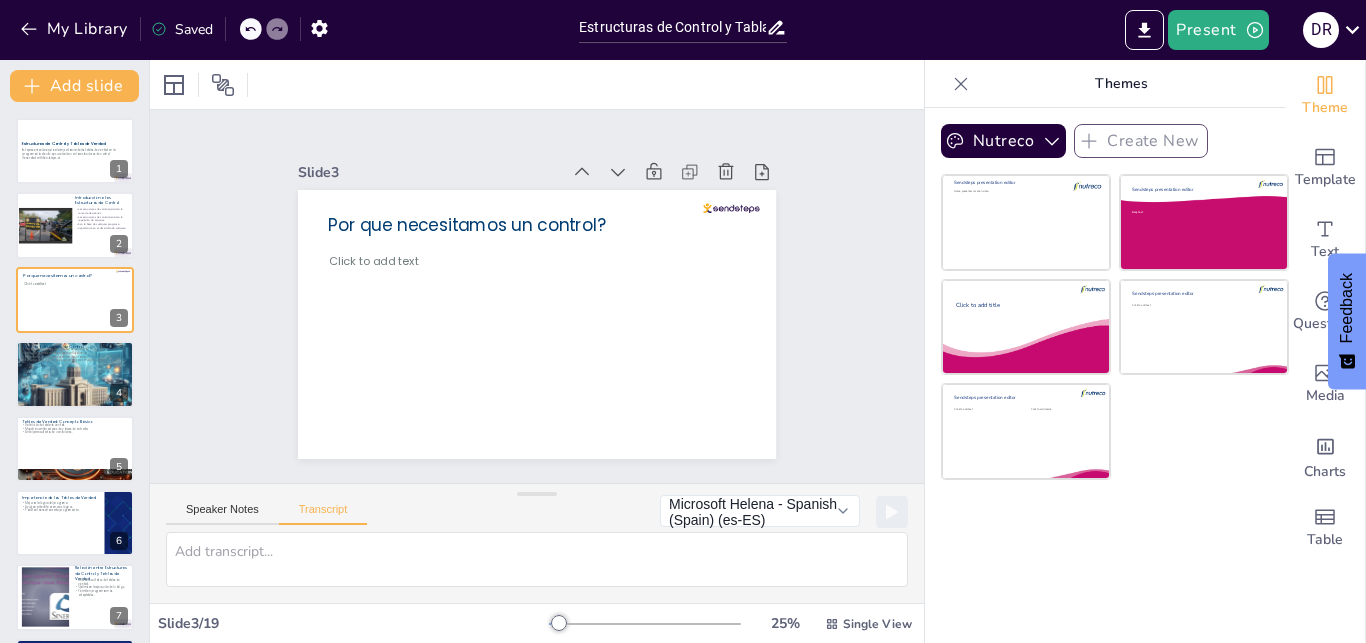 click on "Themes" at bounding box center (1105, 84) 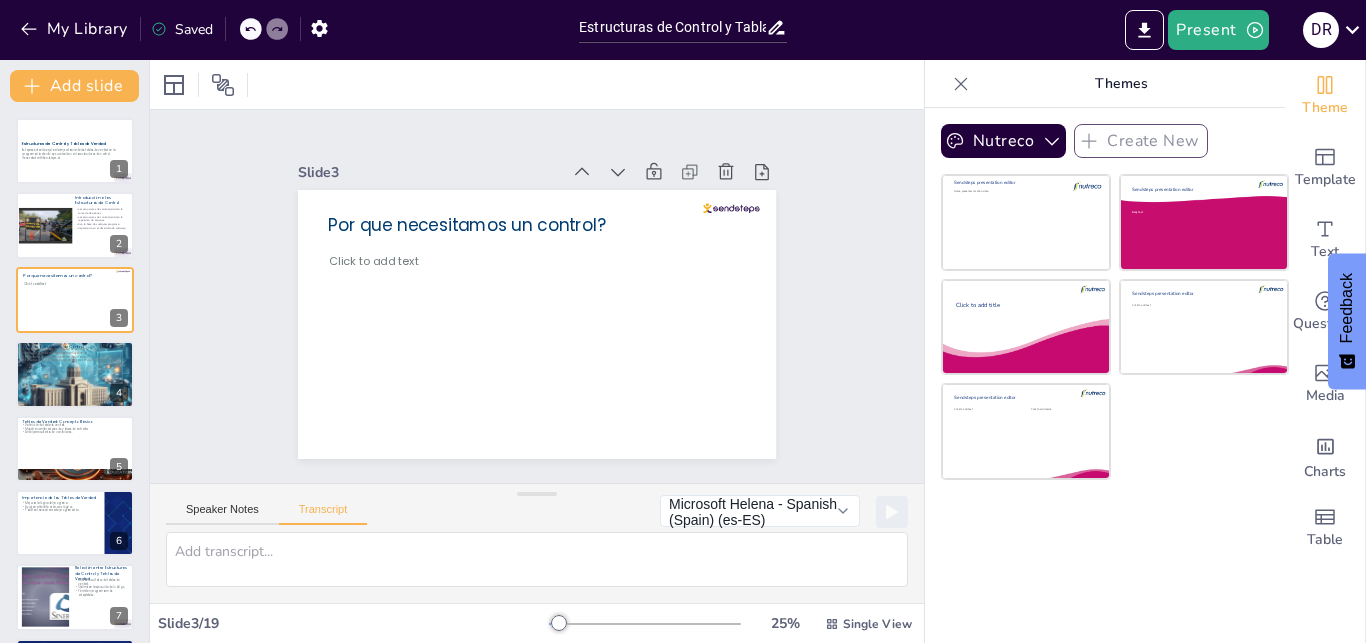 click 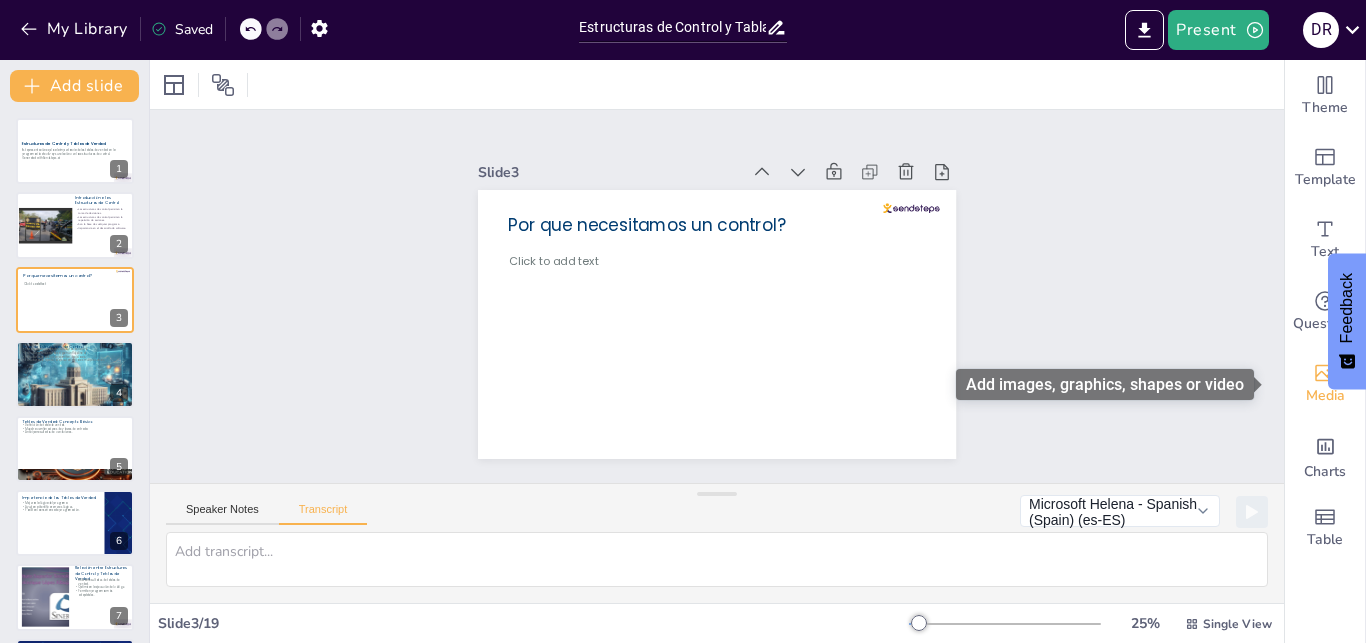 click on "Media" at bounding box center [1325, 384] 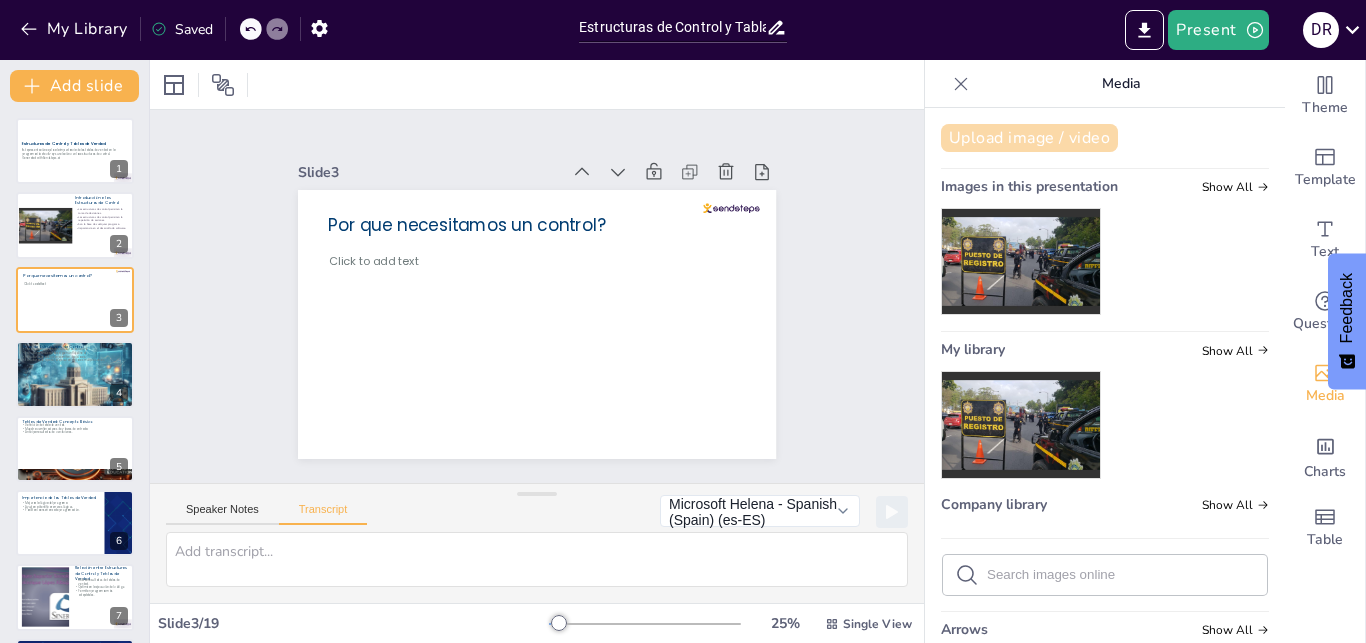 click on "Upload image / video" at bounding box center (1029, 138) 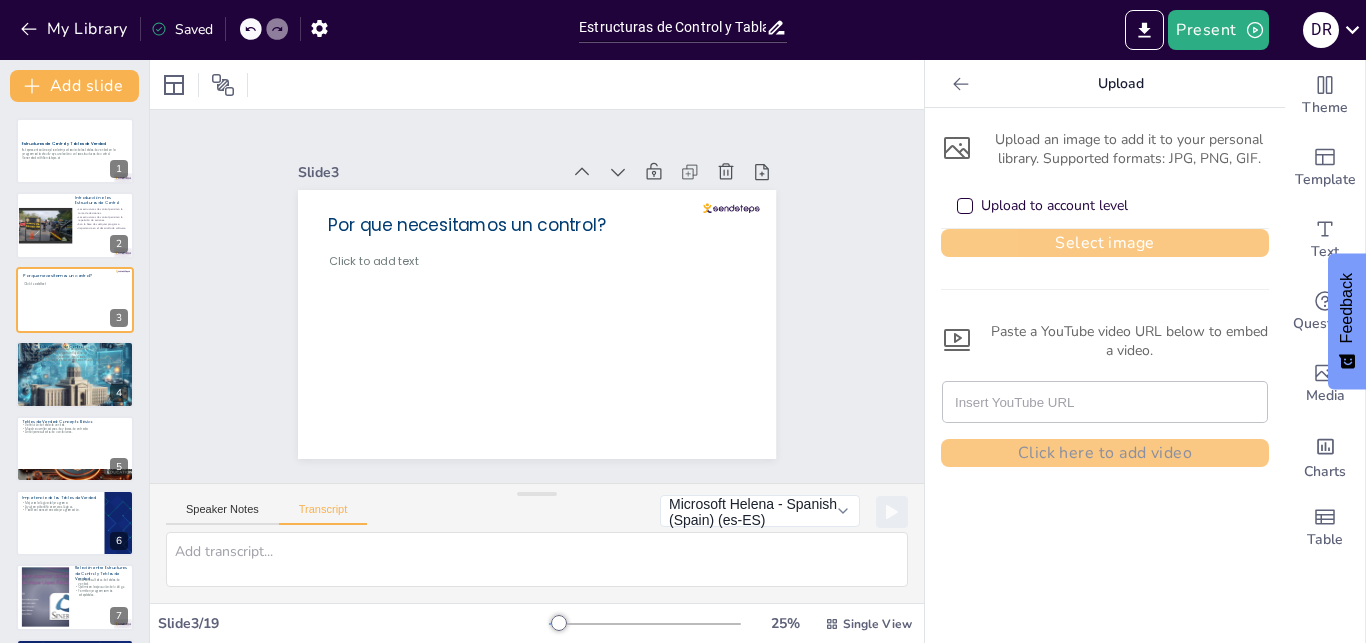 click on "Select image" at bounding box center (1105, 243) 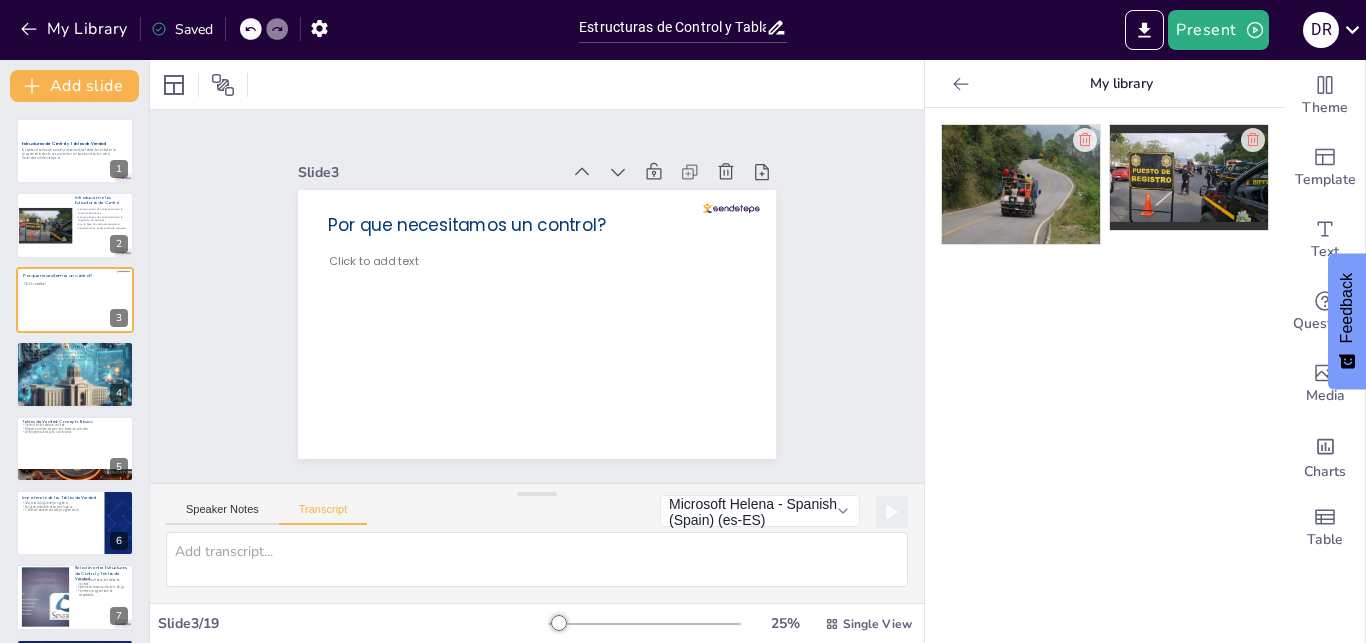 click at bounding box center (1021, 184) 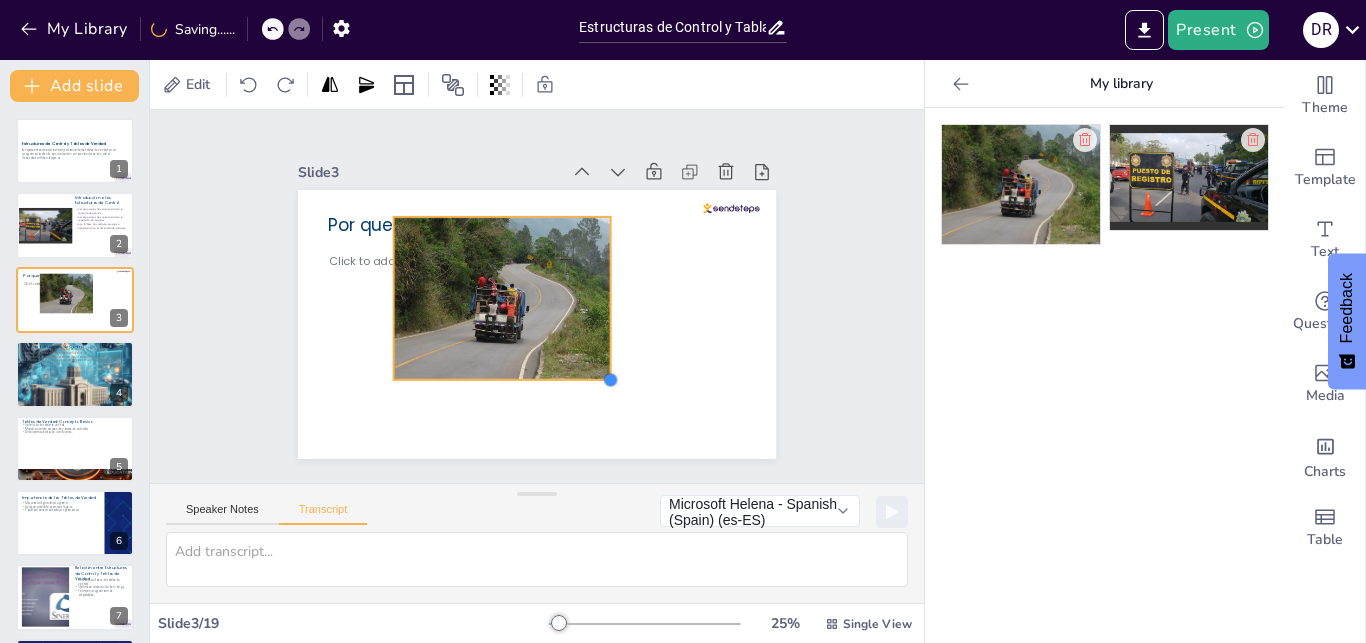 drag, startPoint x: 664, startPoint y: 421, endPoint x: 501, endPoint y: 263, distance: 227.0088 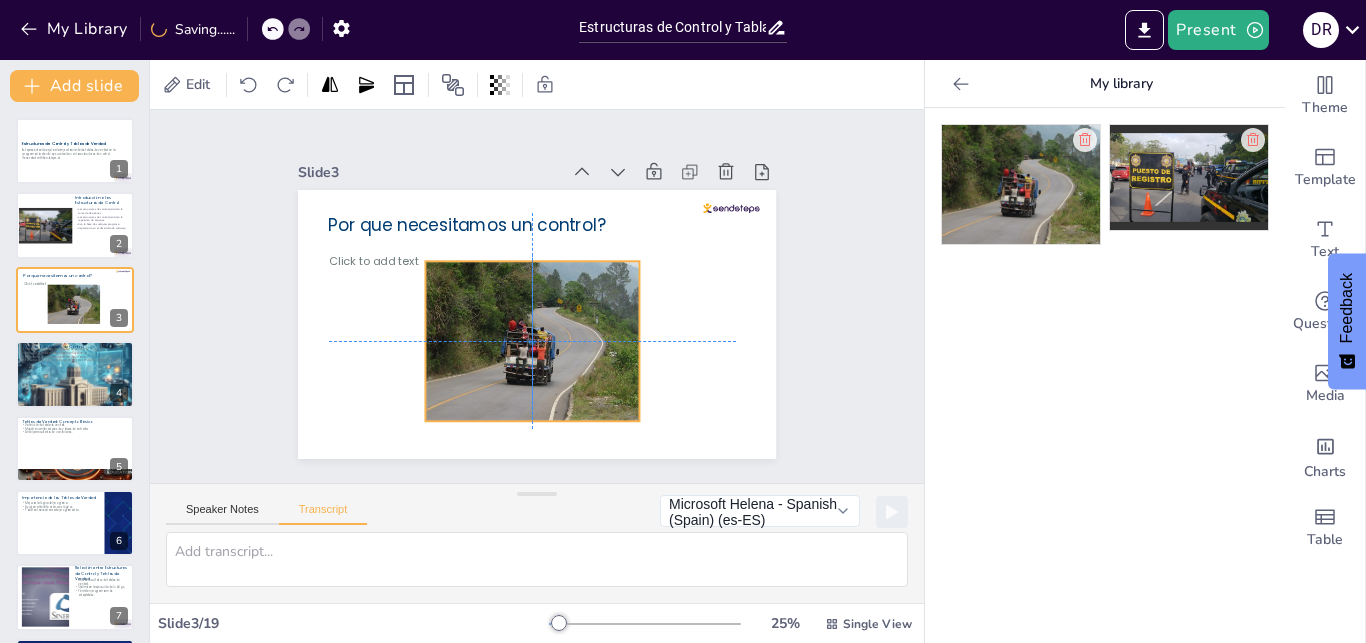drag, startPoint x: 501, startPoint y: 263, endPoint x: 529, endPoint y: 306, distance: 51.312767 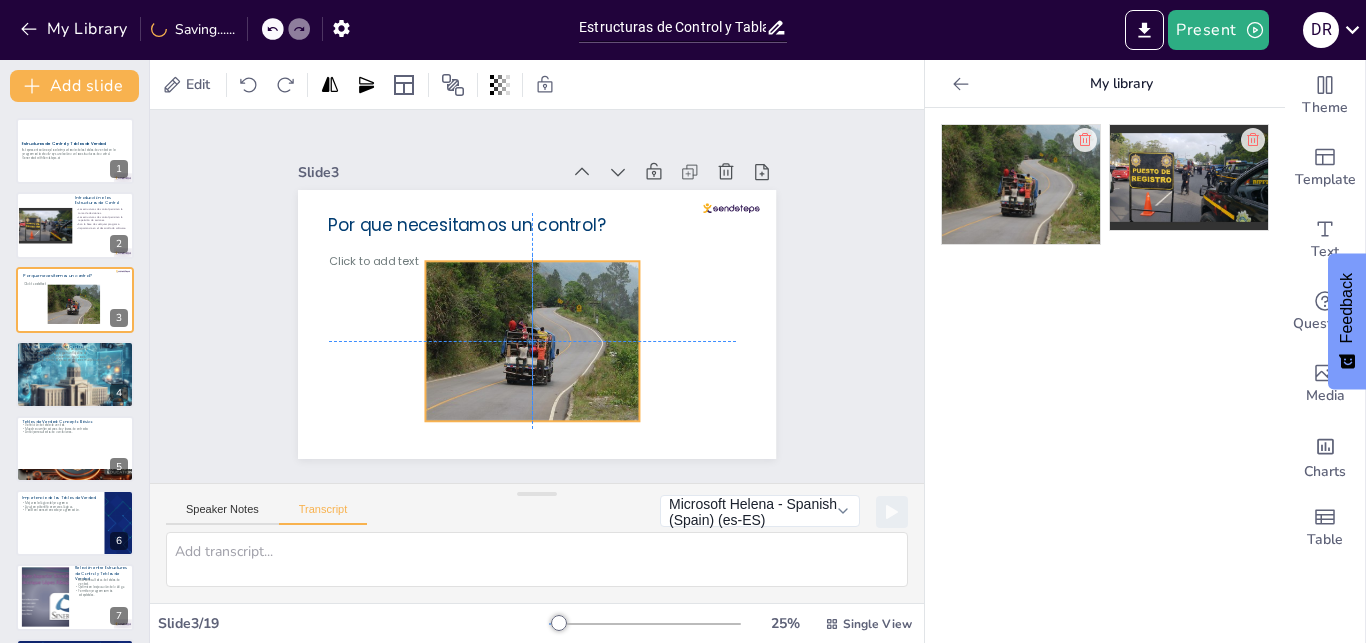 click at bounding box center (528, 341) 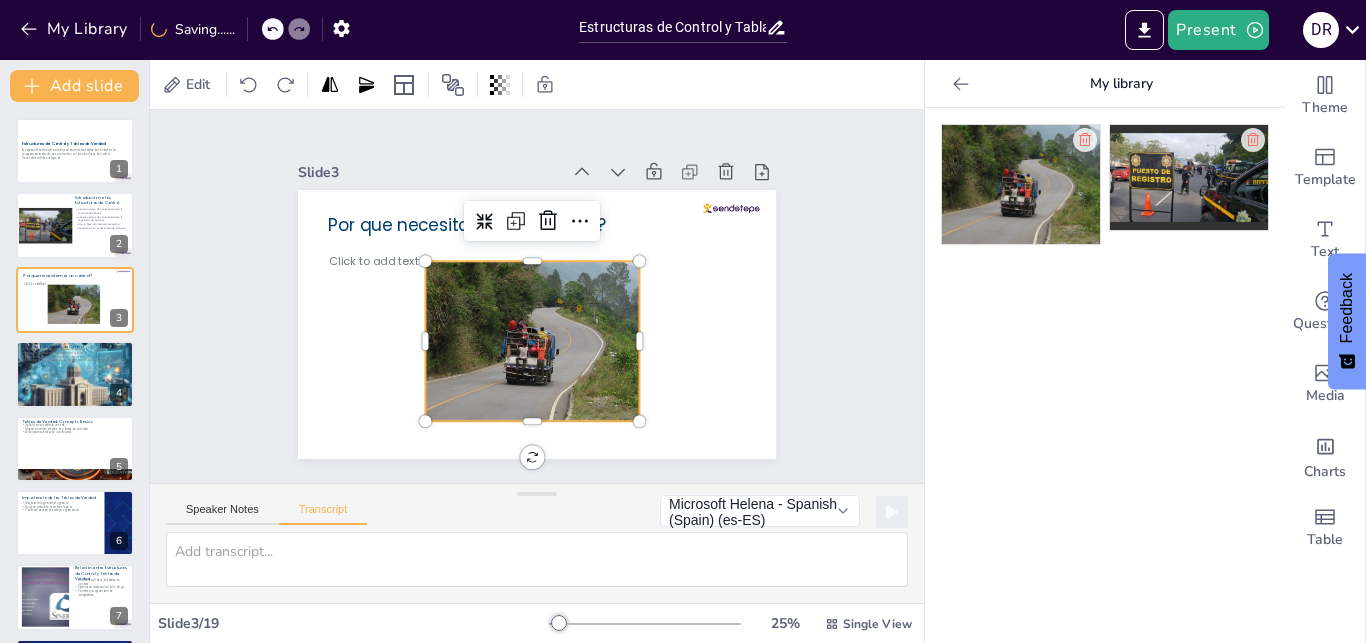 click on "Slide  1 Estructuras de Control y Tablas de Verdad Esta presentación explora la importancia de las tablas de verdad en la programación efectiva y su relación con las estructuras de control. Generated with Sendsteps.ai Slide  2 Introducción a las Estructuras de Control Las estructuras de control permiten la toma de decisiones. Las estructuras de control permiten la repetición de acciones. Son la base de cualquier programa. Importancia en el desarrollo de software. Slide  3 Click to add text Por que necesitamos un control? Slide  4 Tipos de Estructuras de Control Tres tipos principales de estructuras de control. Estructuras secuenciales siguen un flujo lineal. Estructuras de selección permiten decisiones. Estructuras de repetición ejecutan acciones múltiples veces. Slide  5 Tablas de Verdad: Concepto Básico Definición de tabla de verdad. Muestra combinaciones de valores de entrada. Anticipa resultados de condiciones. Slide  6 Importancia de las Tablas de Verdad Mejoran la lógica del programa. Slide" at bounding box center (536, 296) 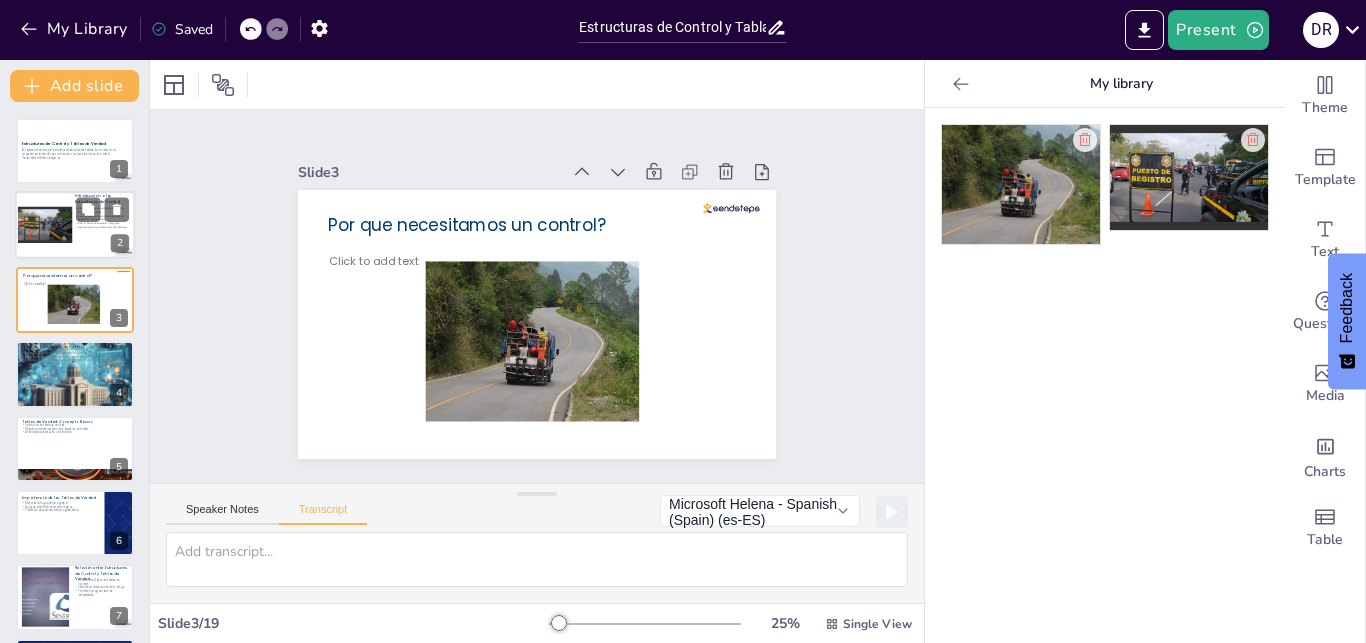 click at bounding box center (75, 226) 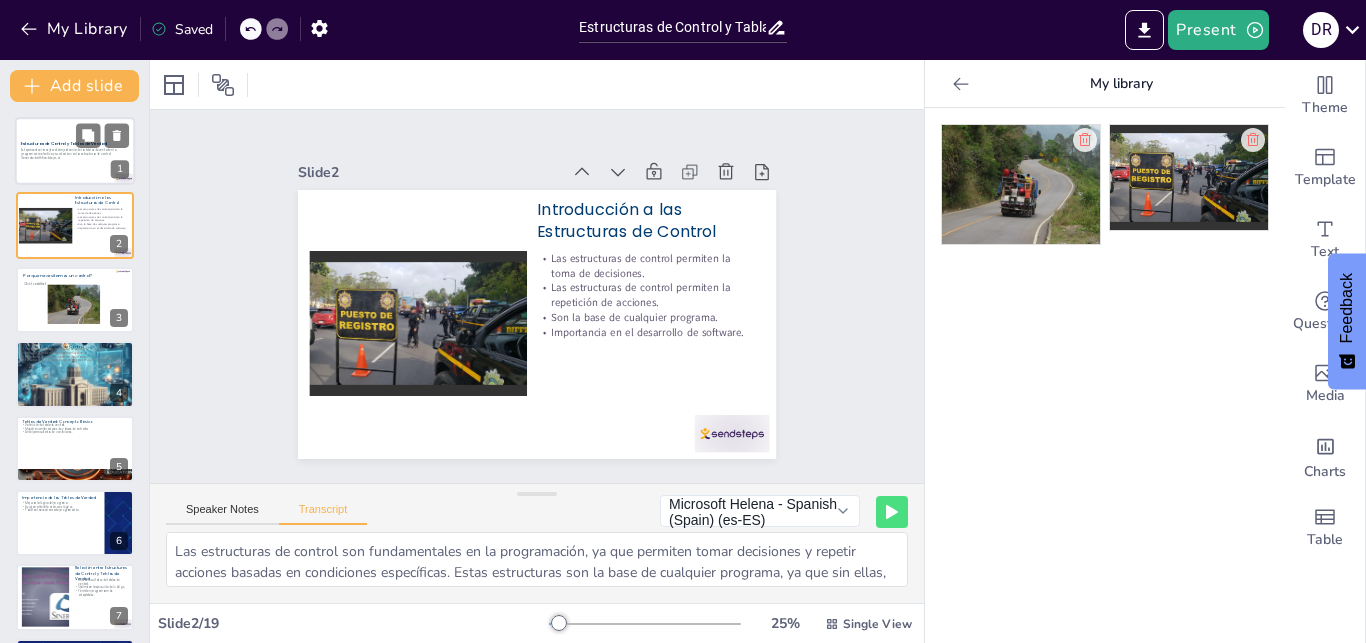 click at bounding box center (75, 151) 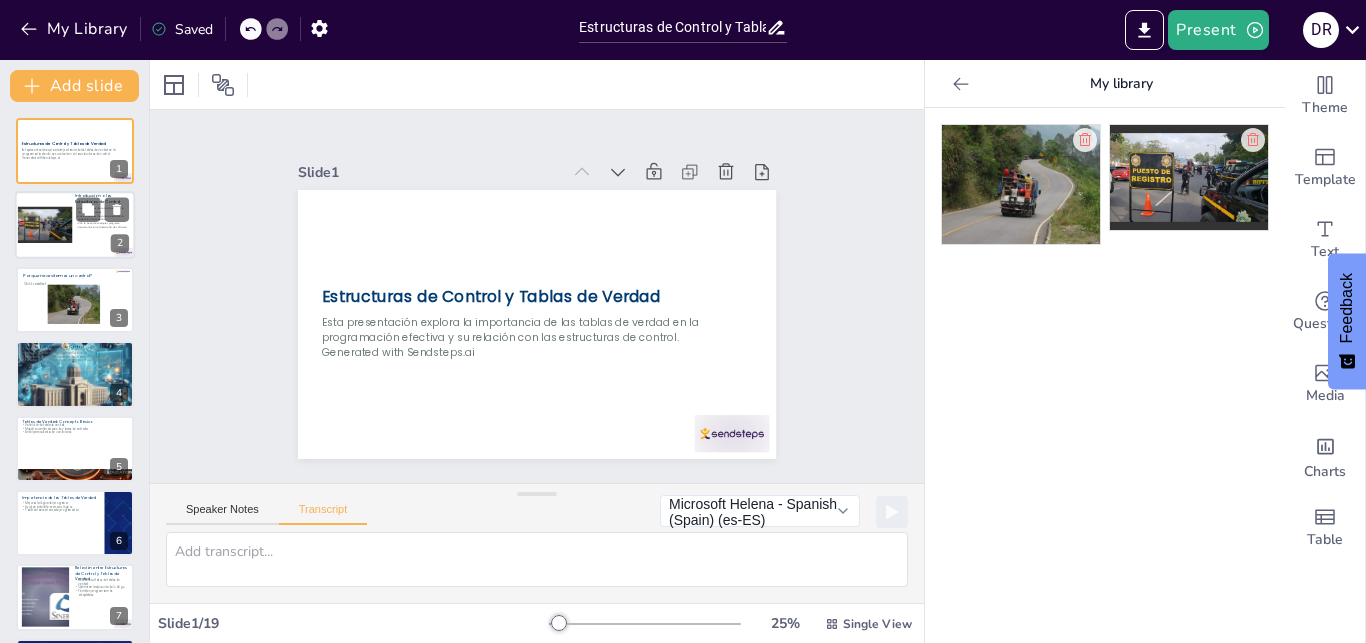 click at bounding box center [45, 225] 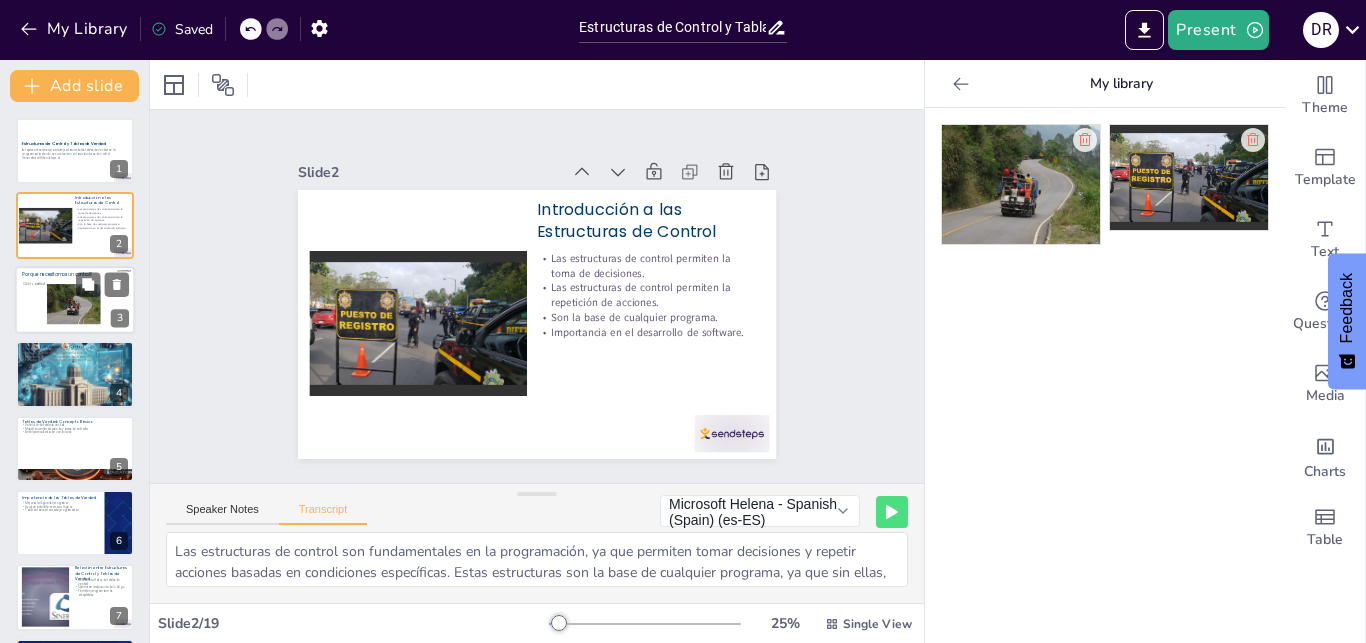 click at bounding box center (74, 304) 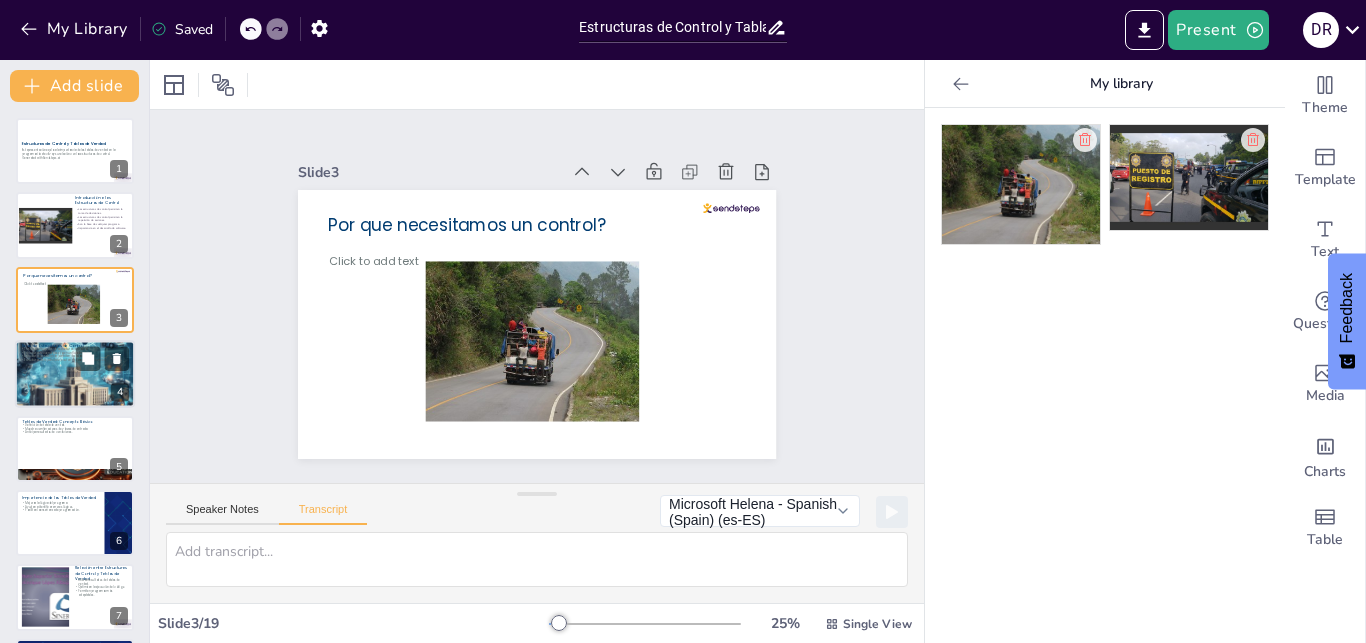 click on "Estructuras secuenciales siguen un flujo lineal." at bounding box center [75, 353] 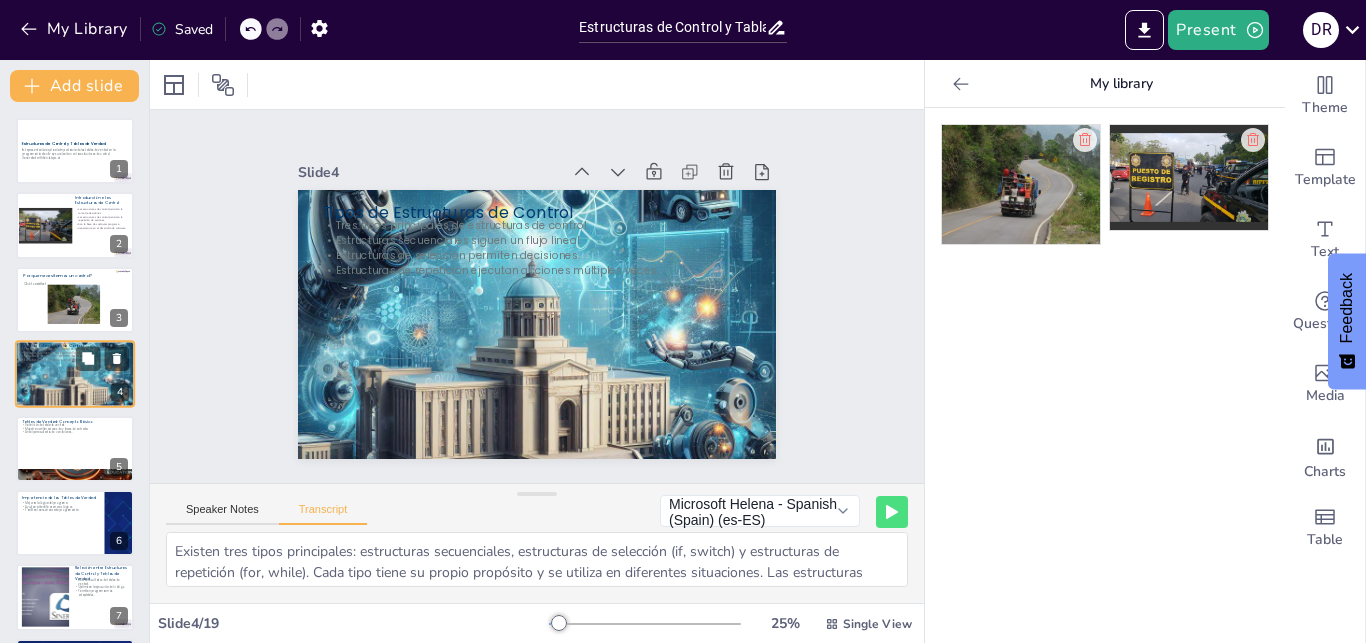 scroll, scrollTop: 2, scrollLeft: 0, axis: vertical 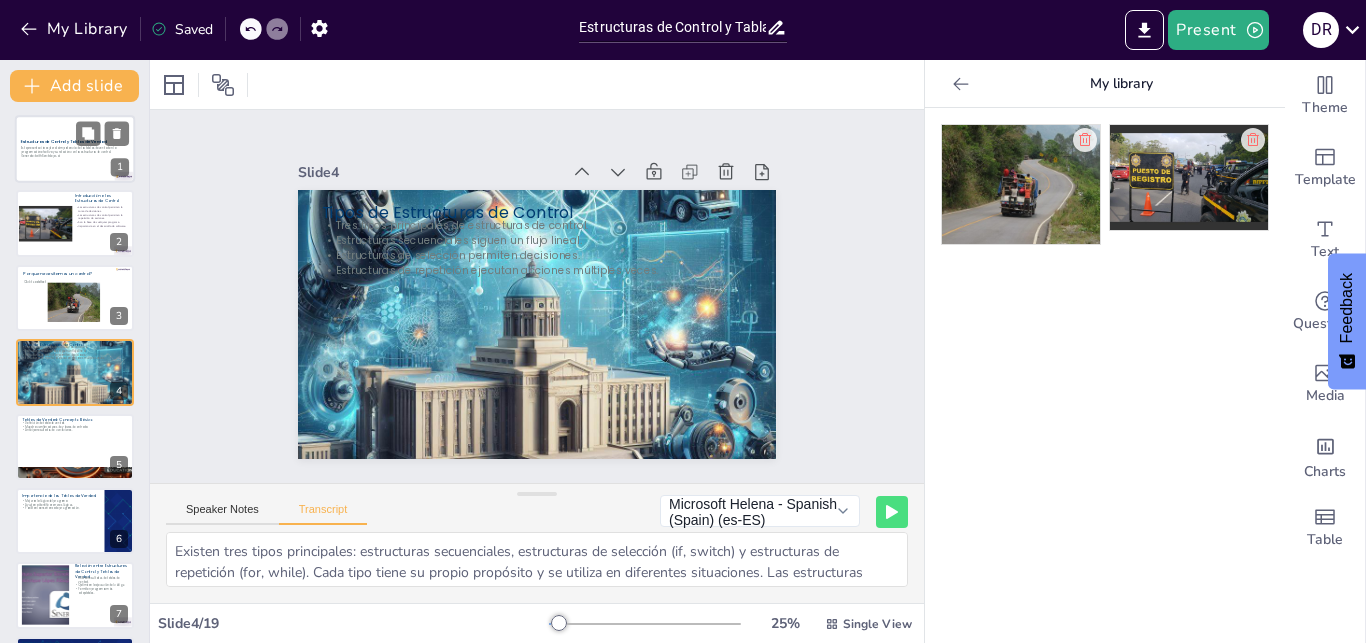 click on "Esta presentación explora la importancia de las tablas de verdad en la programación efectiva y su relación con las estructuras de control." at bounding box center [75, 150] 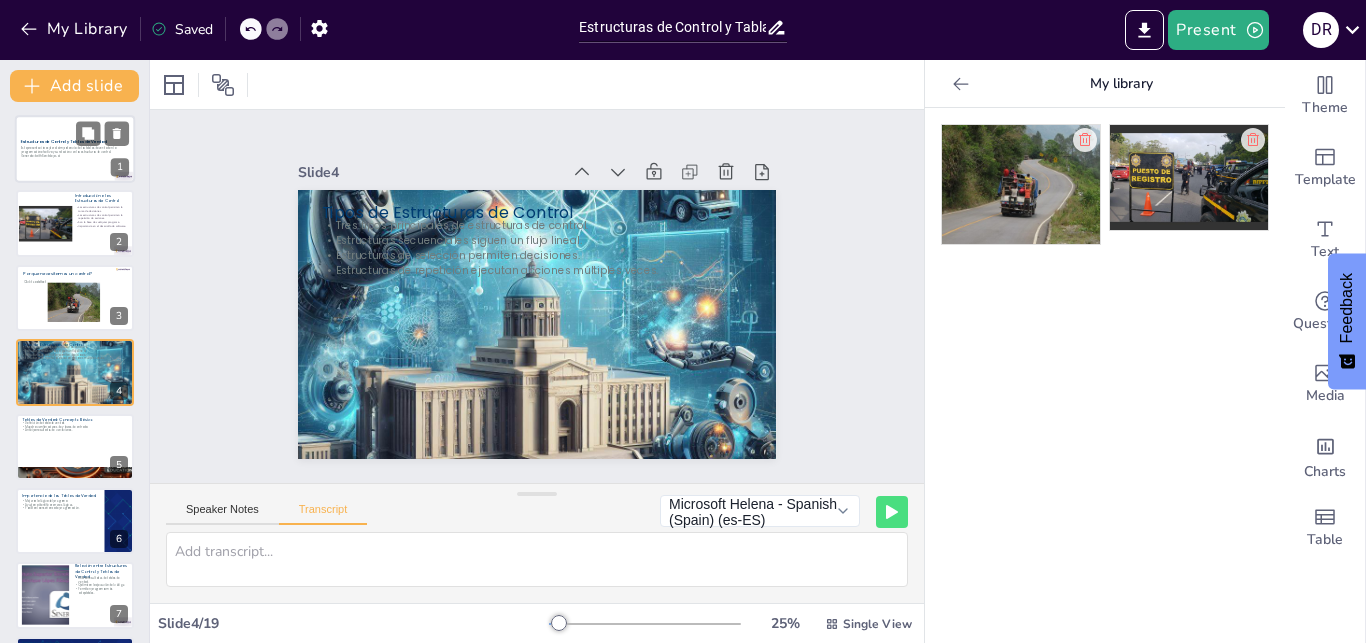 scroll, scrollTop: 0, scrollLeft: 0, axis: both 